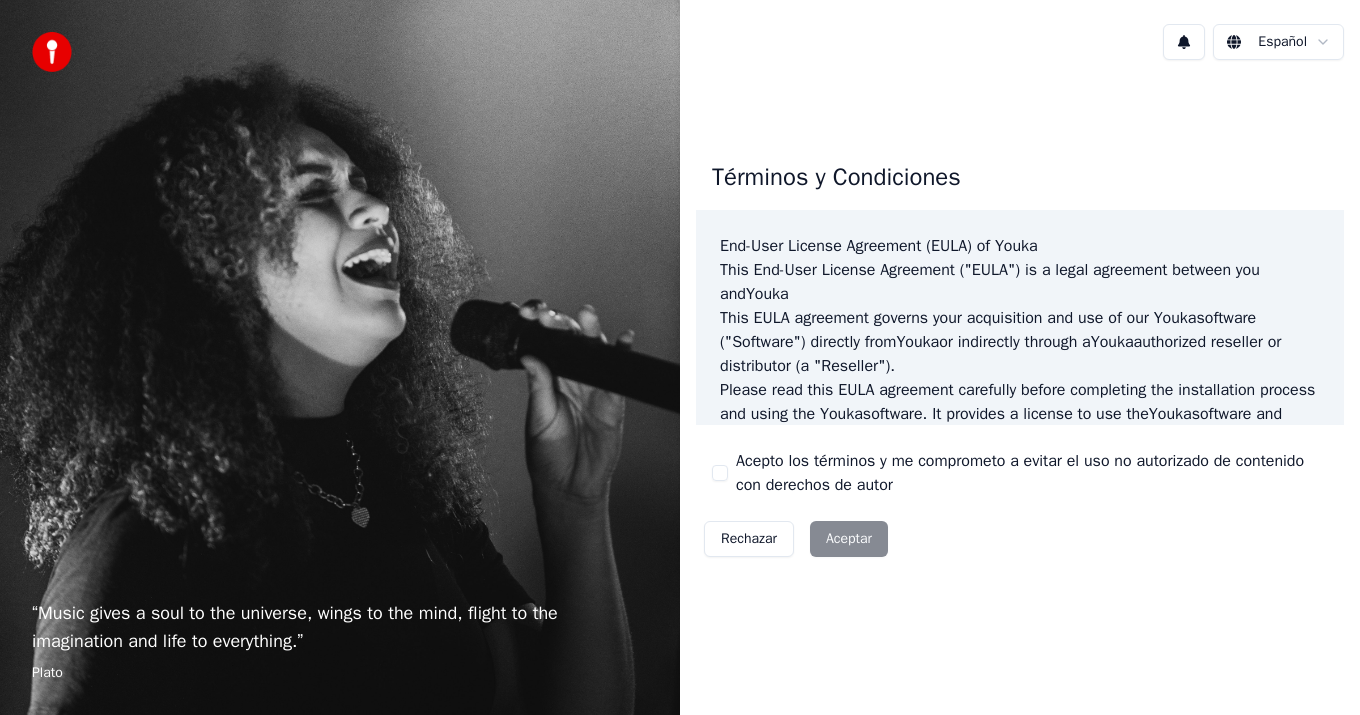 scroll, scrollTop: 0, scrollLeft: 0, axis: both 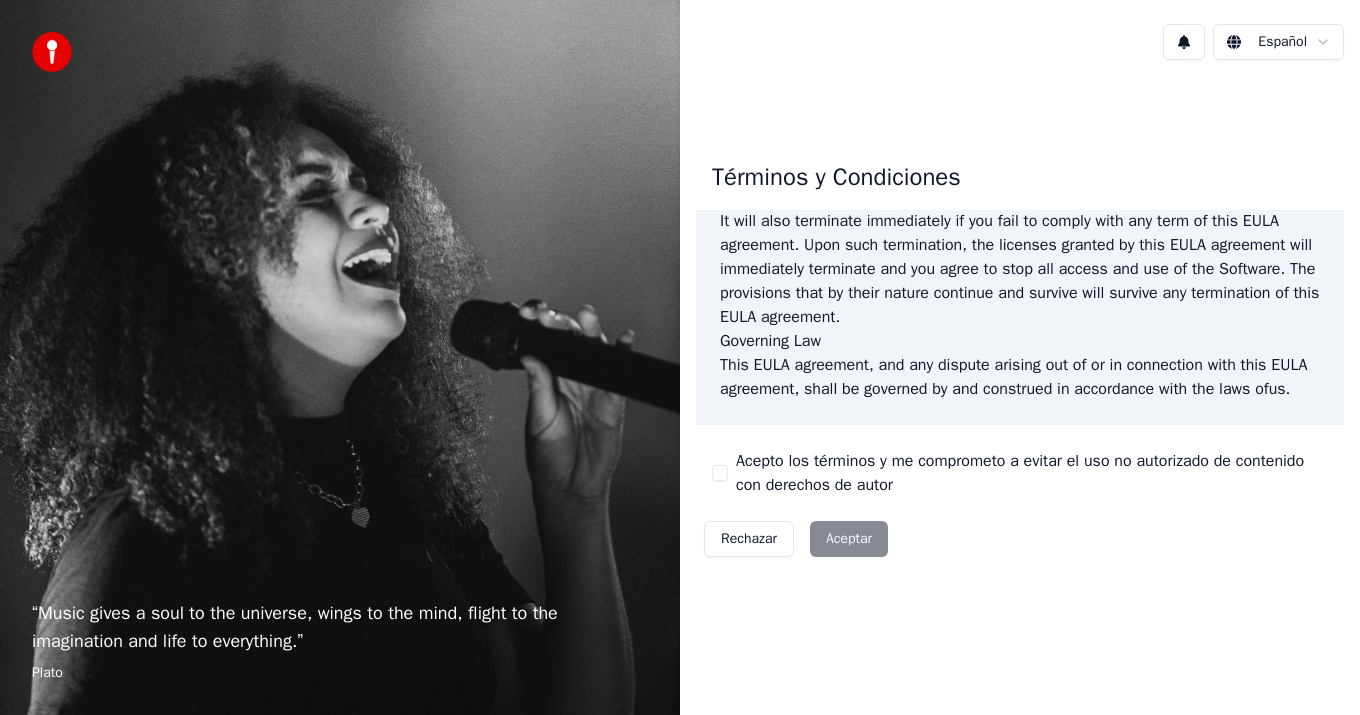 click on "Acepto los términos y me comprometo a evitar el uso no autorizado de contenido con derechos de autor" at bounding box center (720, 473) 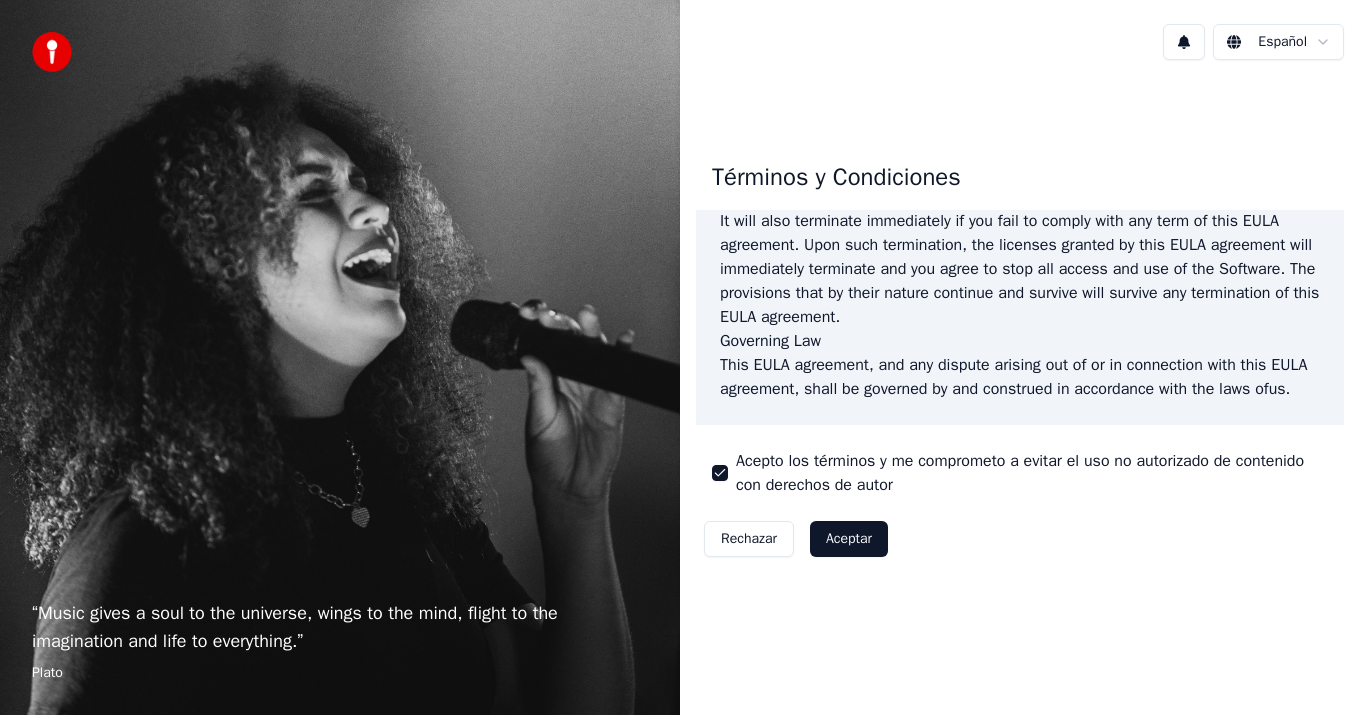 click on "Aceptar" at bounding box center (849, 539) 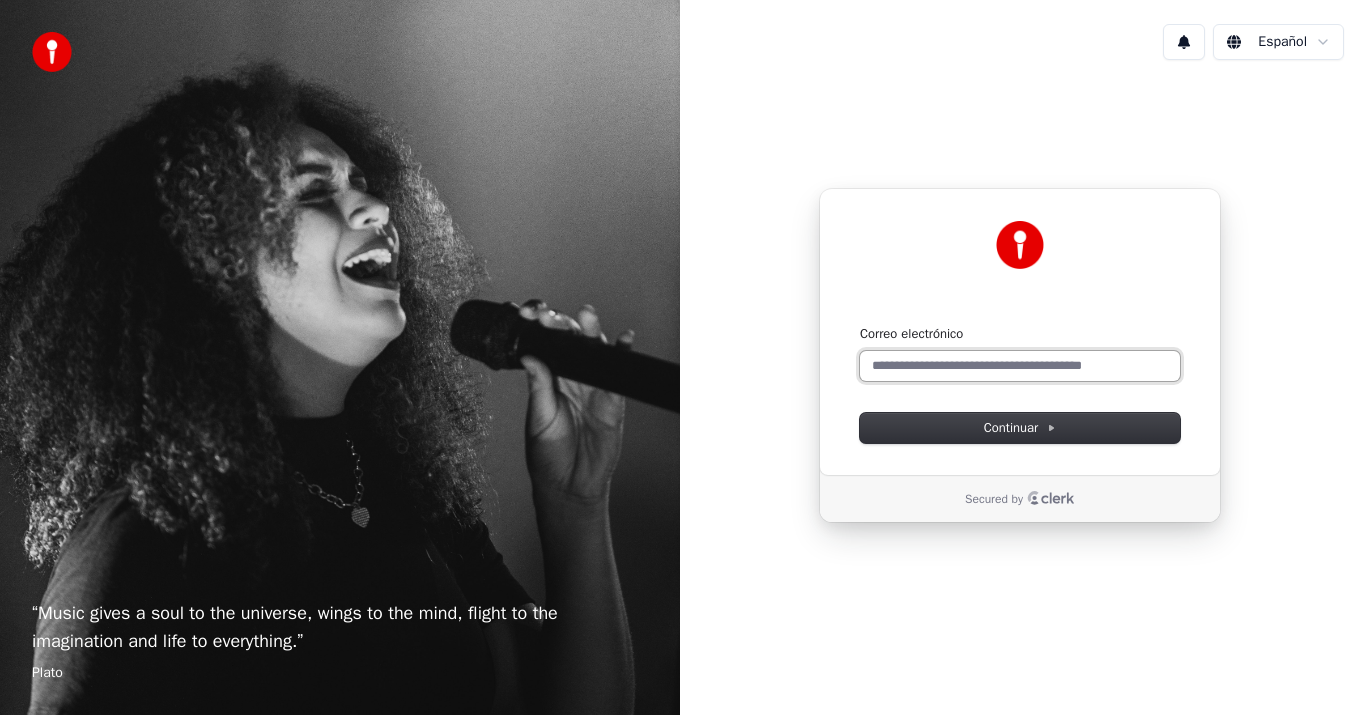 click on "Correo electrónico" at bounding box center [1020, 366] 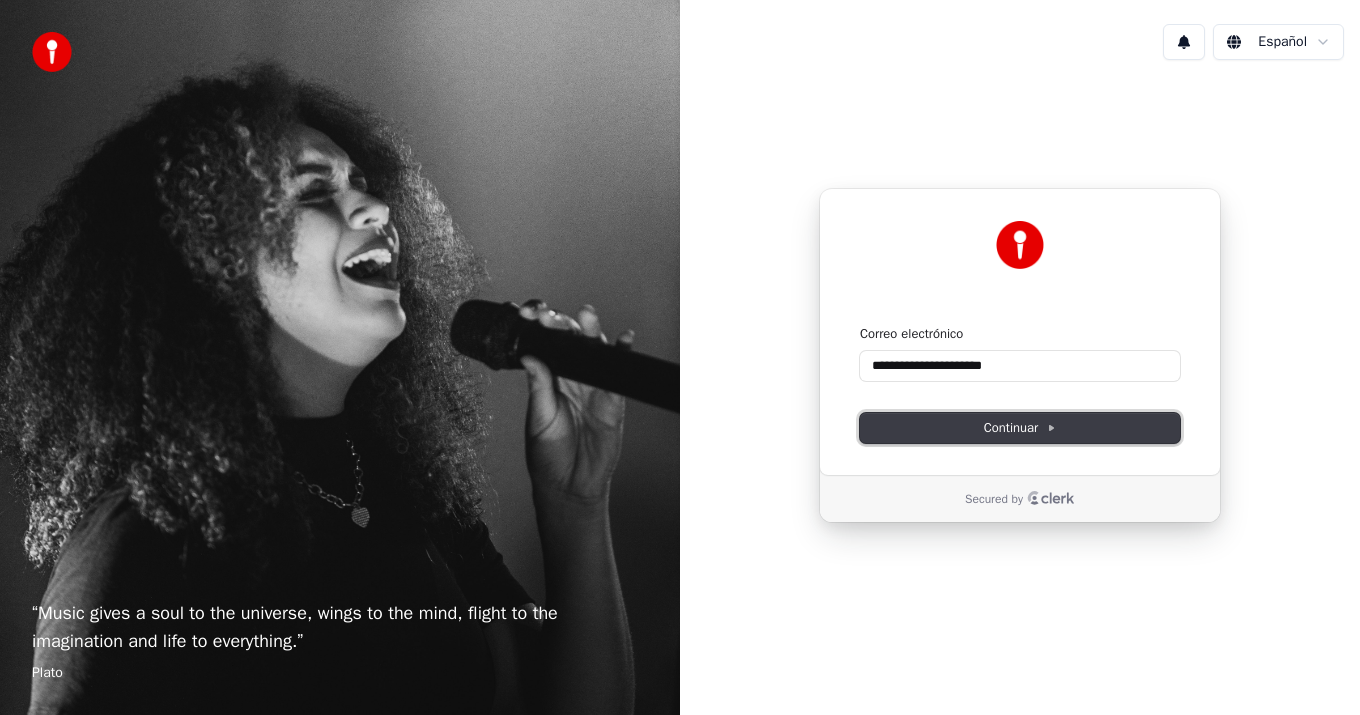 click on "Continuar" at bounding box center [1020, 428] 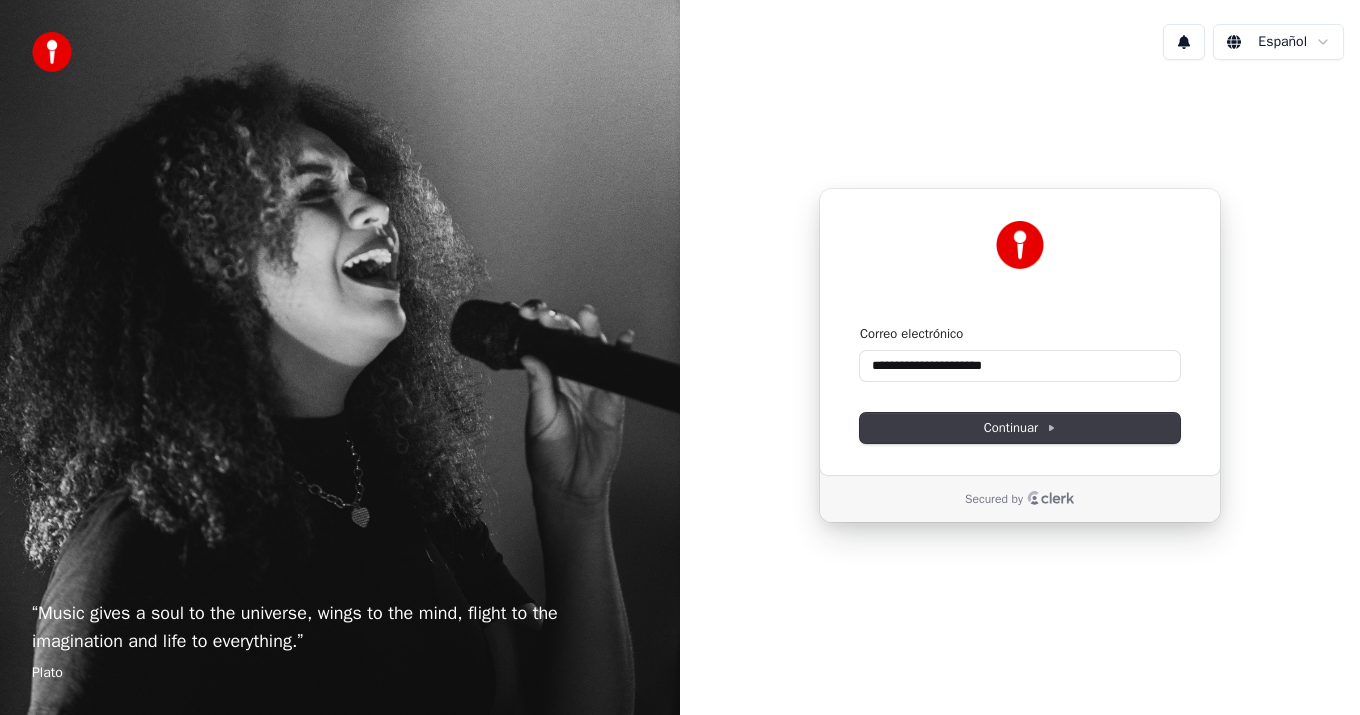 type on "**********" 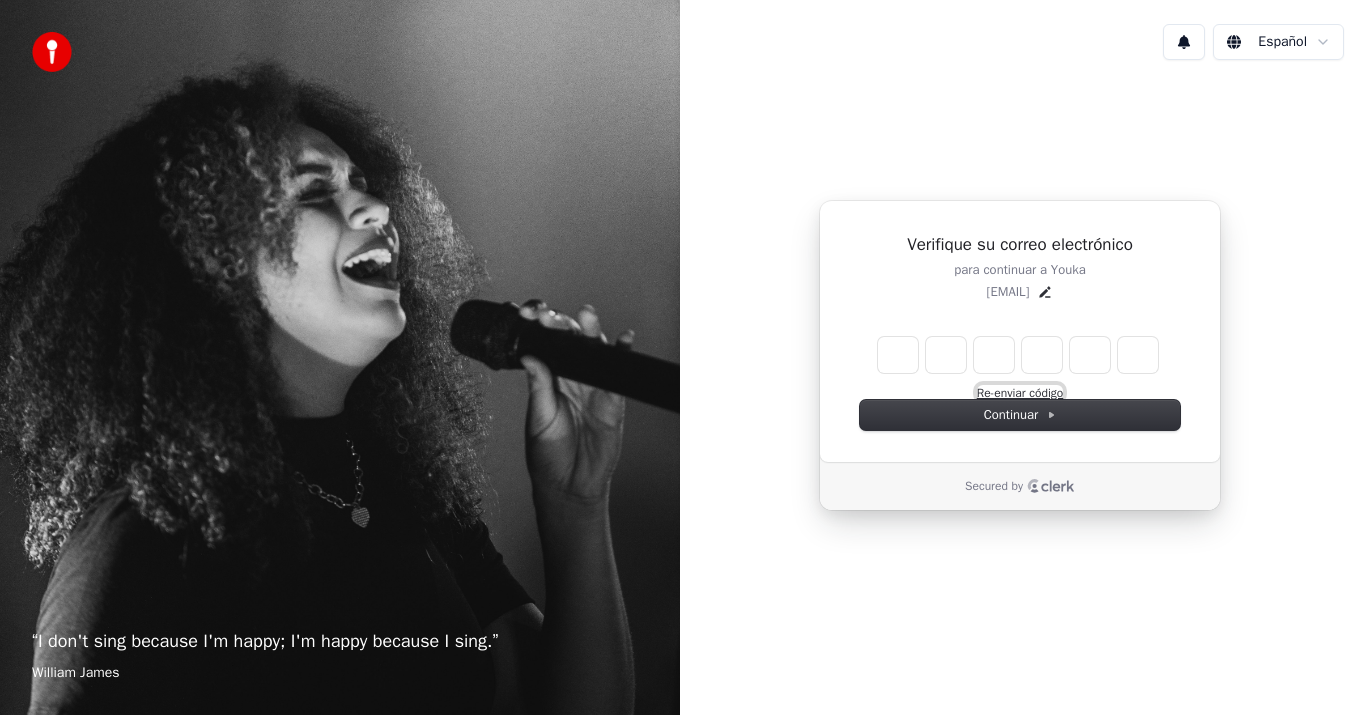 click on "Re-enviar código" at bounding box center [1020, 393] 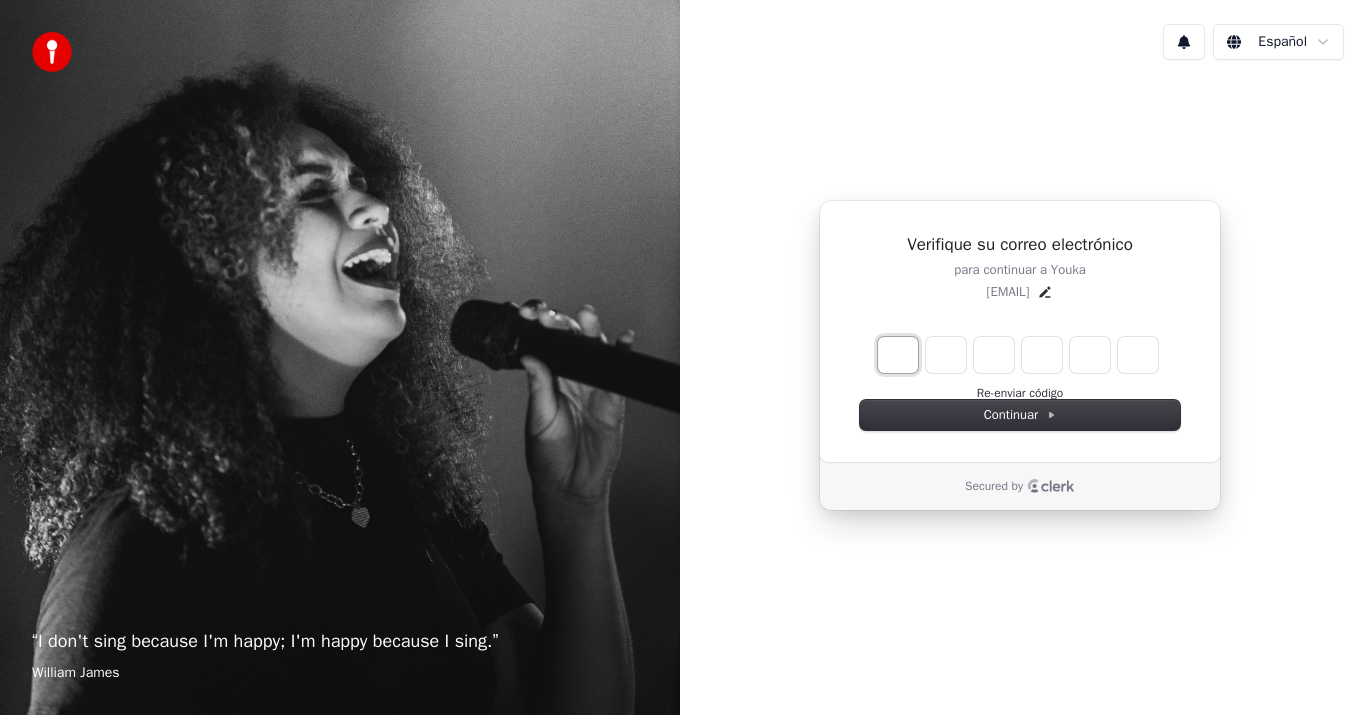 type on "*" 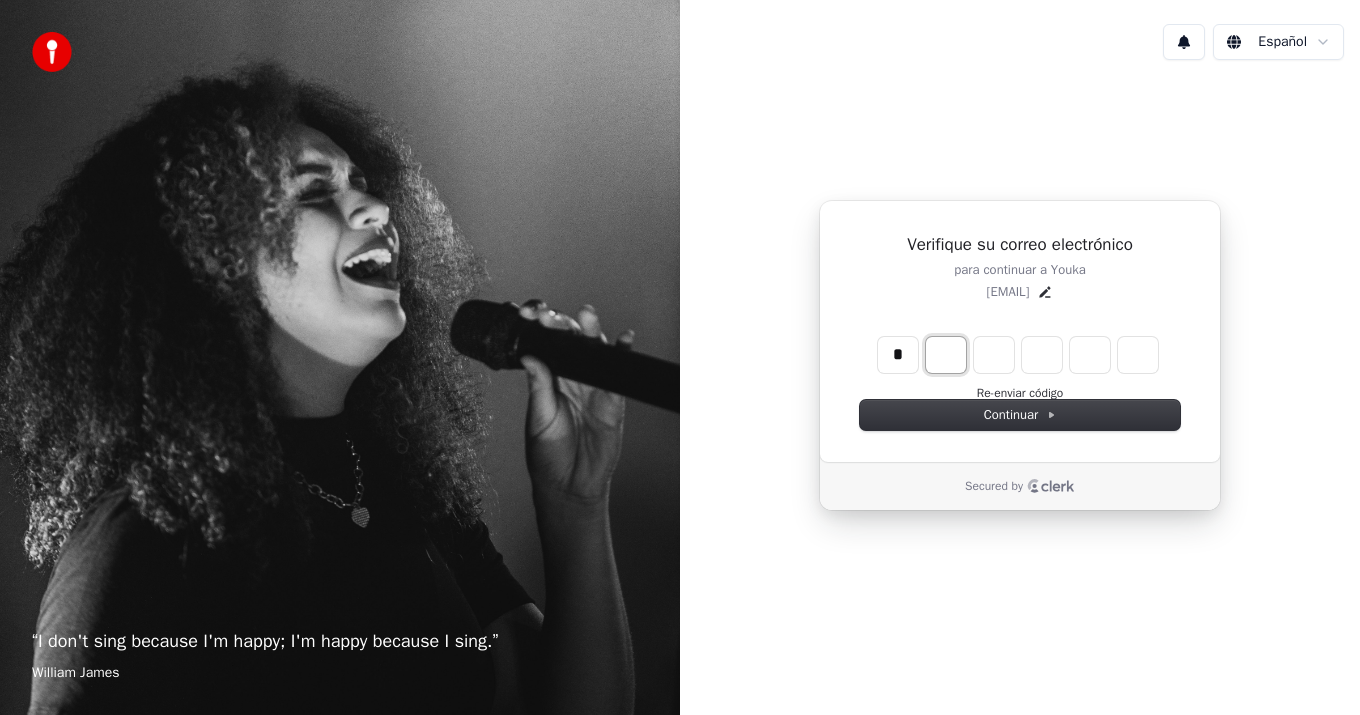 type on "*" 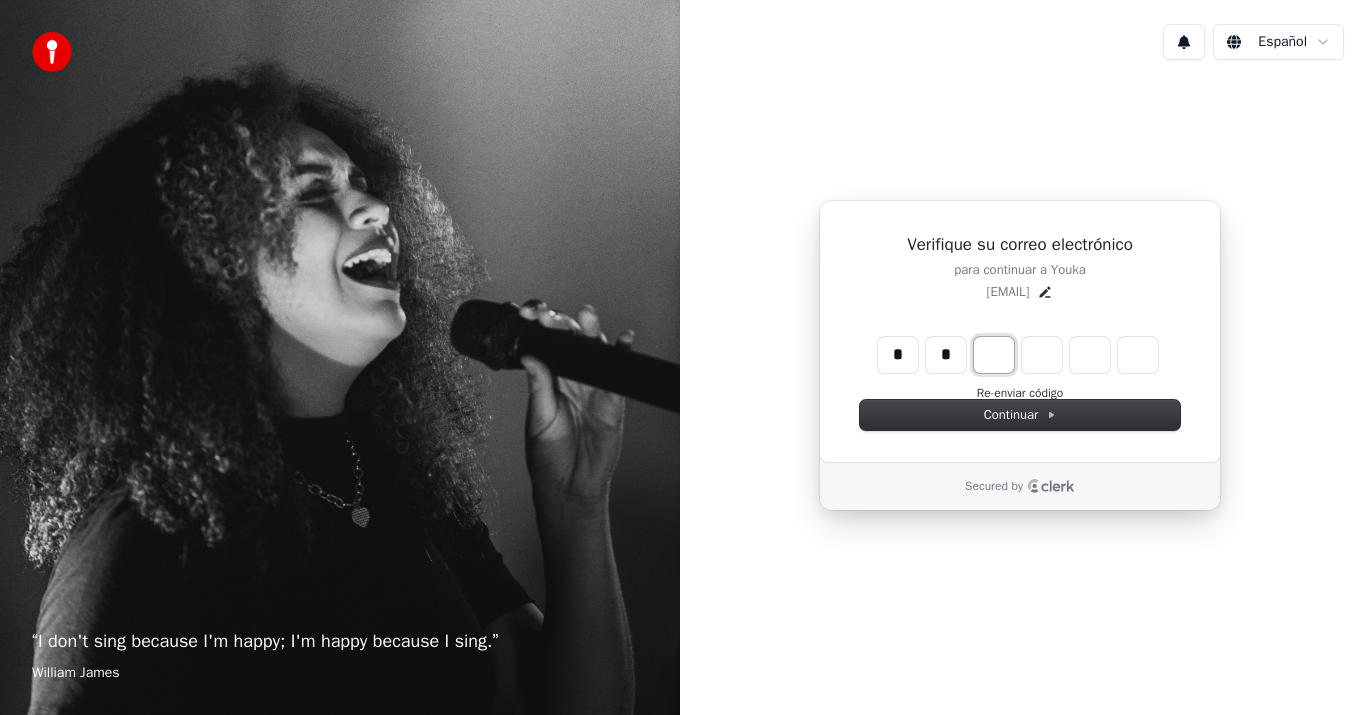 type on "**" 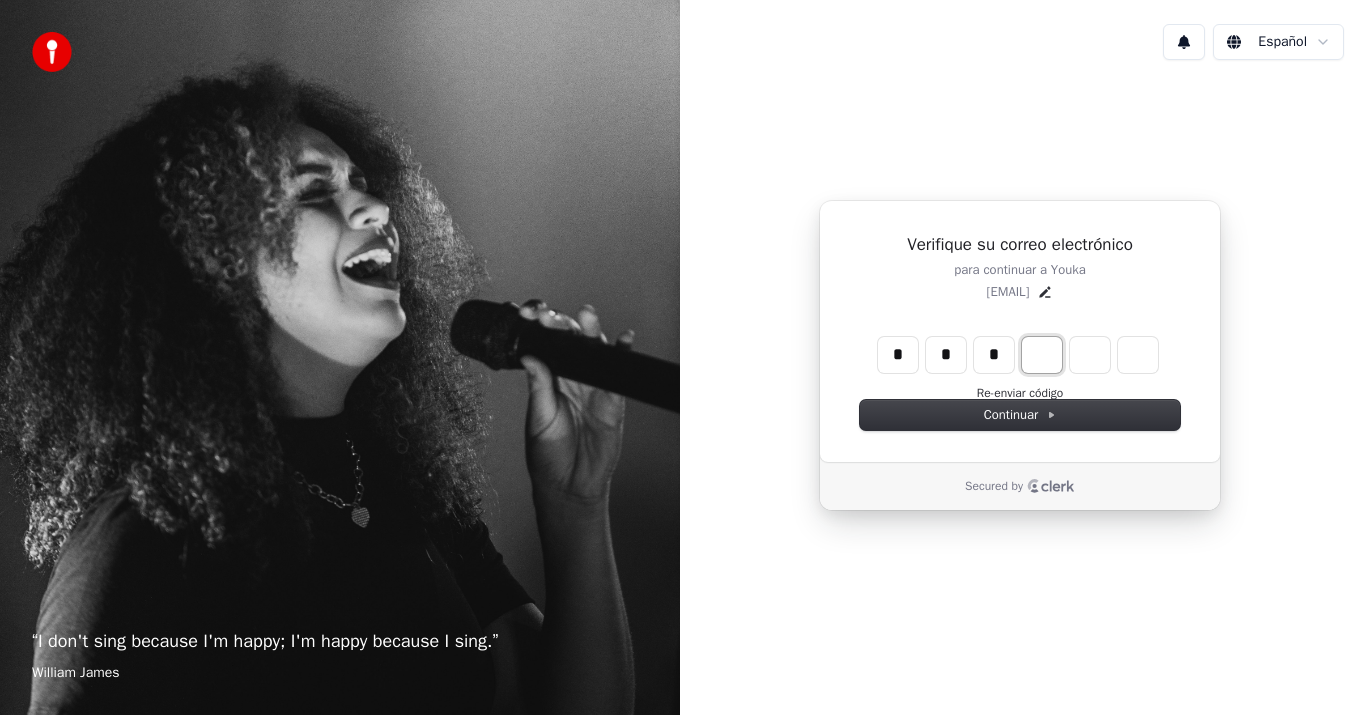 type on "***" 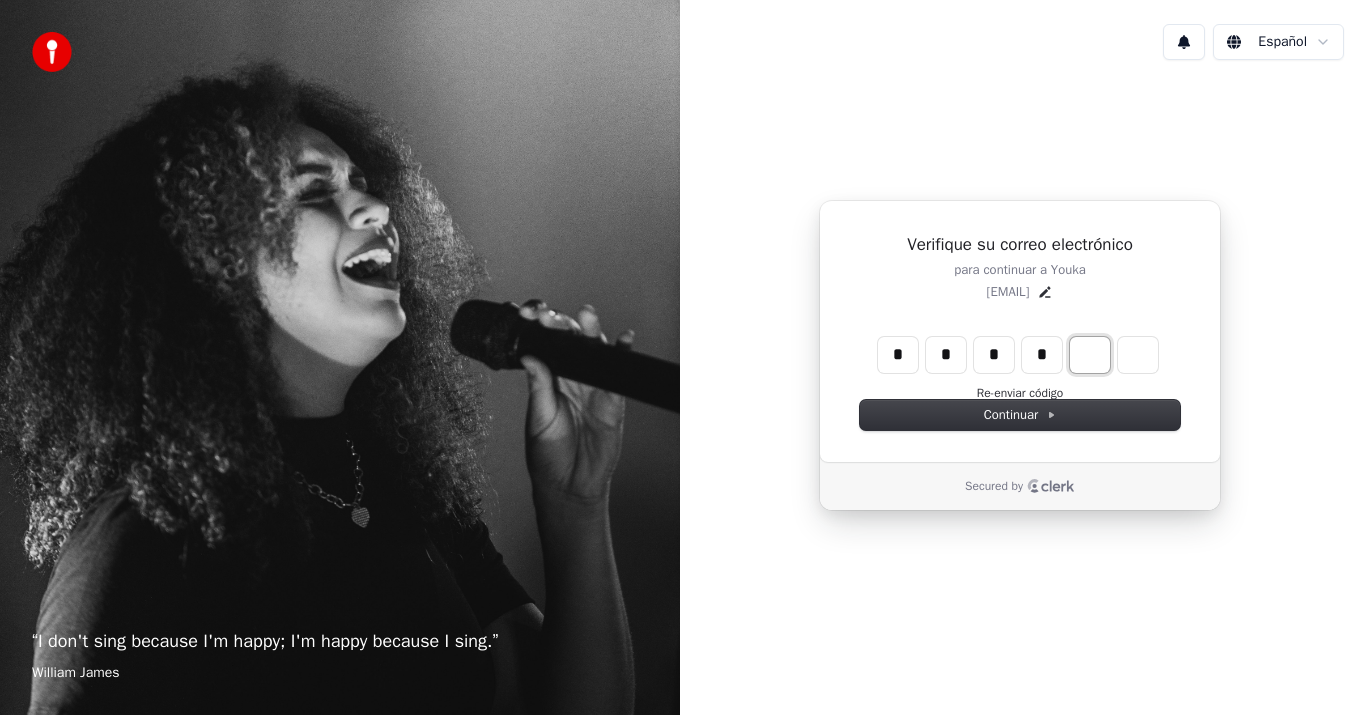 type on "****" 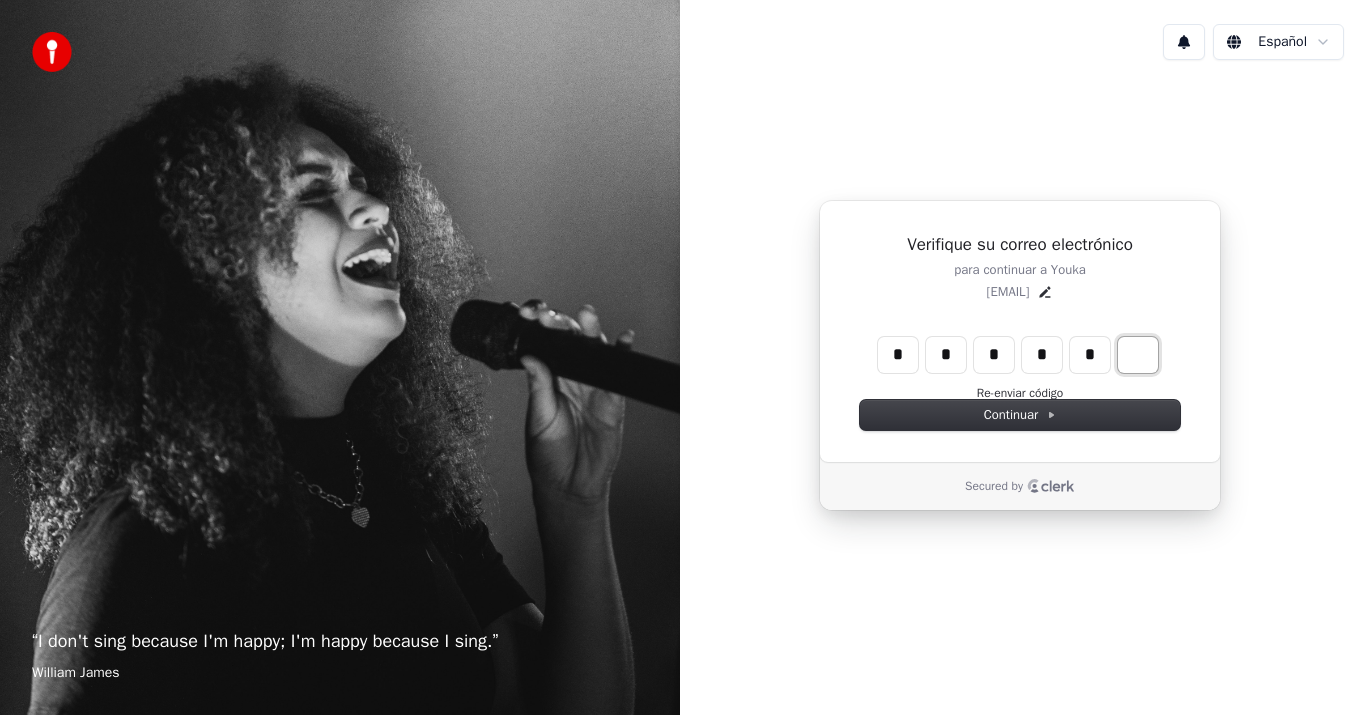 type on "*****" 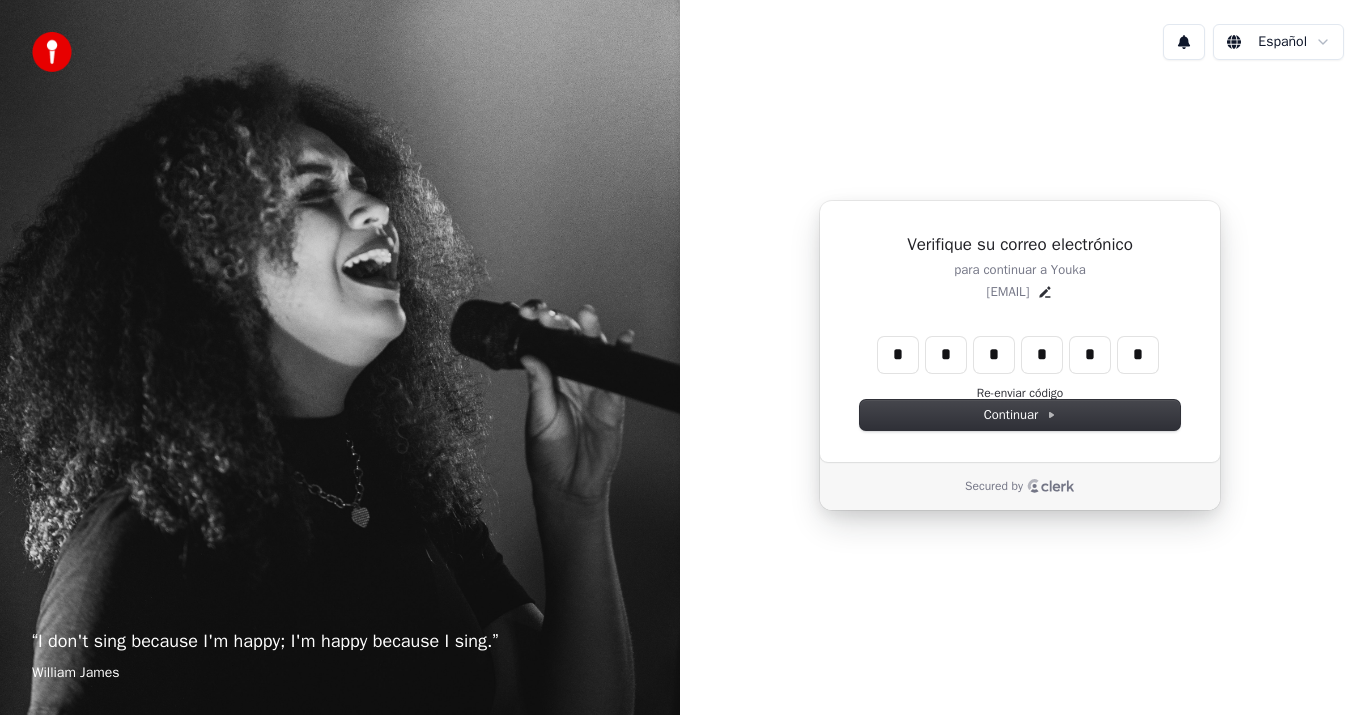 type on "******" 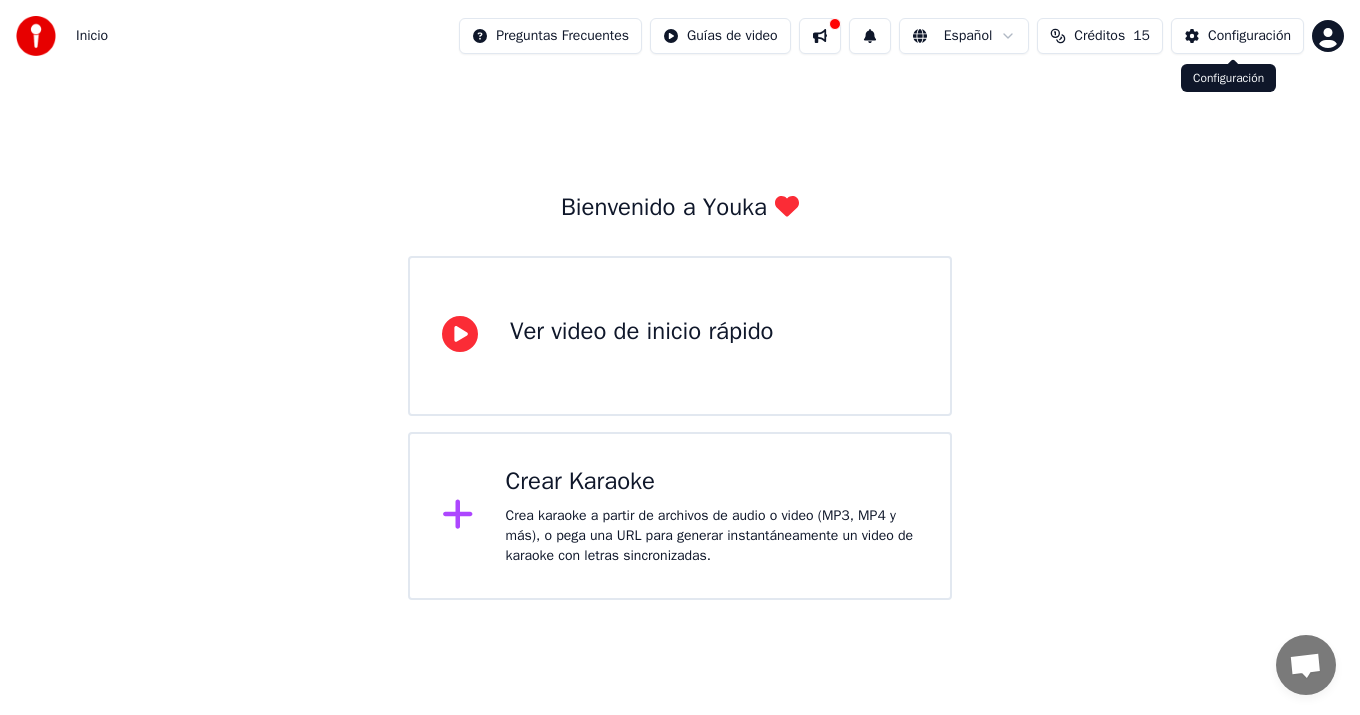 click on "Configuración" at bounding box center [1249, 36] 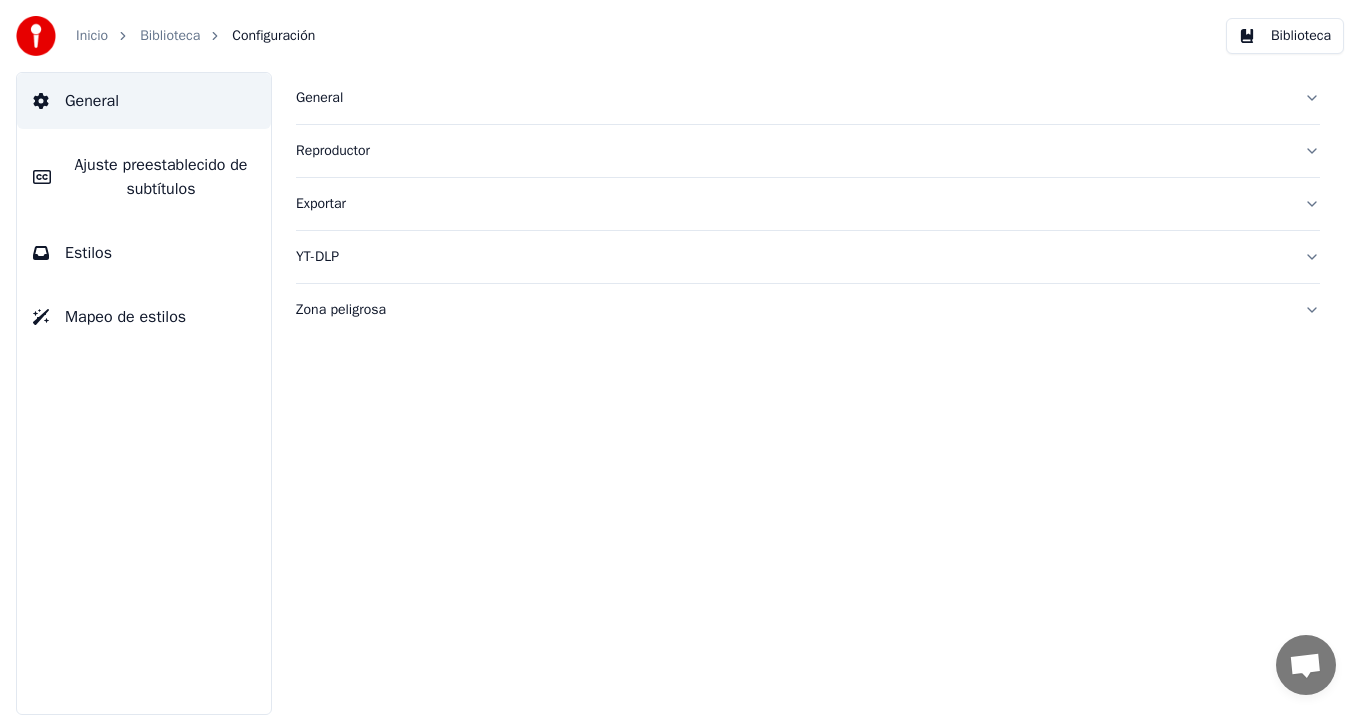 click on "General" at bounding box center [808, 98] 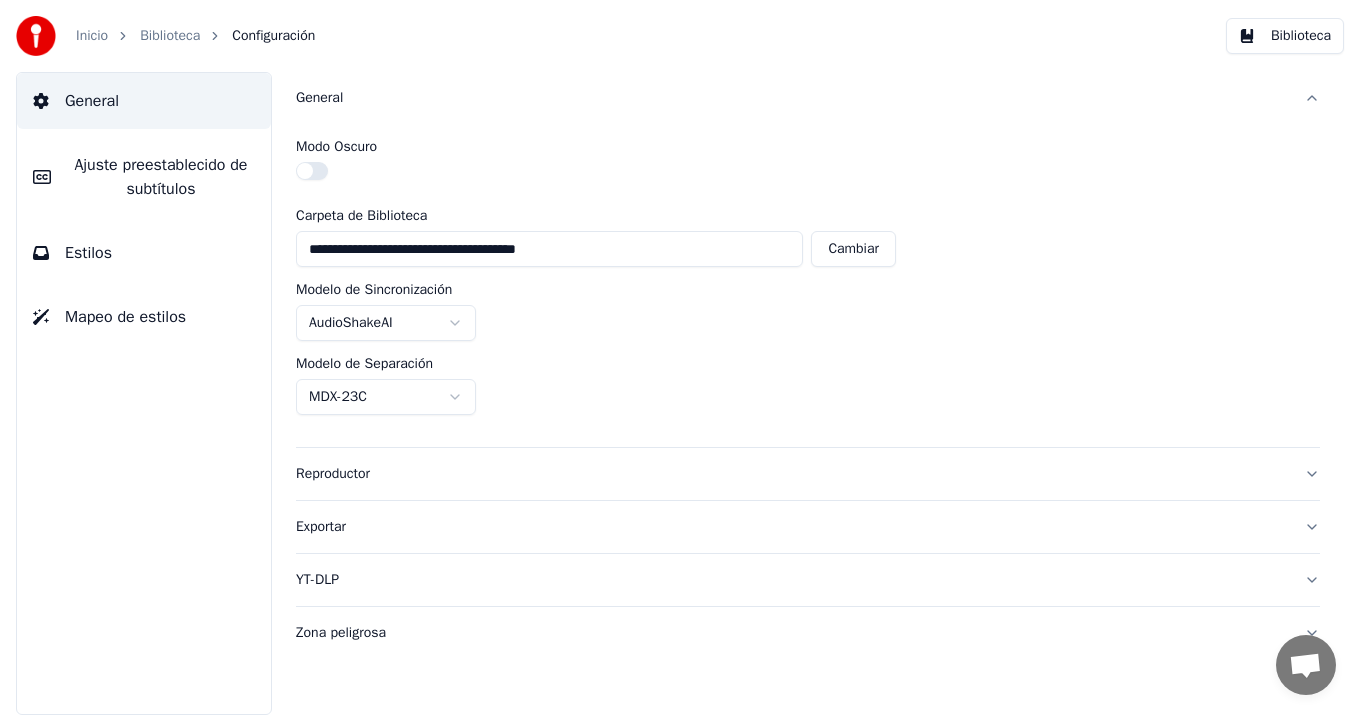 click on "YT-DLP" at bounding box center (808, 580) 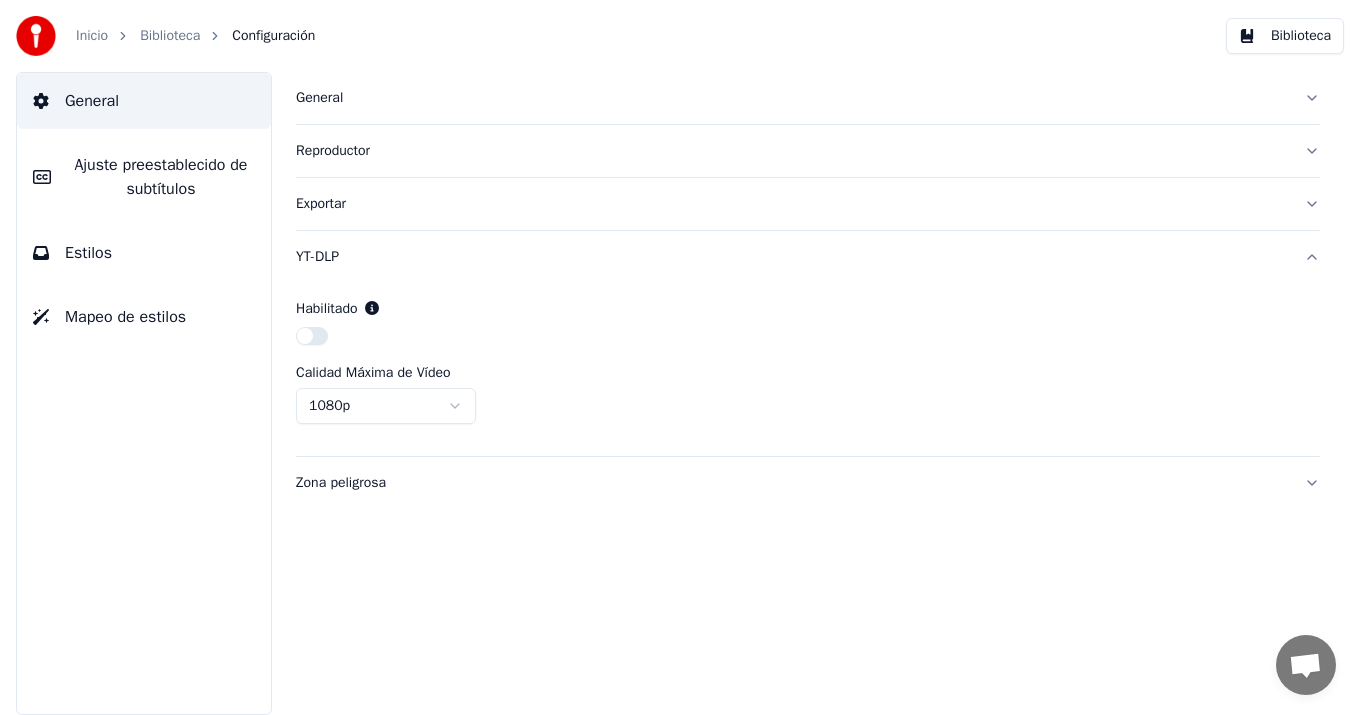 click on "YT-DLP" at bounding box center [808, 257] 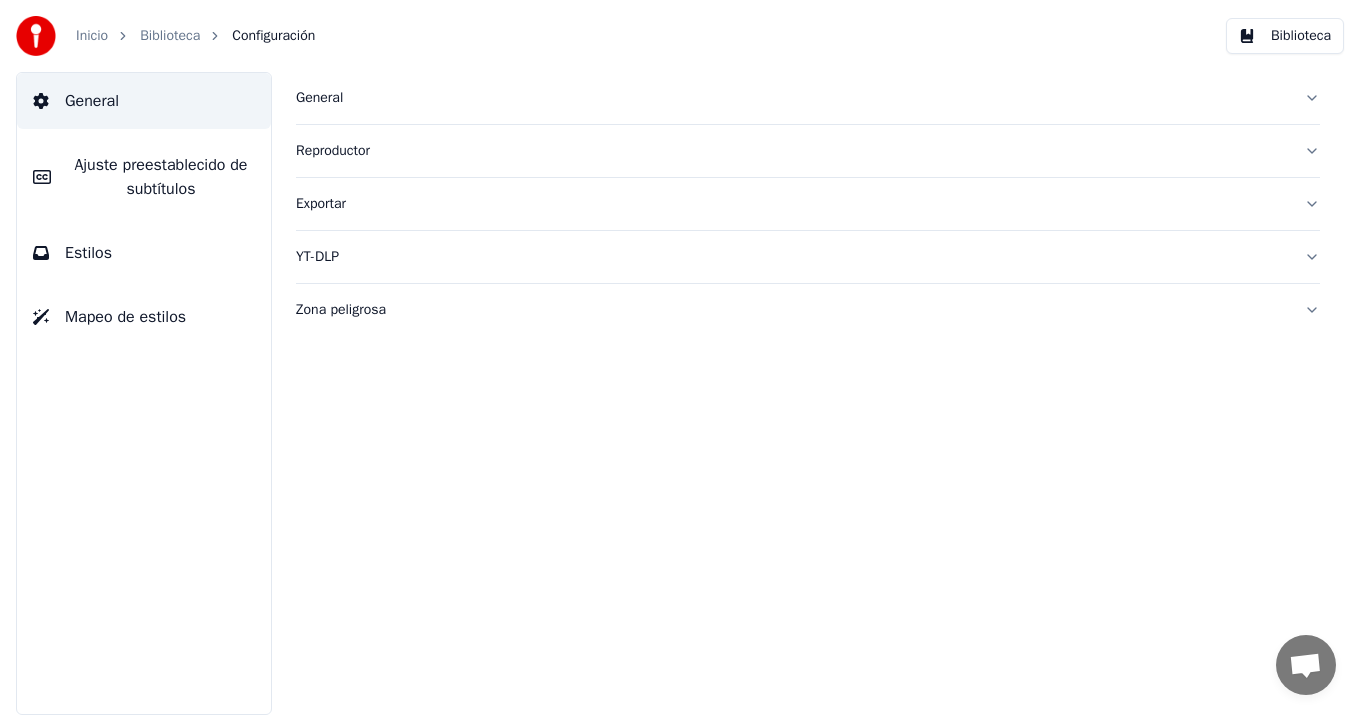 click on "Zona peligrosa" at bounding box center (808, 310) 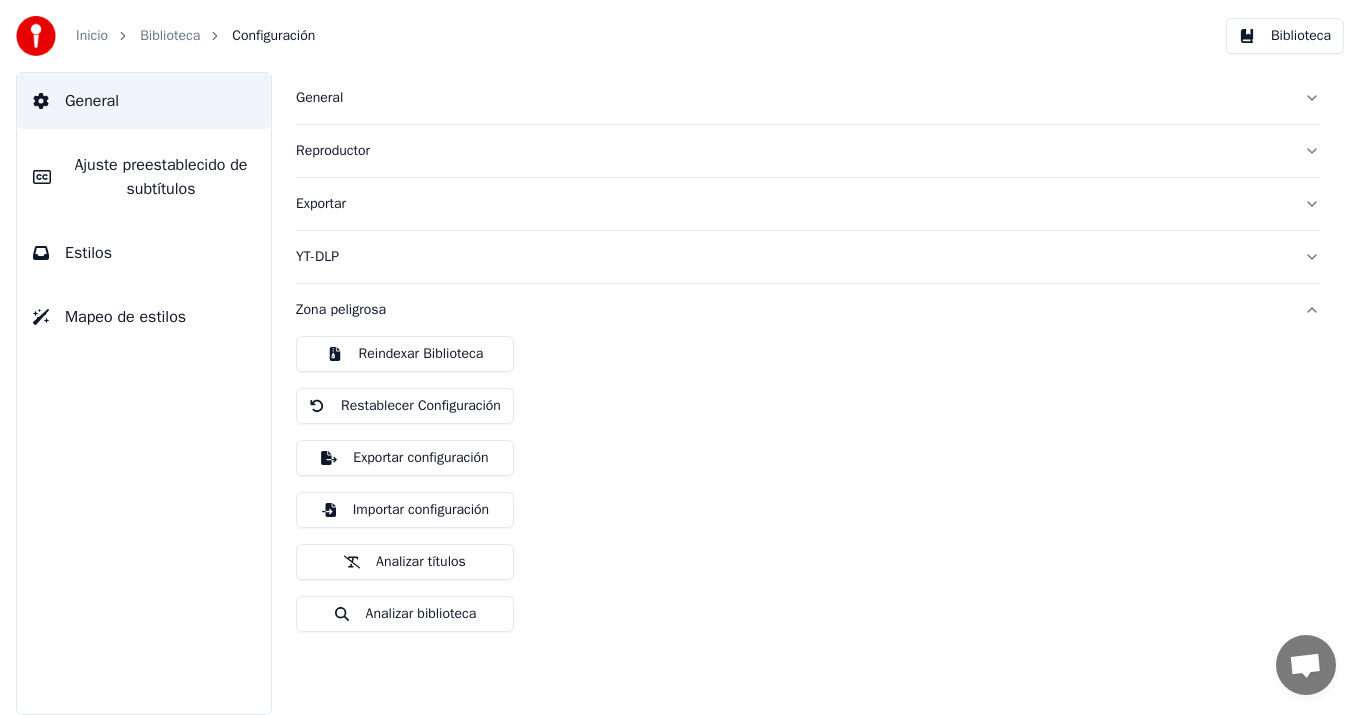 click on "Zona peligrosa" at bounding box center (808, 310) 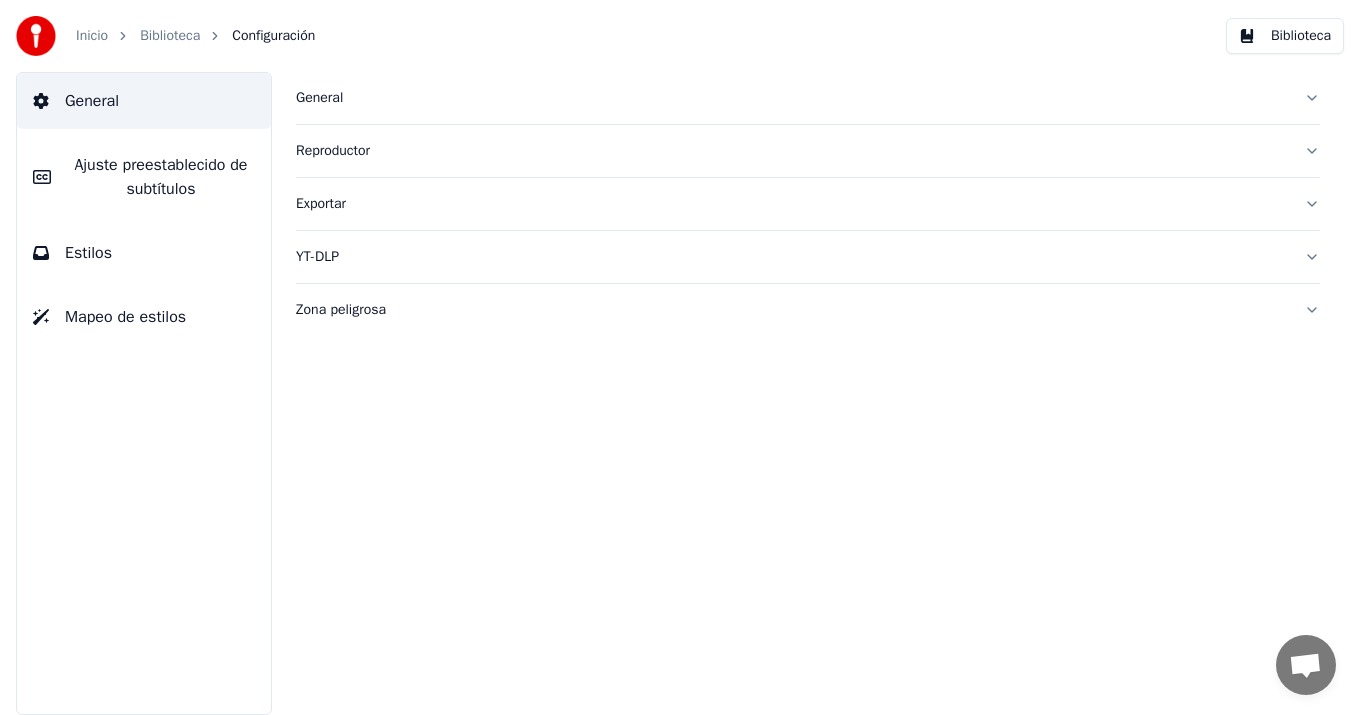 click on "Reproductor" at bounding box center [808, 151] 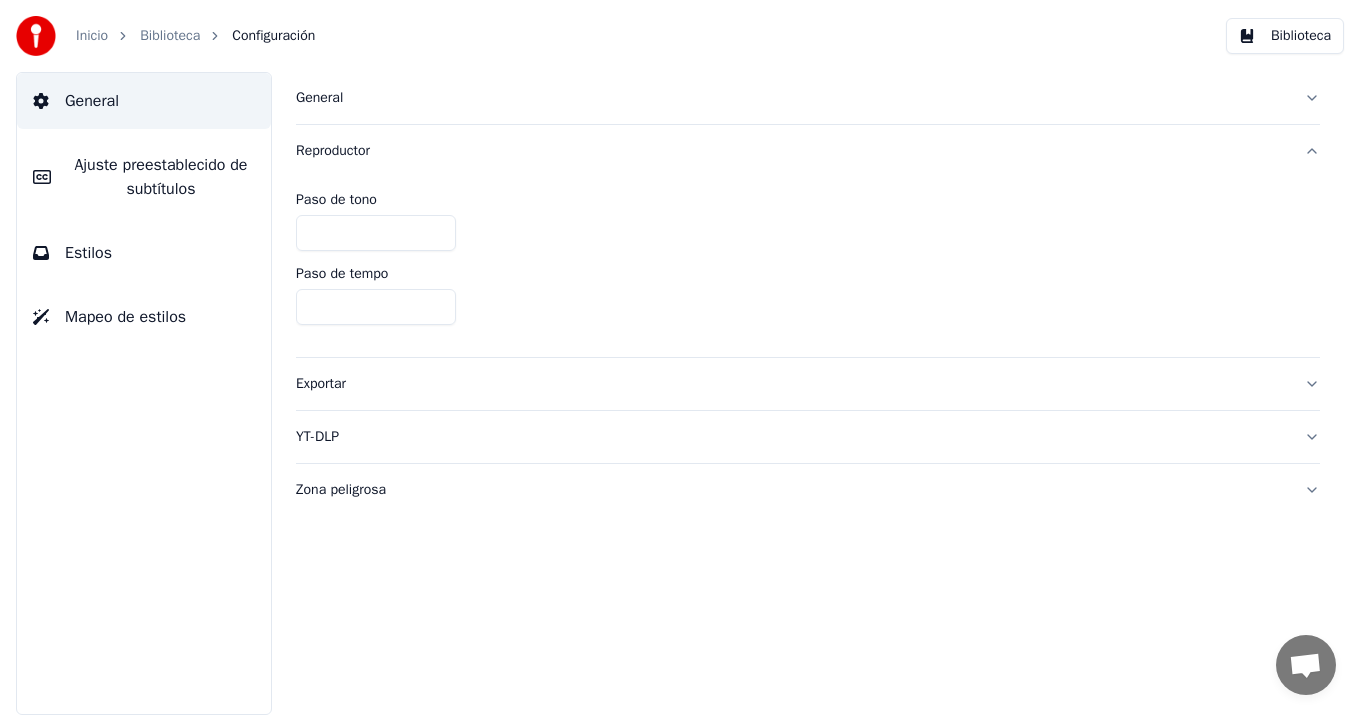 click on "YT-DLP" at bounding box center [808, 437] 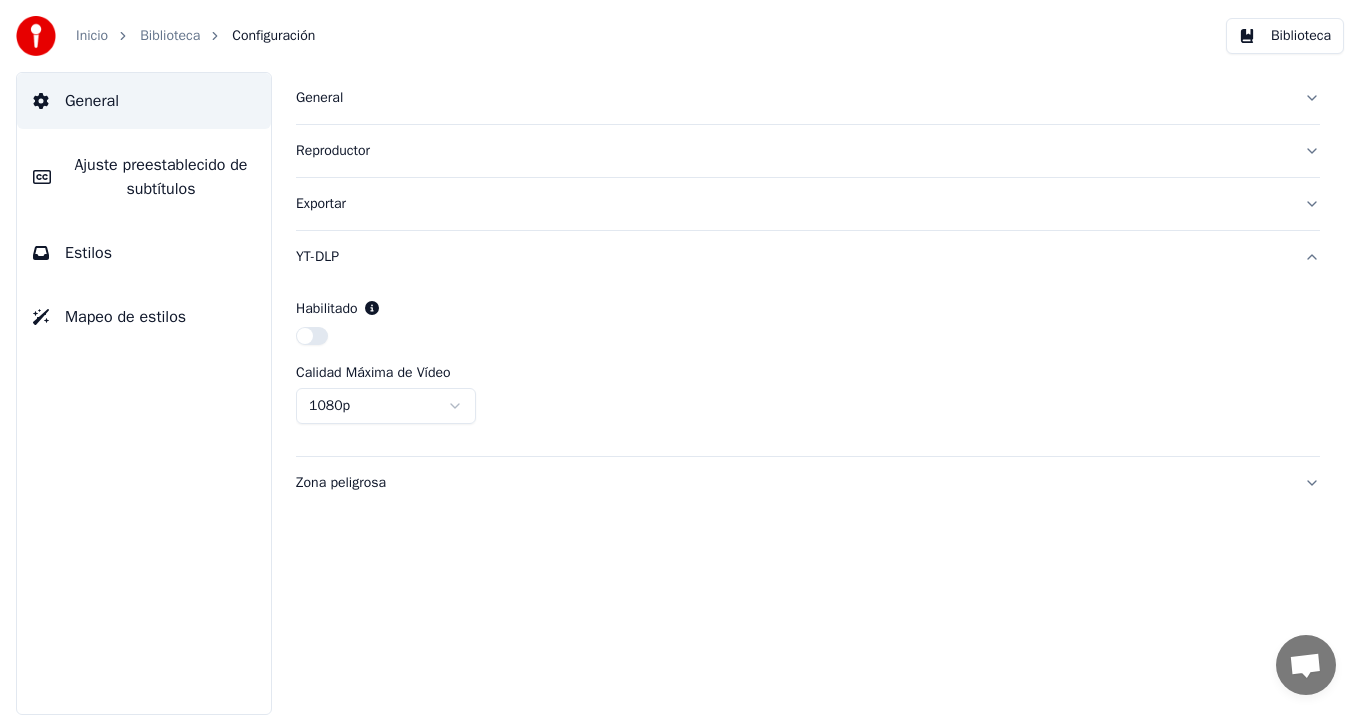 click on "YT-DLP" at bounding box center [808, 257] 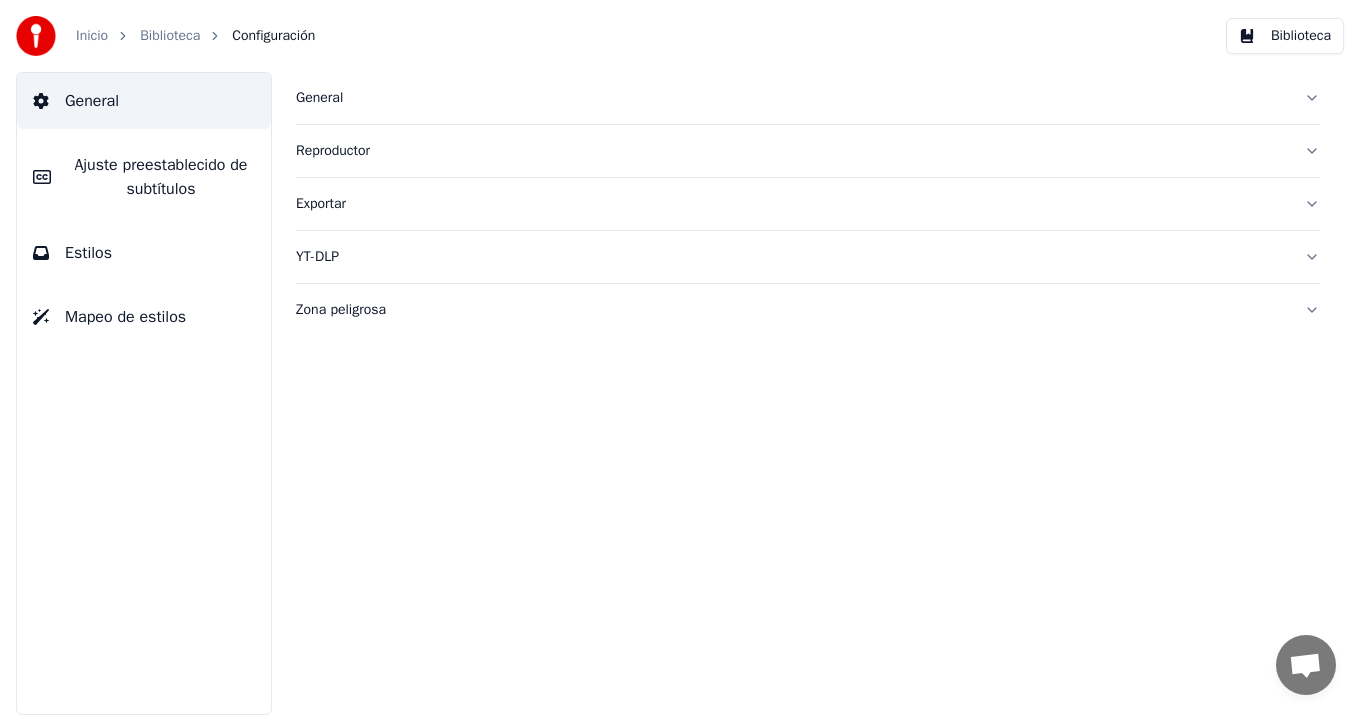 click on "Reproductor" at bounding box center [808, 151] 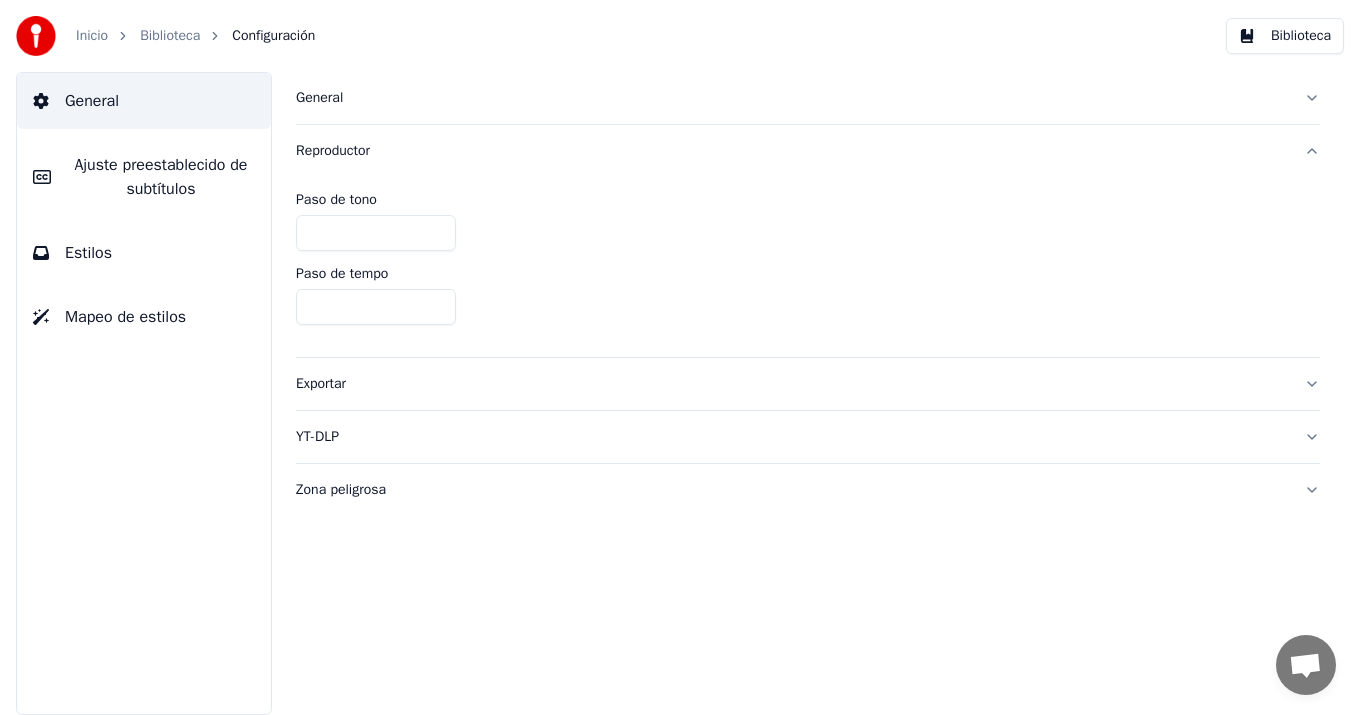 click on "Reproductor" at bounding box center (808, 151) 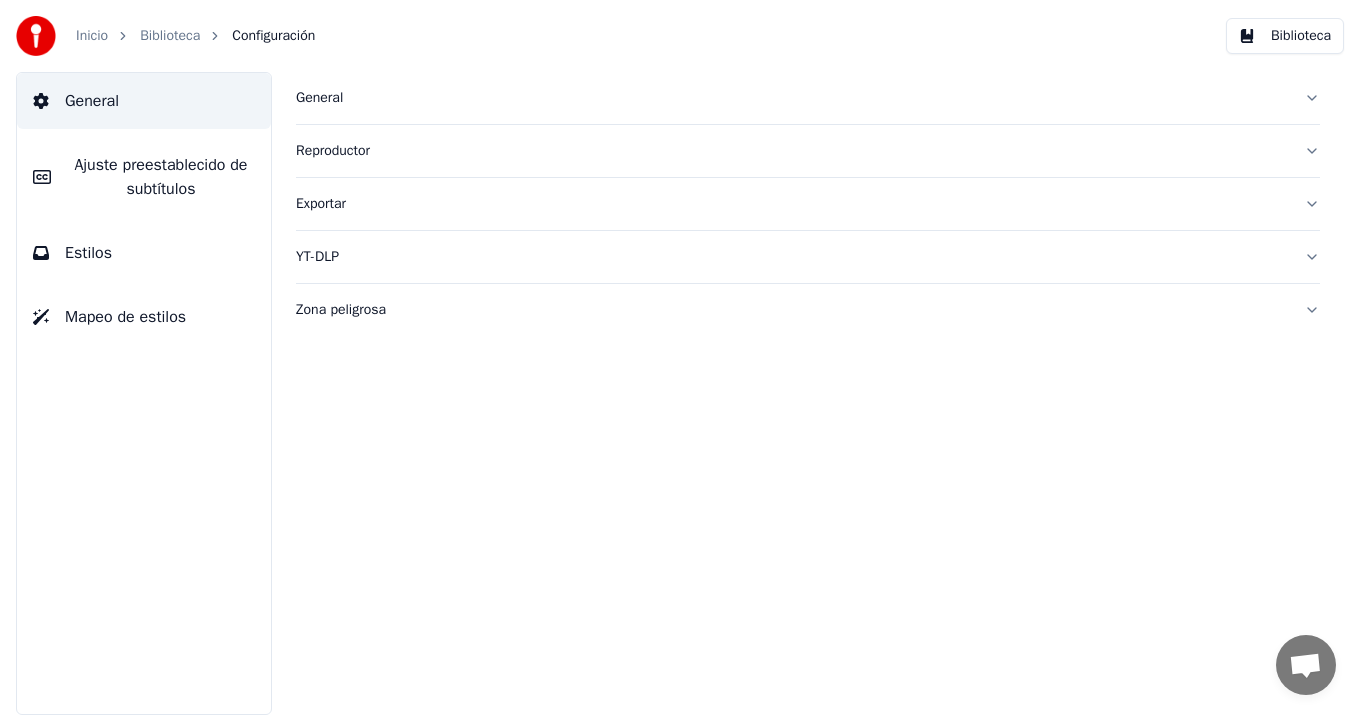 click on "General" at bounding box center [808, 98] 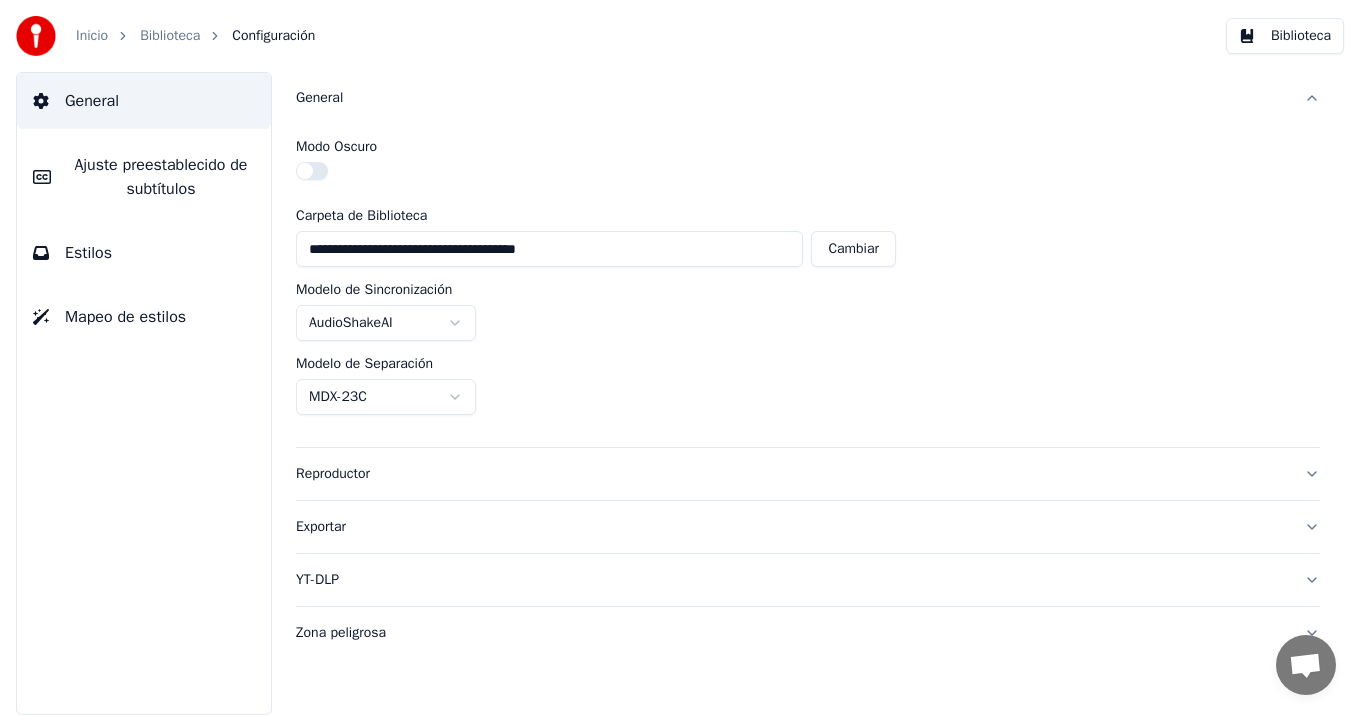 click on "General" at bounding box center [808, 98] 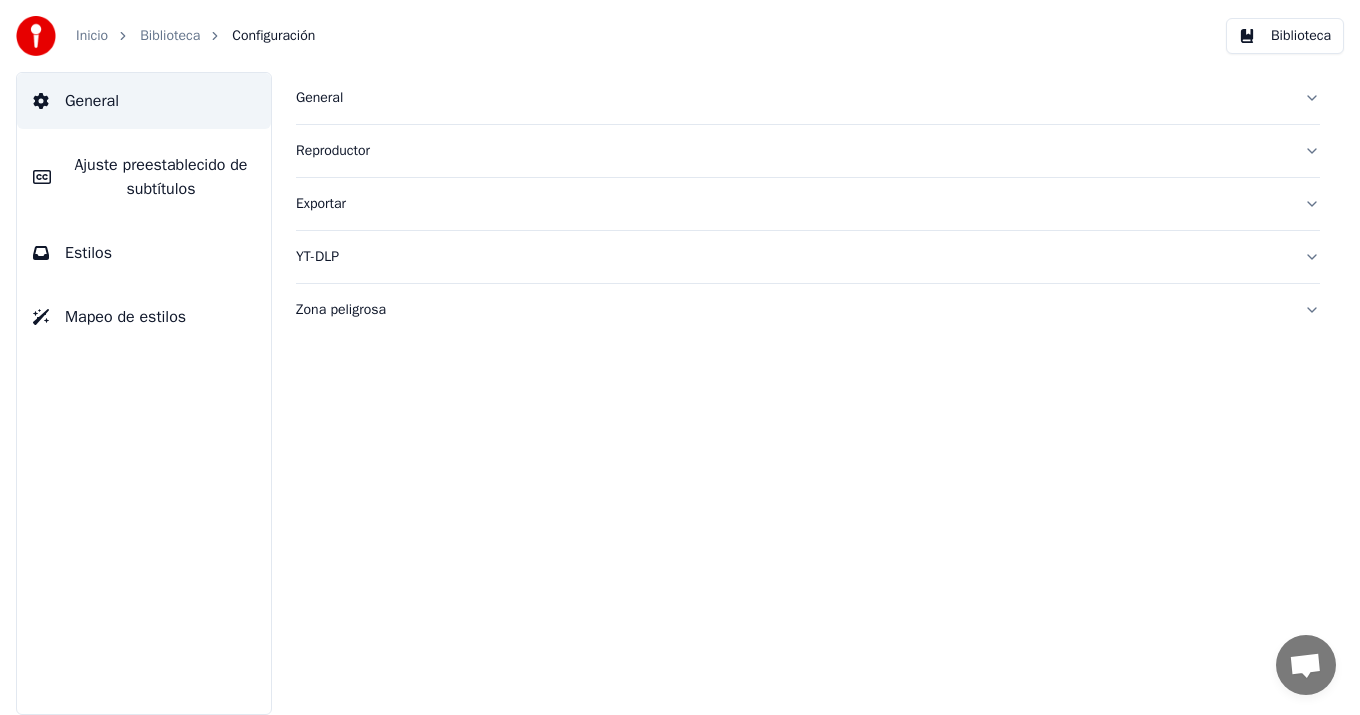 click on "Ajuste preestablecido de subtítulos" at bounding box center (161, 177) 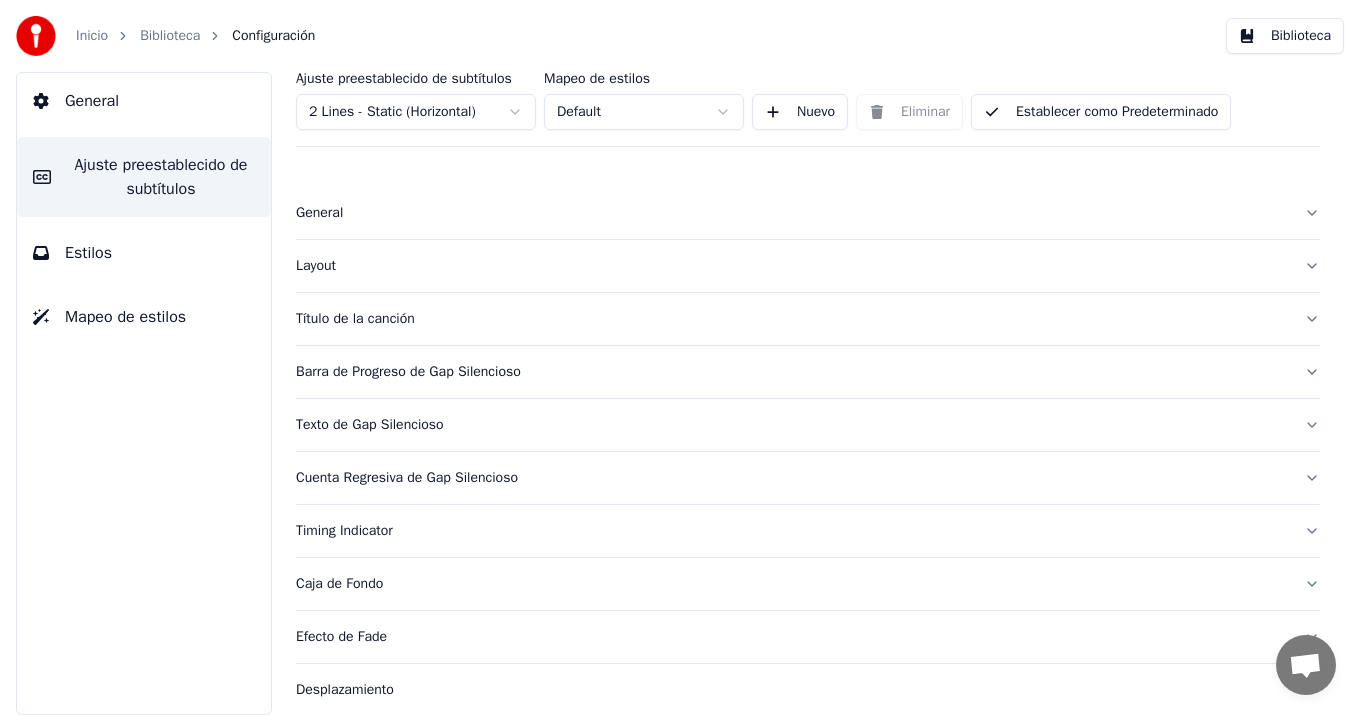 click on "Layout" at bounding box center (808, 266) 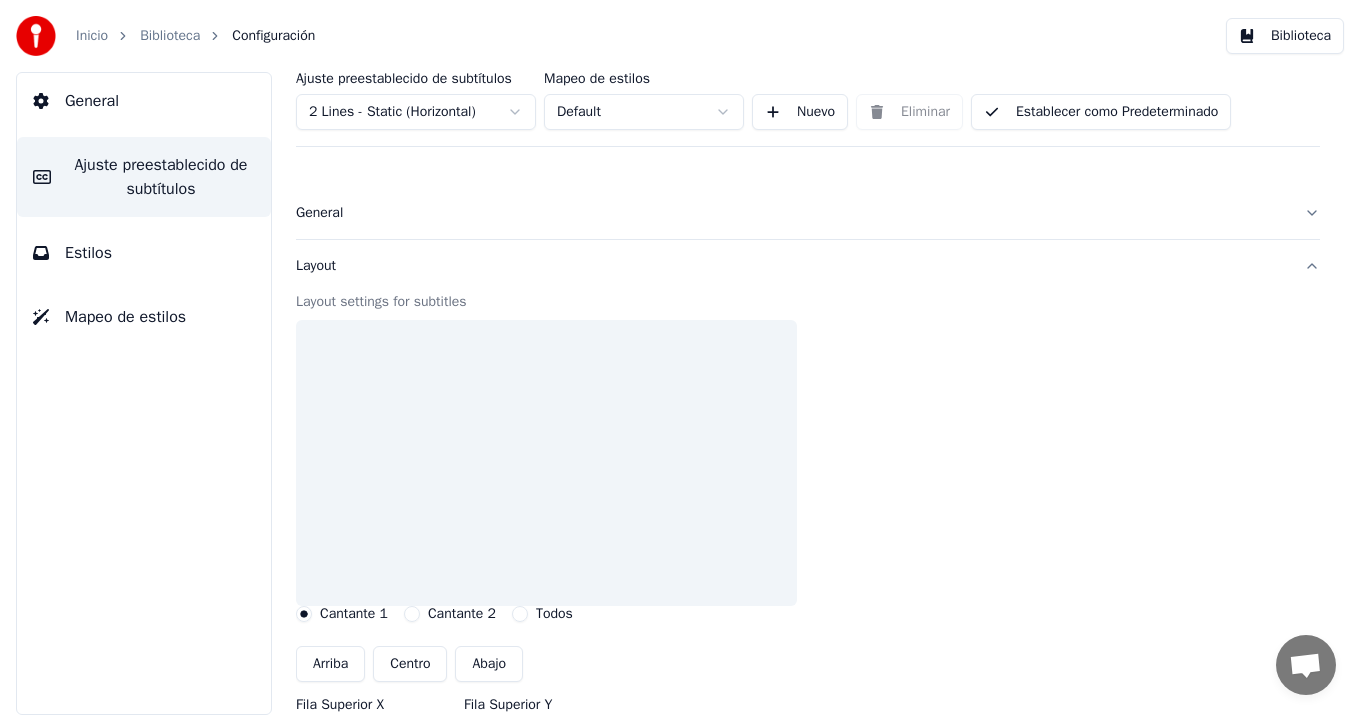 click on "Layout" at bounding box center [808, 266] 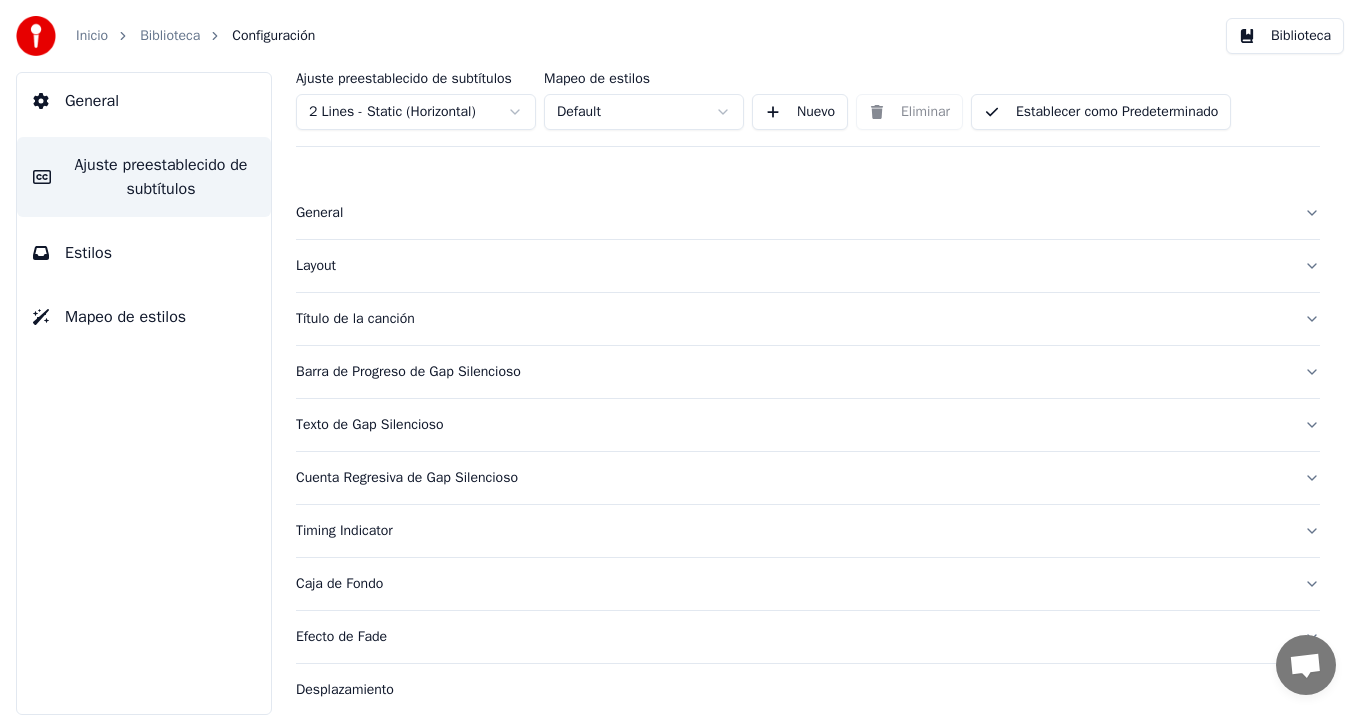 click on "General" at bounding box center (808, 213) 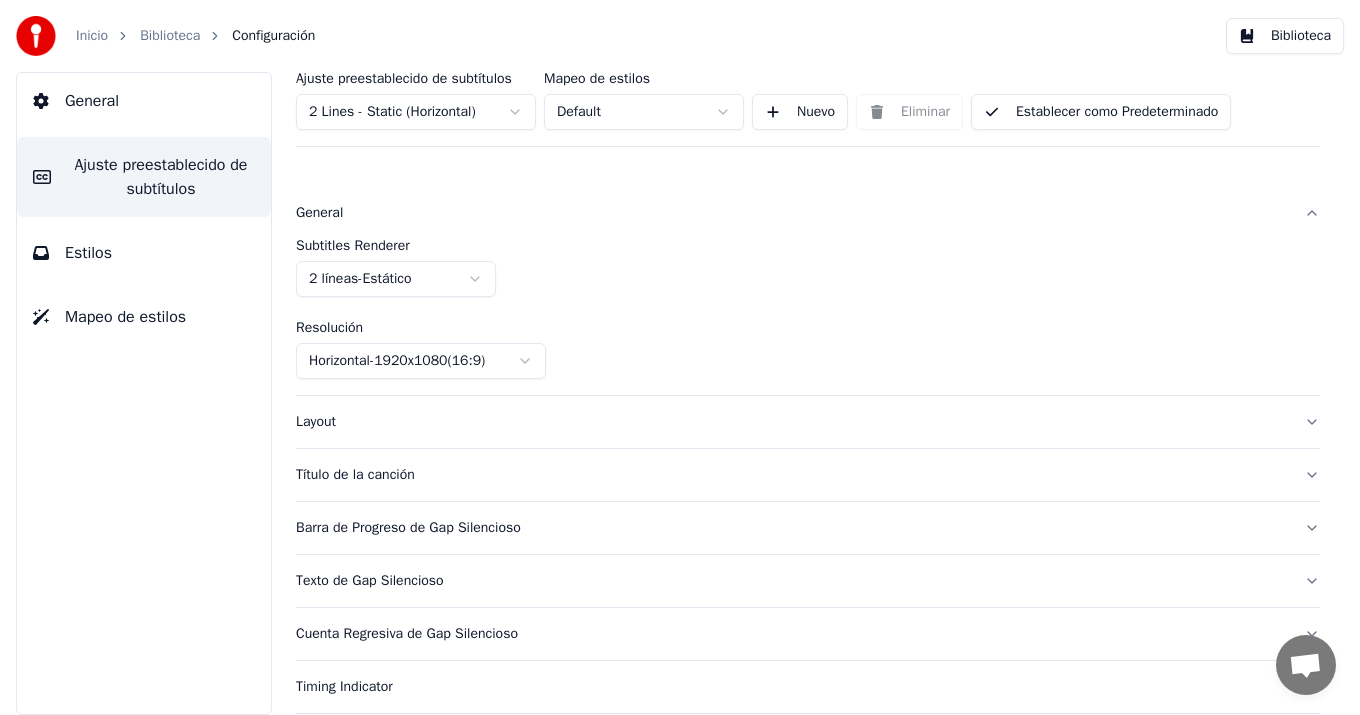 click on "General" at bounding box center (808, 213) 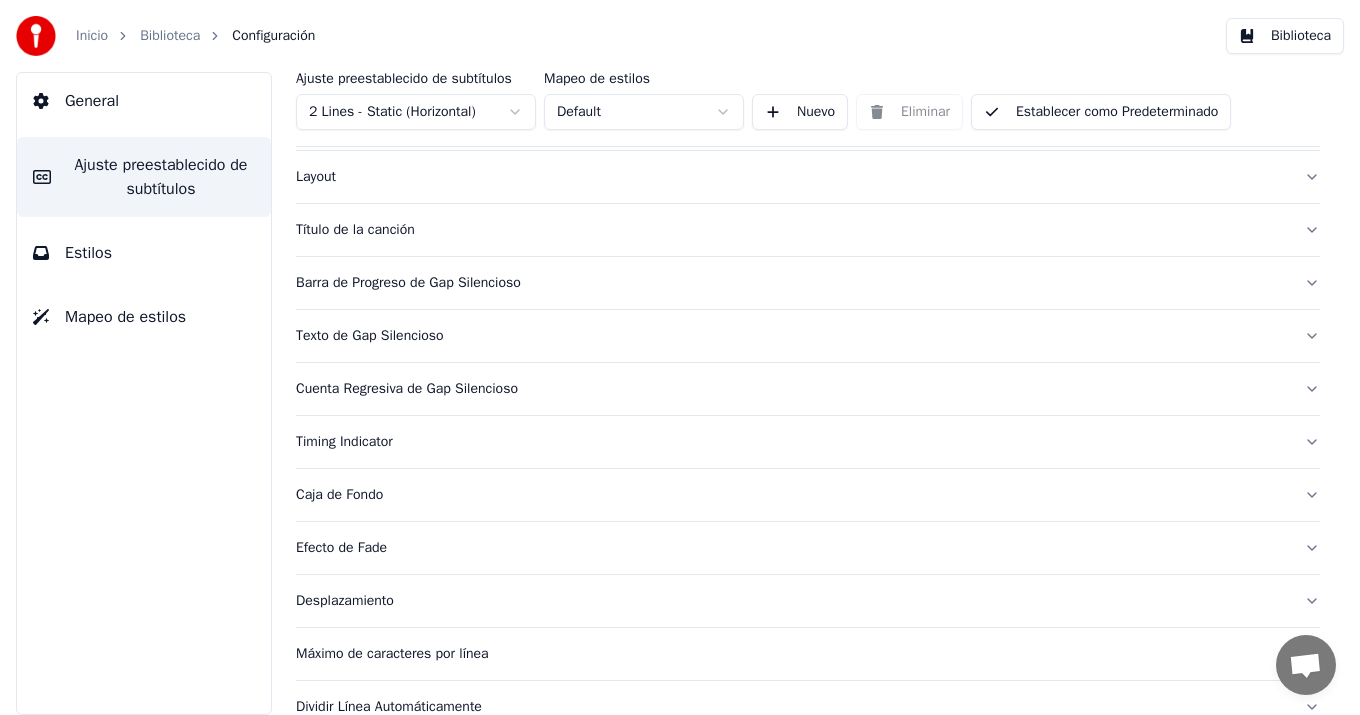 scroll, scrollTop: 176, scrollLeft: 0, axis: vertical 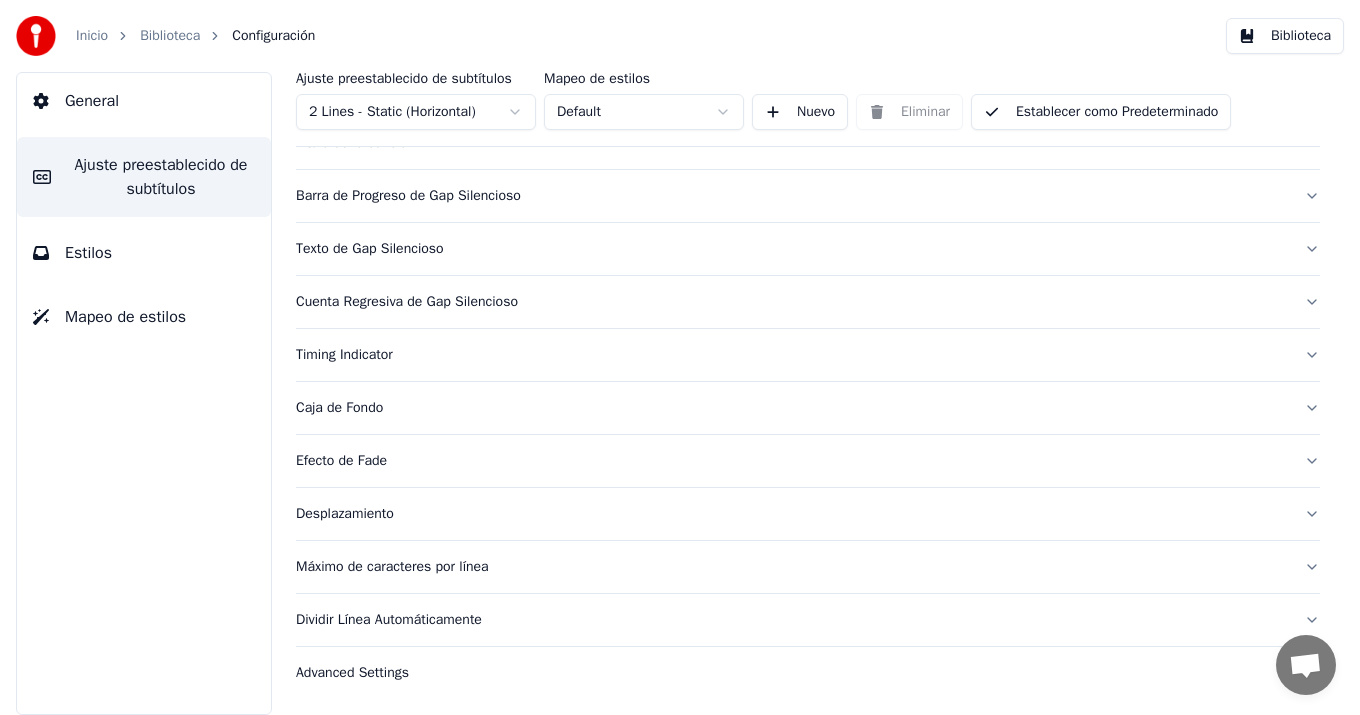 click on "Estilos" at bounding box center [88, 253] 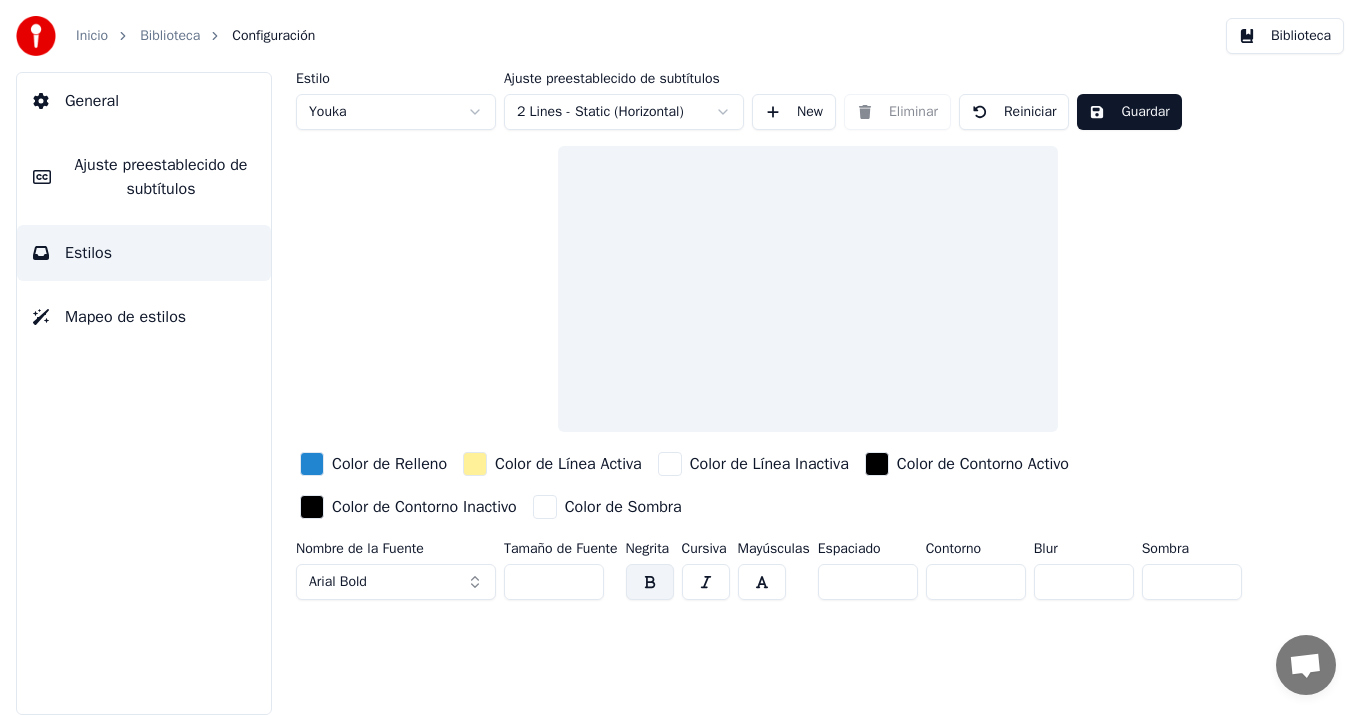 scroll, scrollTop: 0, scrollLeft: 0, axis: both 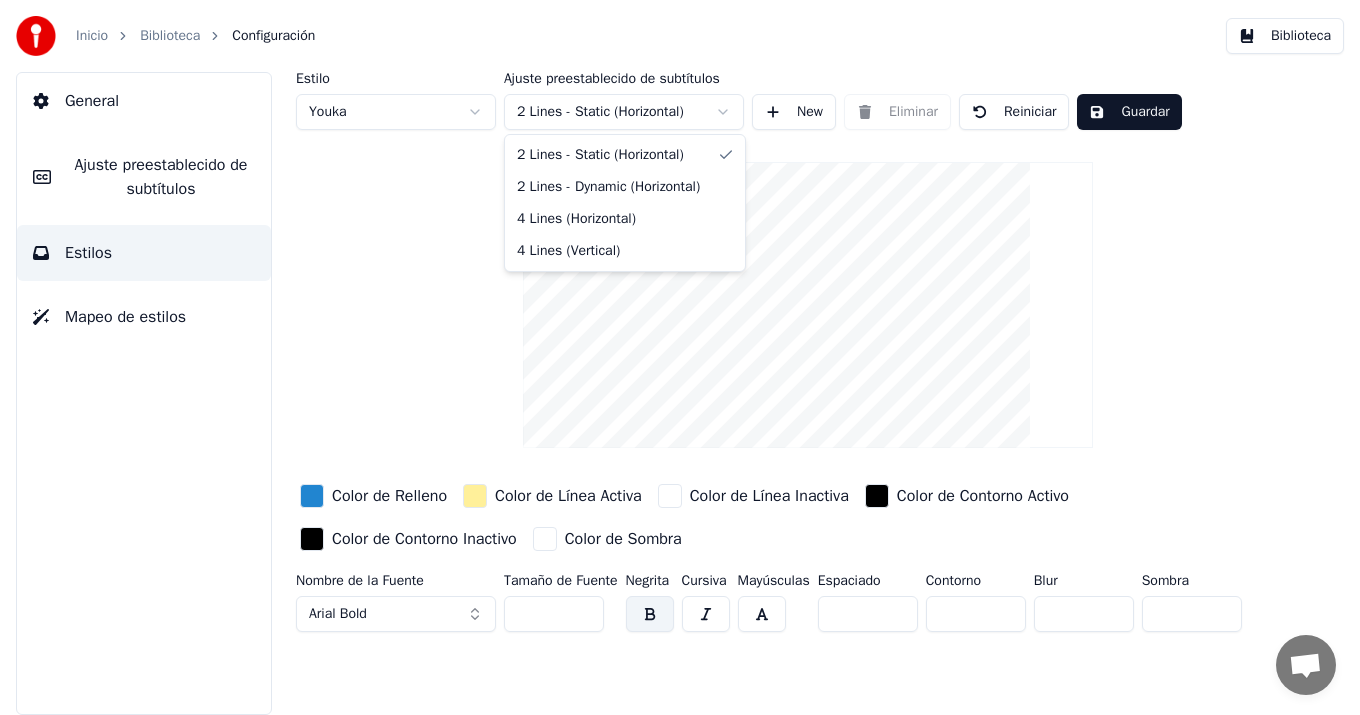 click on "Inicio Biblioteca Configuración Biblioteca General Ajuste preestablecido de subtítulos Estilos Mapeo de estilos Estilo Youka Ajuste preestablecido de subtítulos 2 Lines - Static (Horizontal) New Eliminar Reiniciar Guardar Color de Relleno Color de Línea Activa Color de Línea Inactiva Color de Contorno Activo Color de Contorno Inactivo Color de Sombra Nombre de la Fuente Arial Bold Tamaño de Fuente ** Negrita Cursiva Mayúsculas Espaciado * Contorno * Blur * Sombra *
2 Lines - Static (Horizontal) 2 Lines - Dynamic (Horizontal) 4 Lines (Horizontal) 4 Lines (Vertical)" at bounding box center (680, 357) 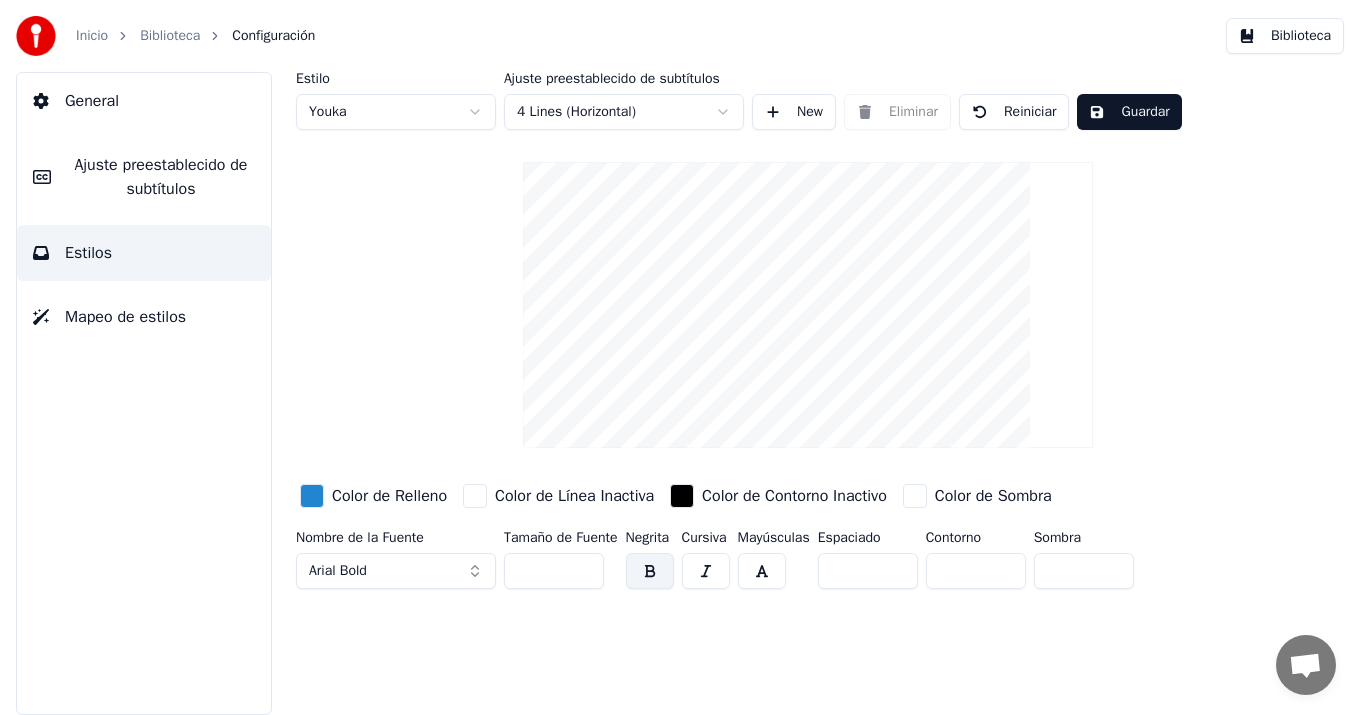 click on "Inicio Biblioteca Configuración Biblioteca General Ajuste preestablecido de subtítulos Estilos Mapeo de estilos Estilo Youka Ajuste preestablecido de subtítulos 4 Lines (Horizontal) New Eliminar Reiniciar Guardar Color de Relleno Color de Línea Inactiva Color de Contorno Inactivo Color de Sombra Nombre de la Fuente Arial Bold Tamaño de Fuente ** Negrita Cursiva Mayúsculas Espaciado * Contorno * Sombra *" at bounding box center [680, 357] 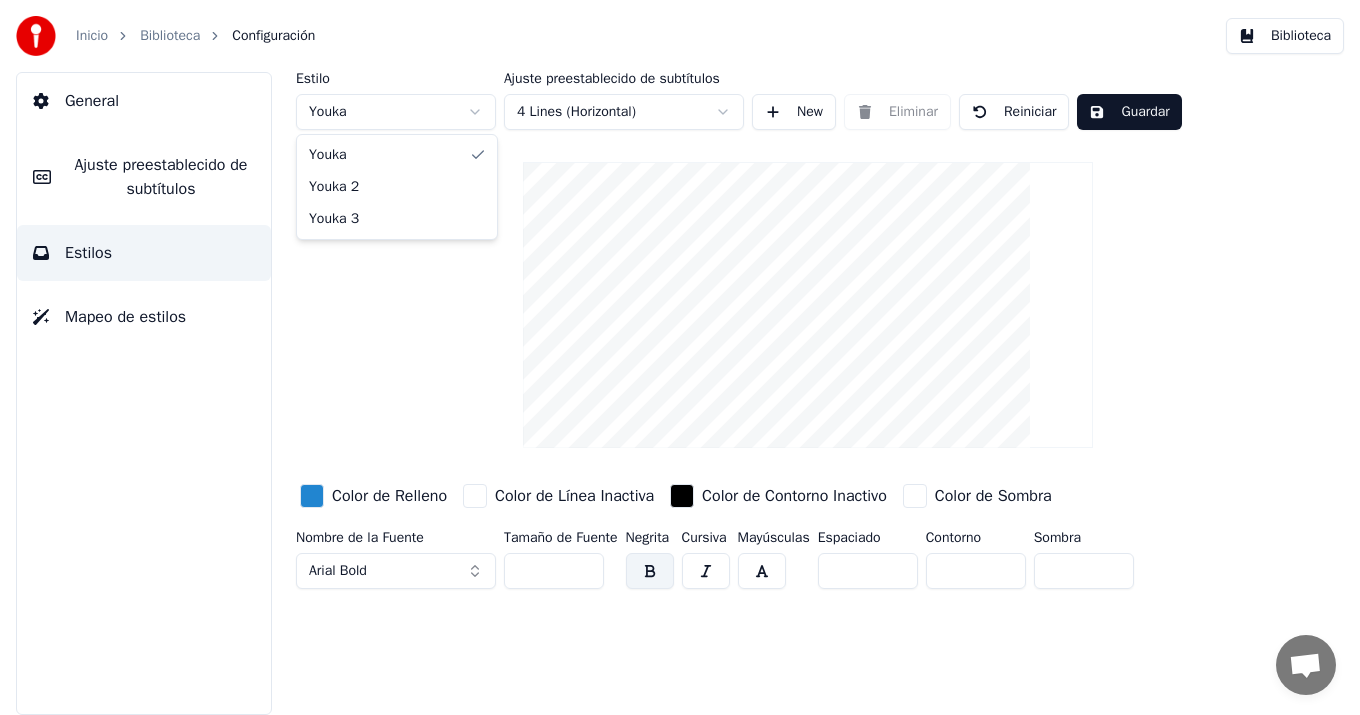 click on "Inicio Biblioteca Configuración Biblioteca General Ajuste preestablecido de subtítulos Estilos Mapeo de estilos Estilo Youka Ajuste preestablecido de subtítulos 4 Lines (Horizontal) New Eliminar Reiniciar Guardar Color de Relleno Color de Línea Inactiva Color de Contorno Inactivo Color de Sombra Nombre de la Fuente Arial Bold Tamaño de Fuente ** Negrita Cursiva Mayúsculas Espaciado * Contorno * Sombra *
Youka Youka 2 Youka 3" at bounding box center [680, 357] 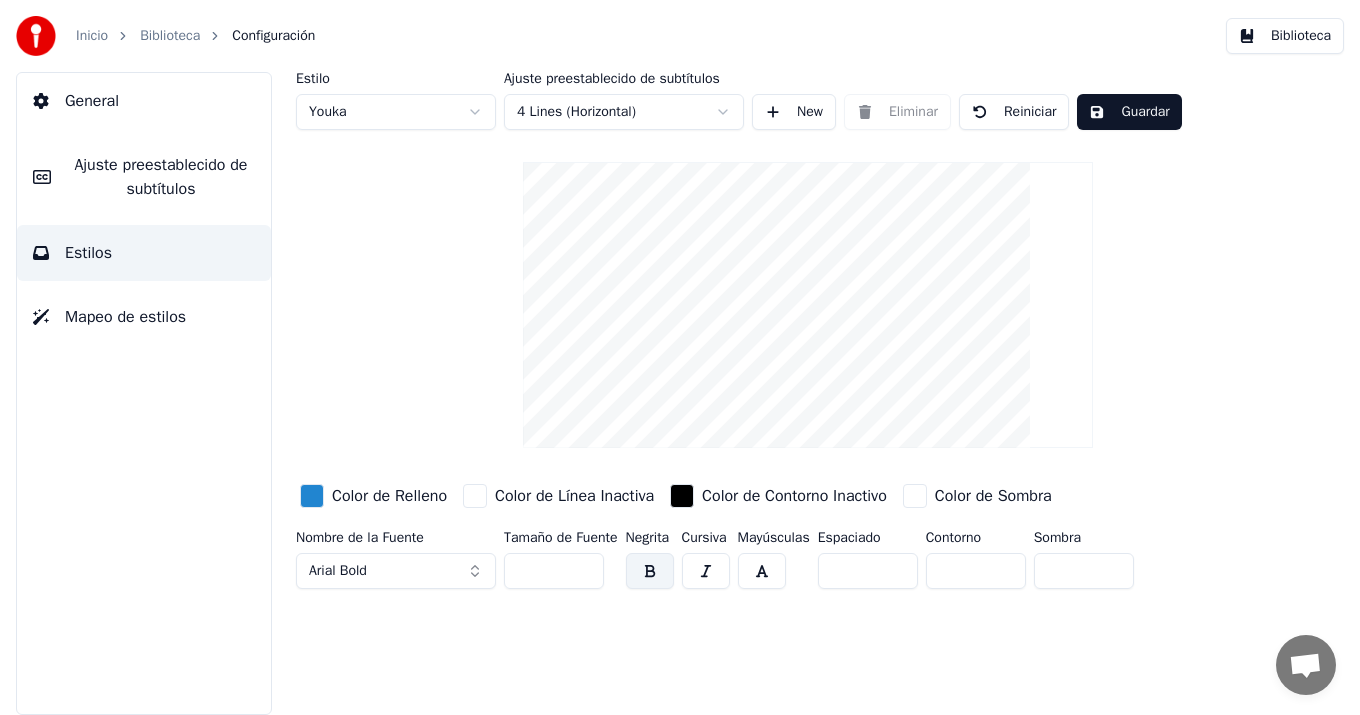 click on "Guardar" at bounding box center [1129, 112] 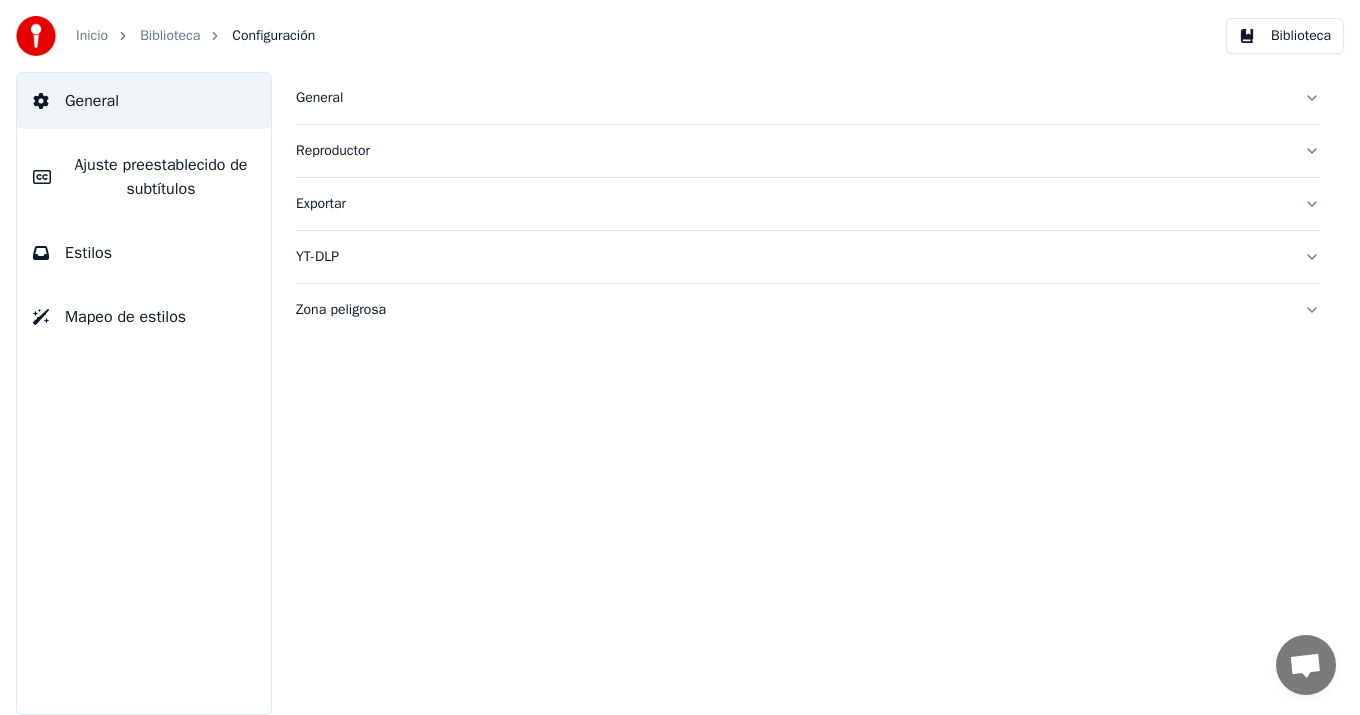 click on "General Reproductor Exportar YT-DLP Zona peligrosa" at bounding box center [808, 393] 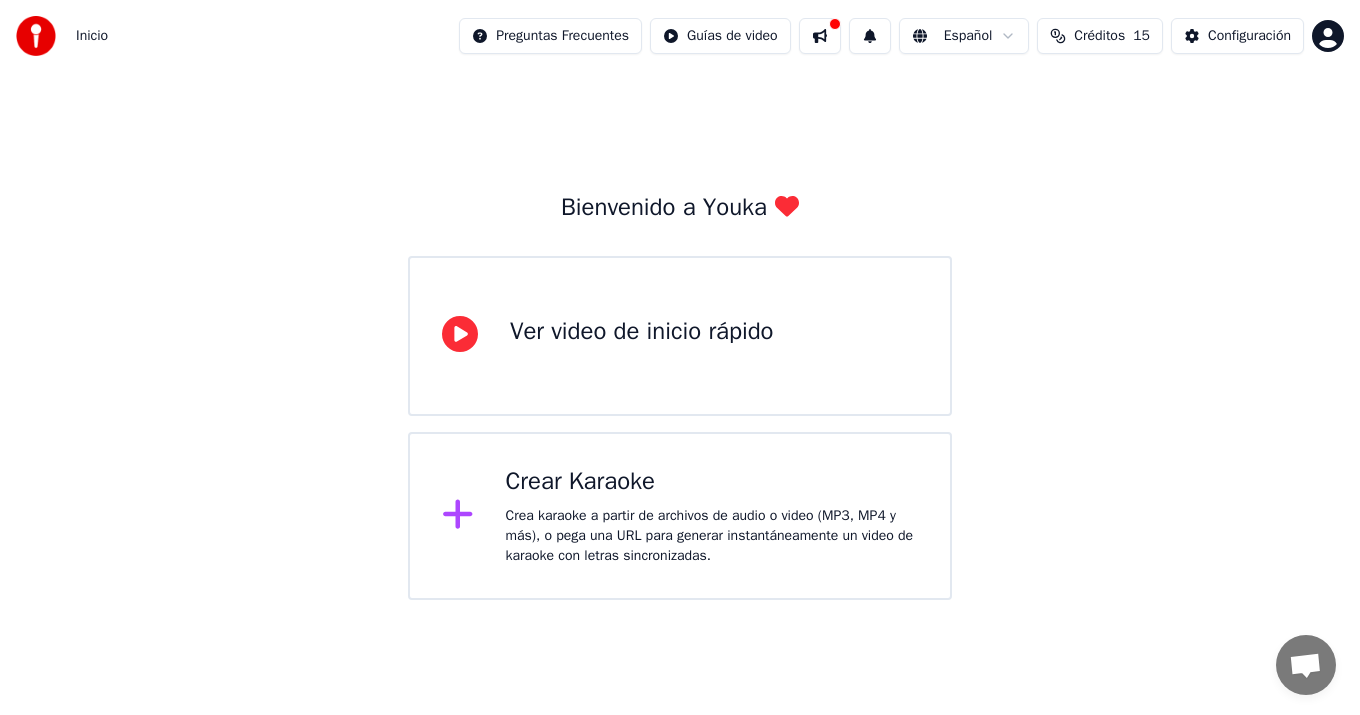 click 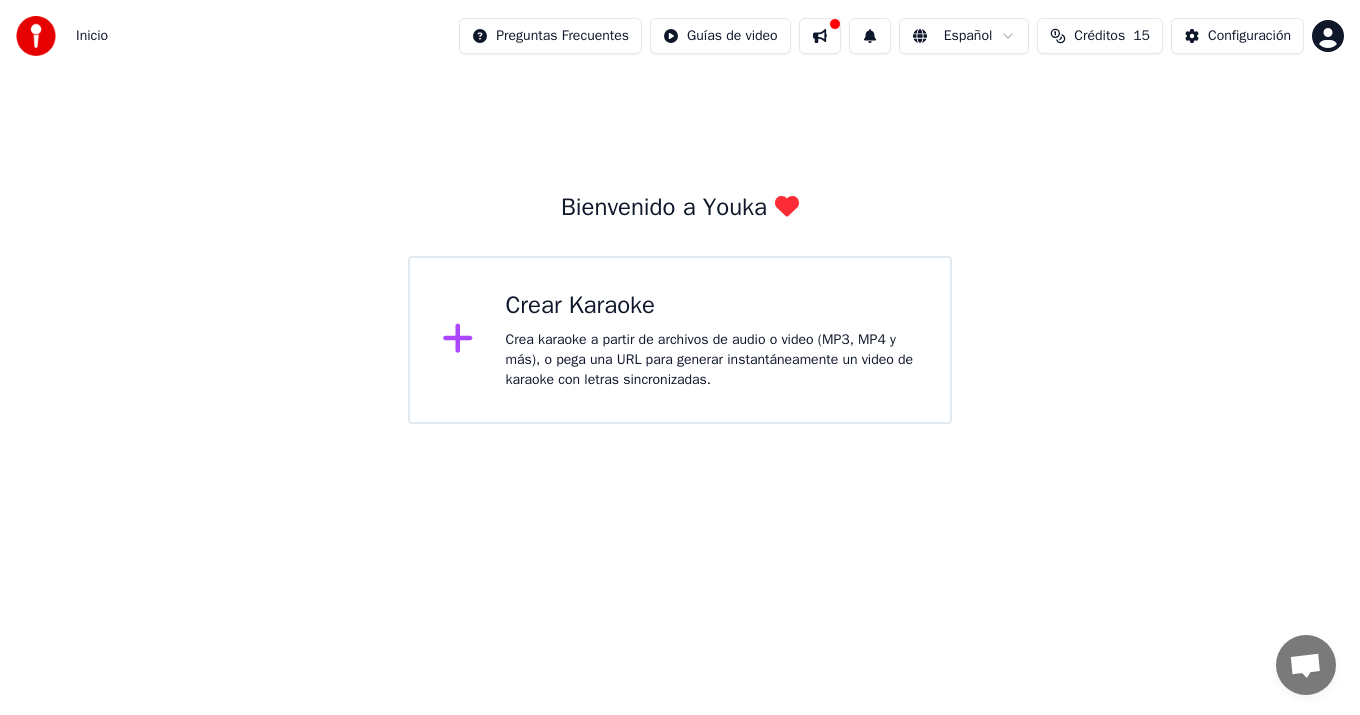 click 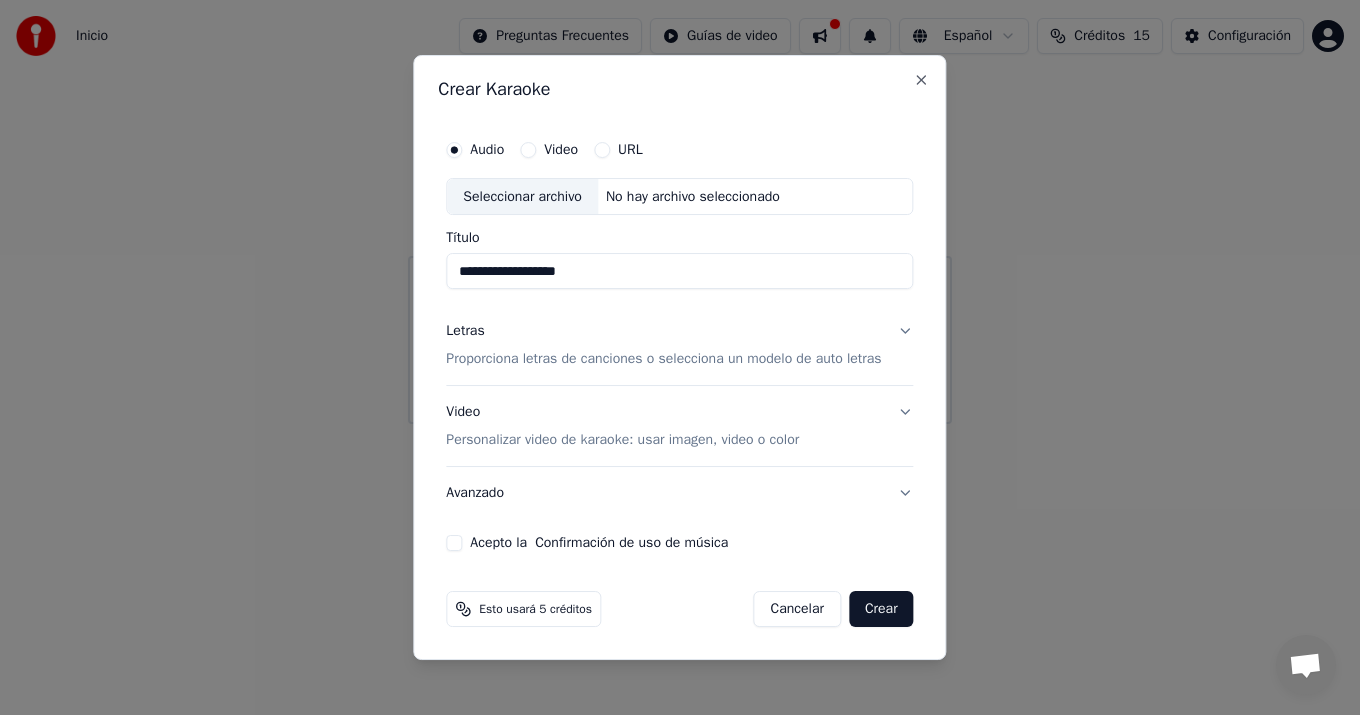 click on "Seleccionar archivo" at bounding box center (522, 197) 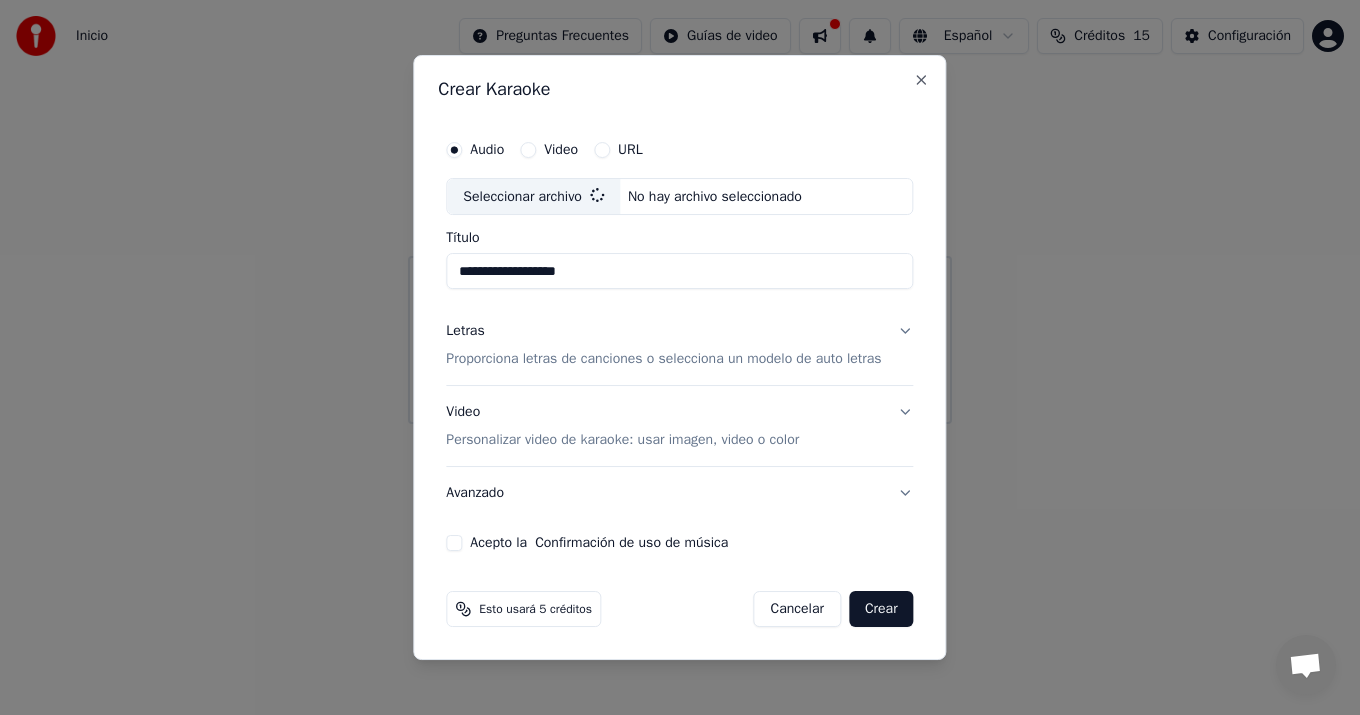type on "**********" 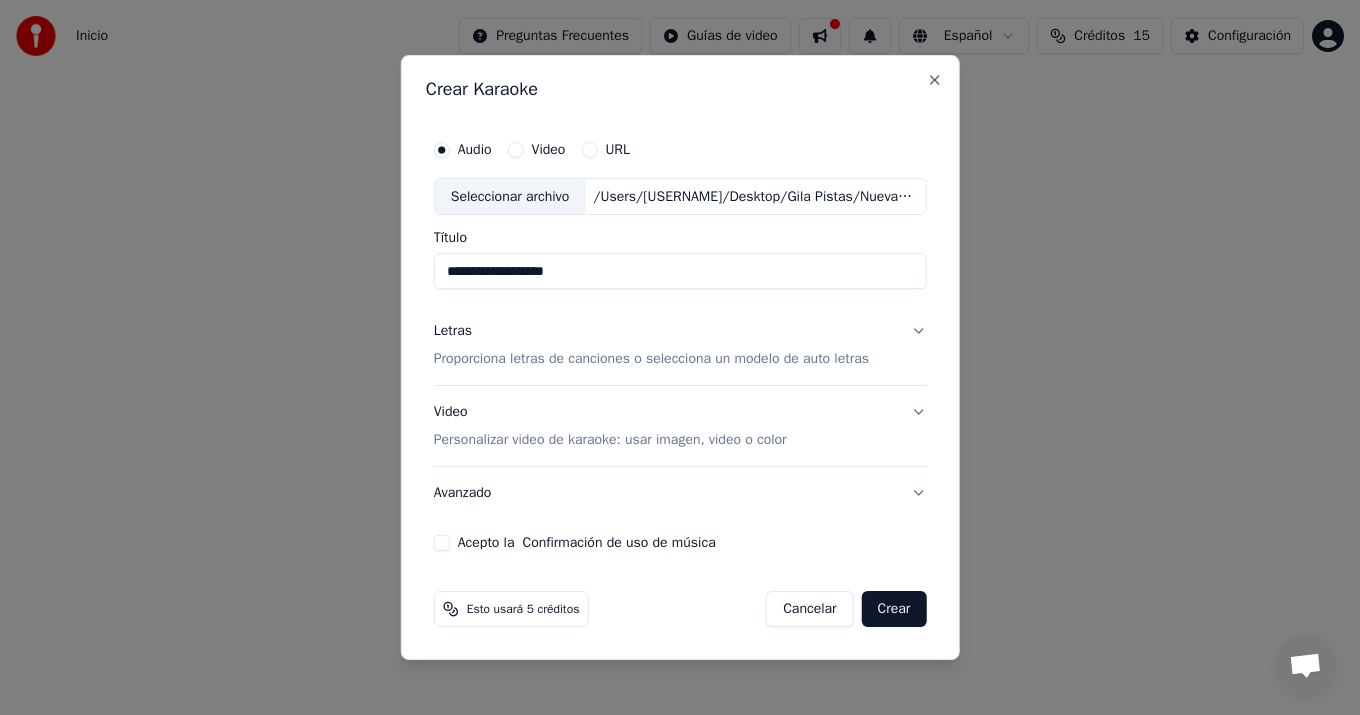 click on "Letras Proporciona letras de canciones o selecciona un modelo de auto letras" at bounding box center [680, 346] 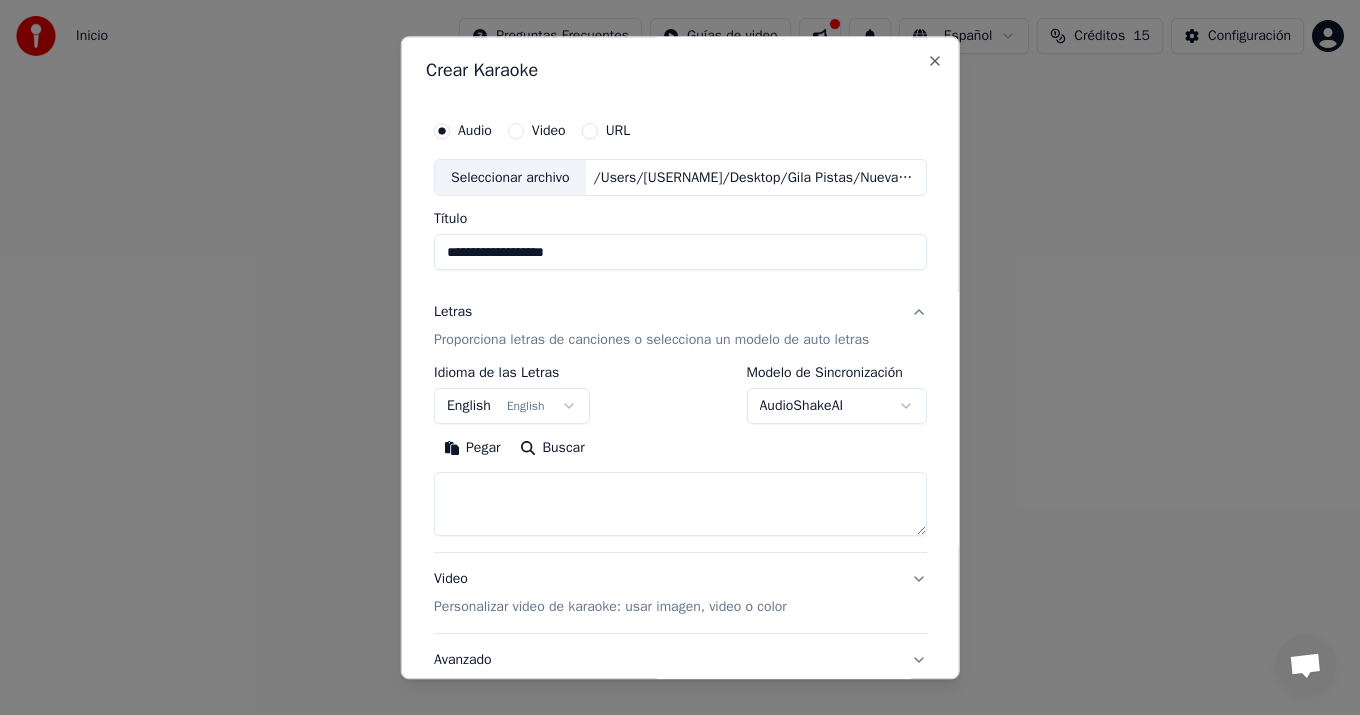 click on "English English" at bounding box center [512, 407] 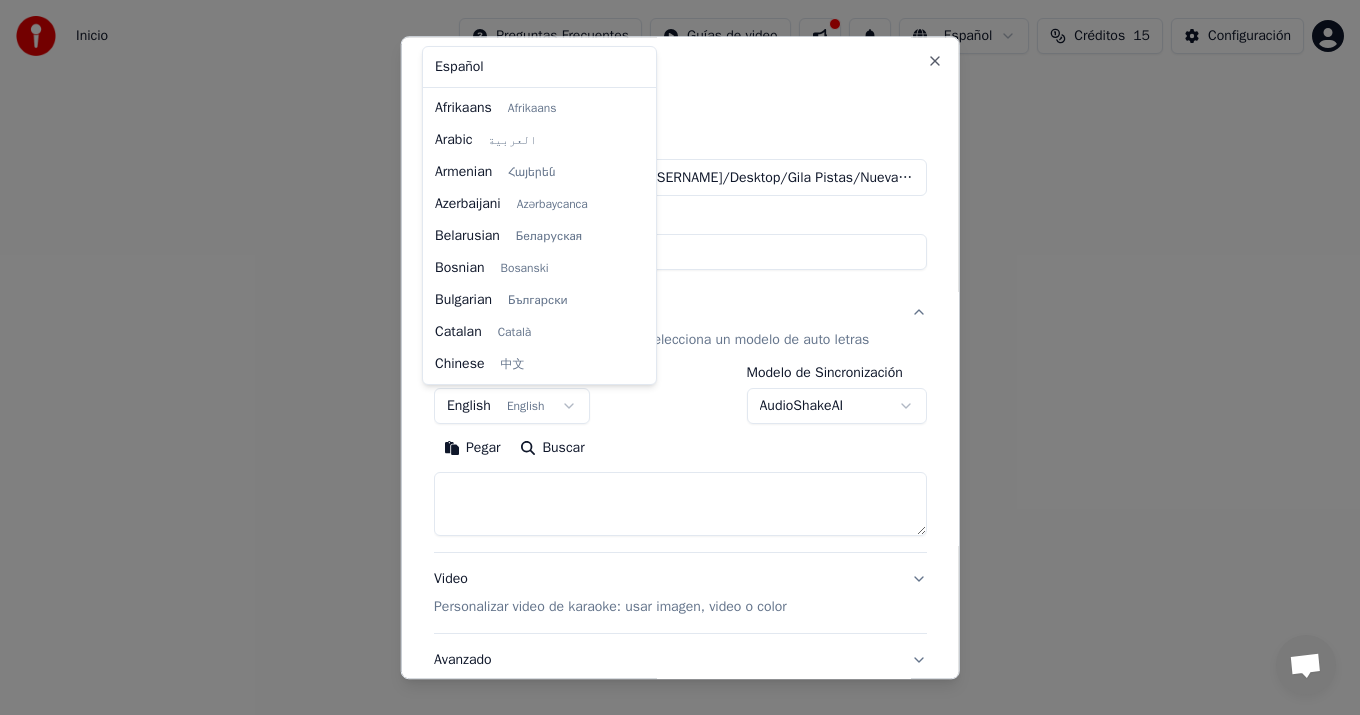 scroll, scrollTop: 160, scrollLeft: 0, axis: vertical 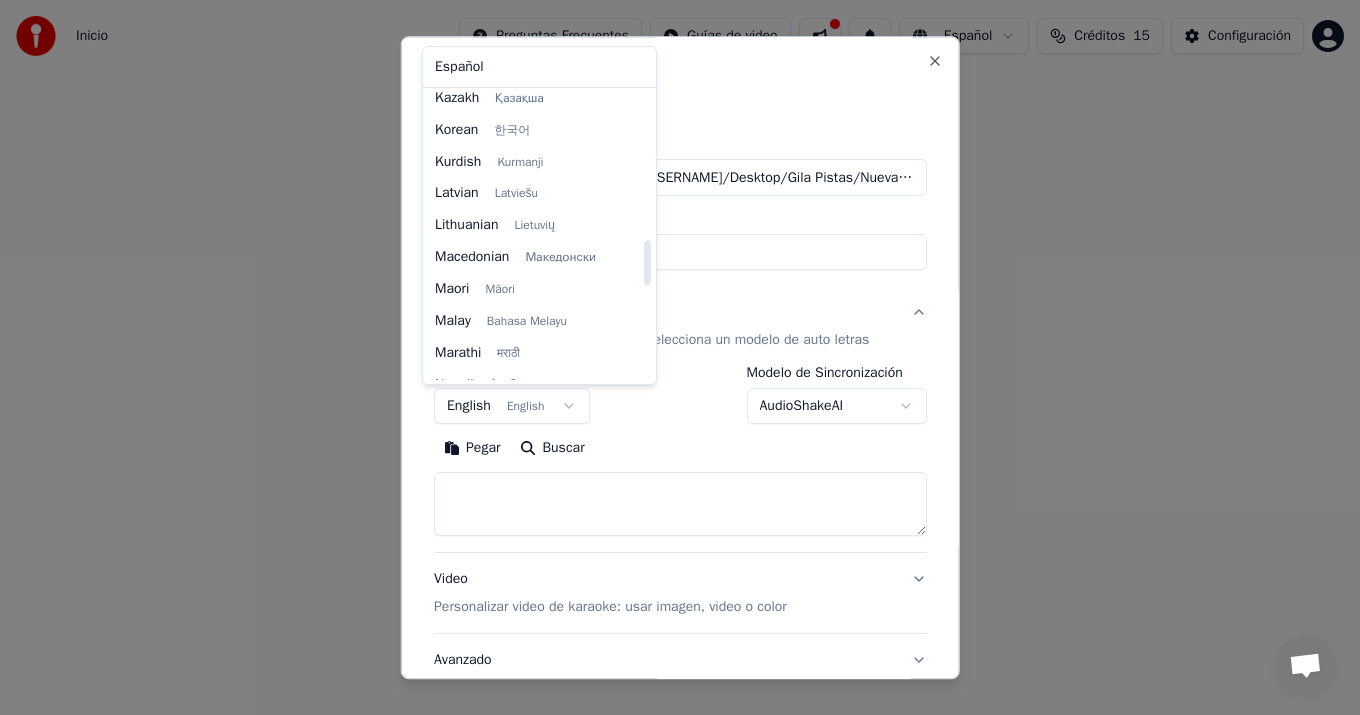 select on "**" 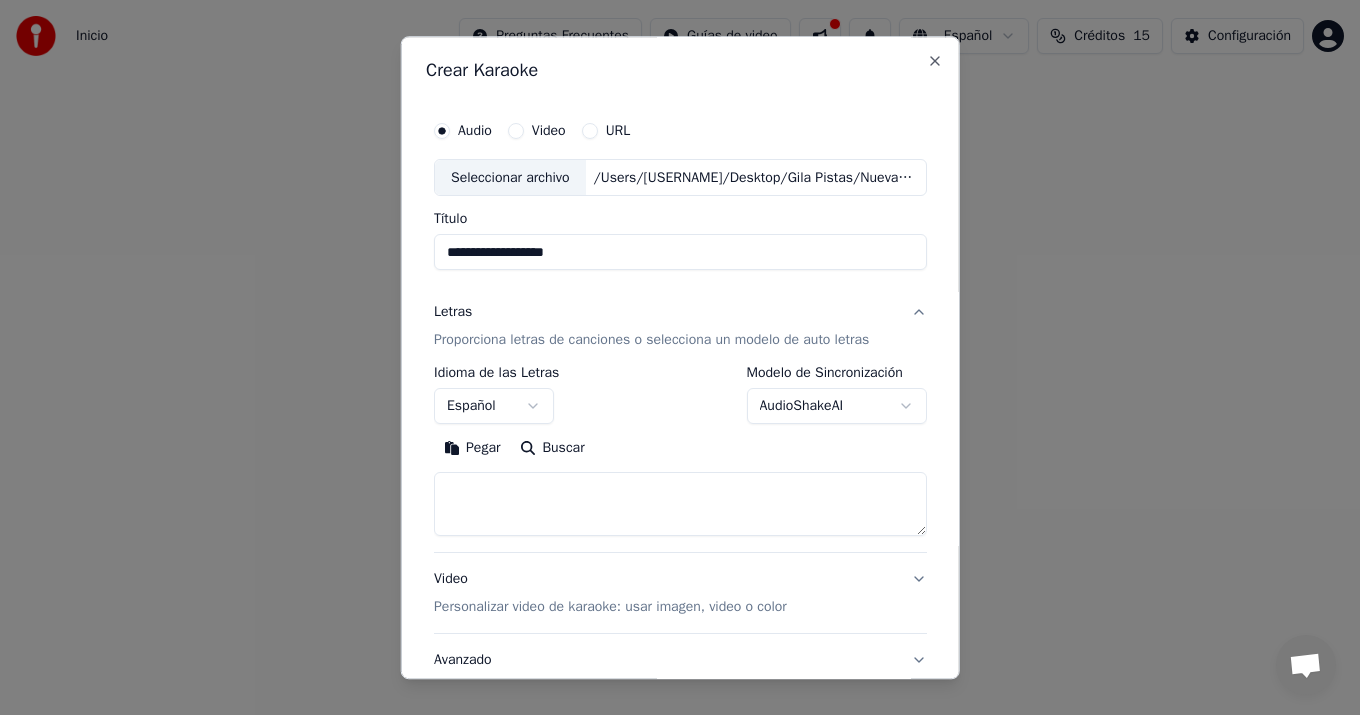 click on "**********" at bounding box center [680, 212] 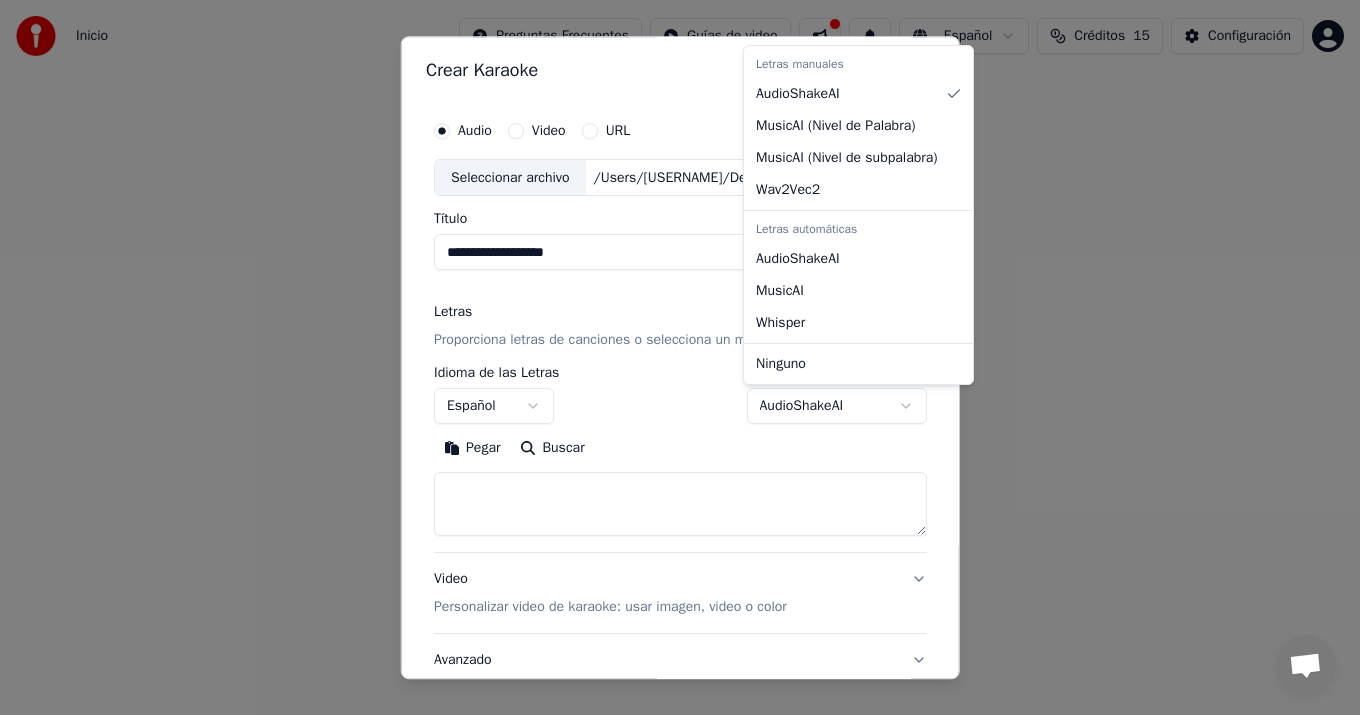 click on "**********" at bounding box center [680, 212] 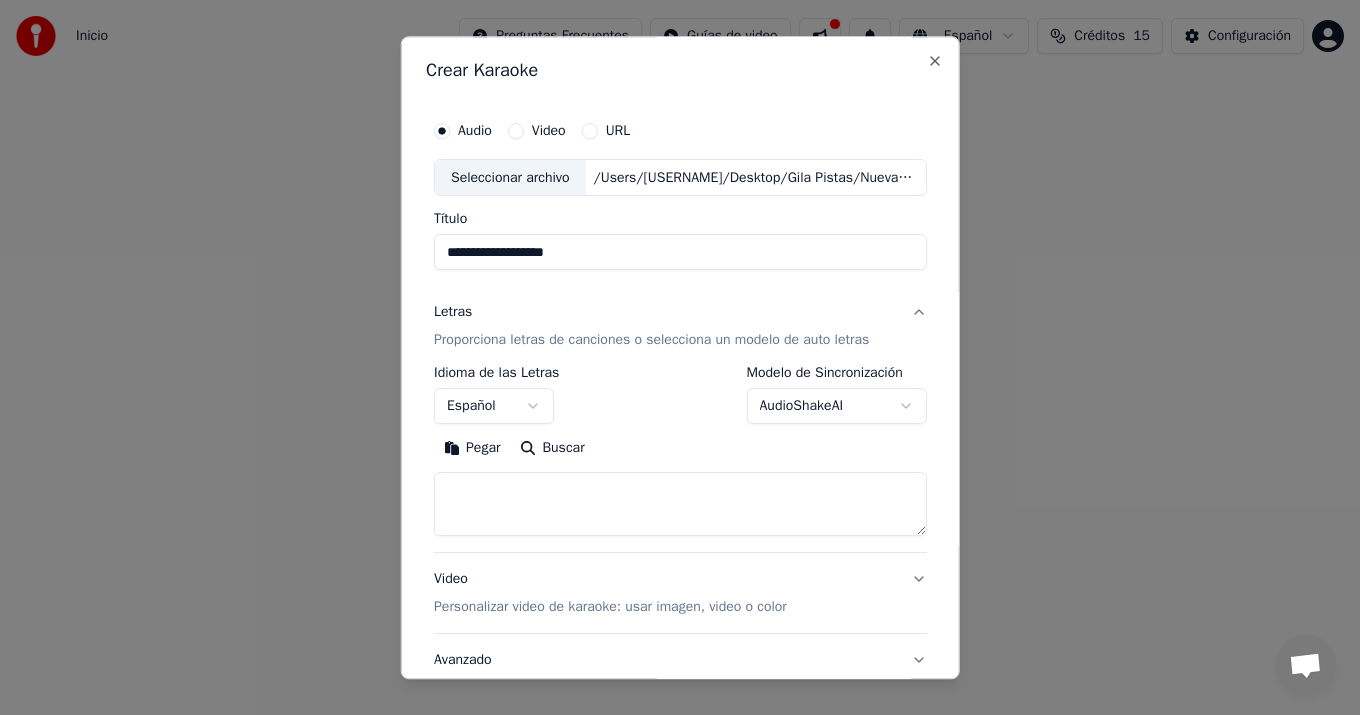 type 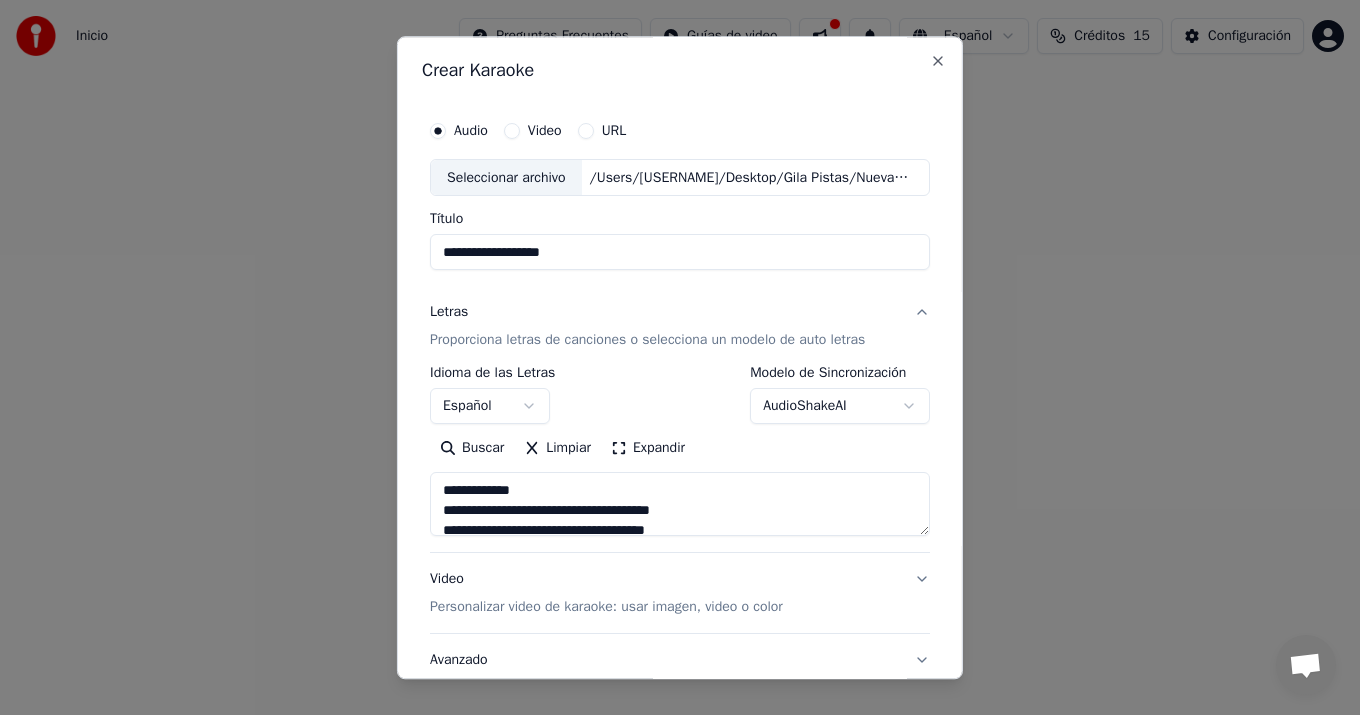 scroll, scrollTop: 744, scrollLeft: 0, axis: vertical 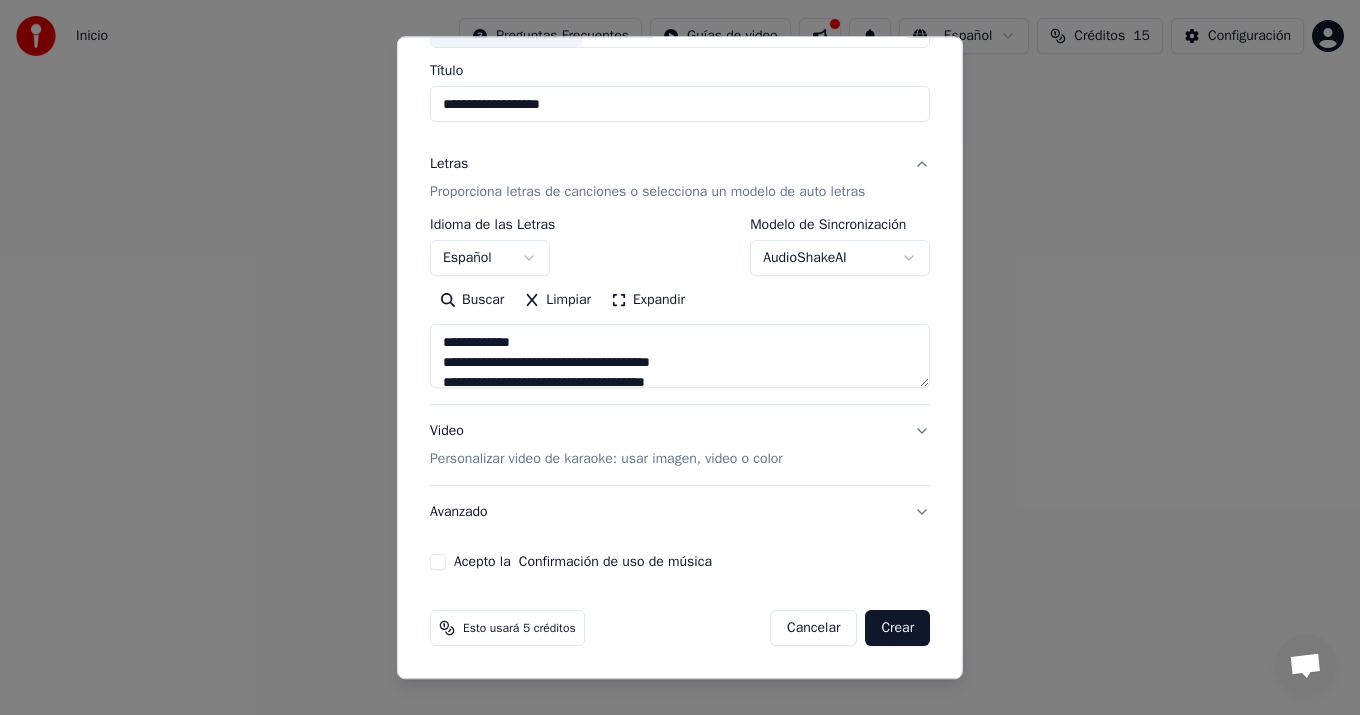 type on "**********" 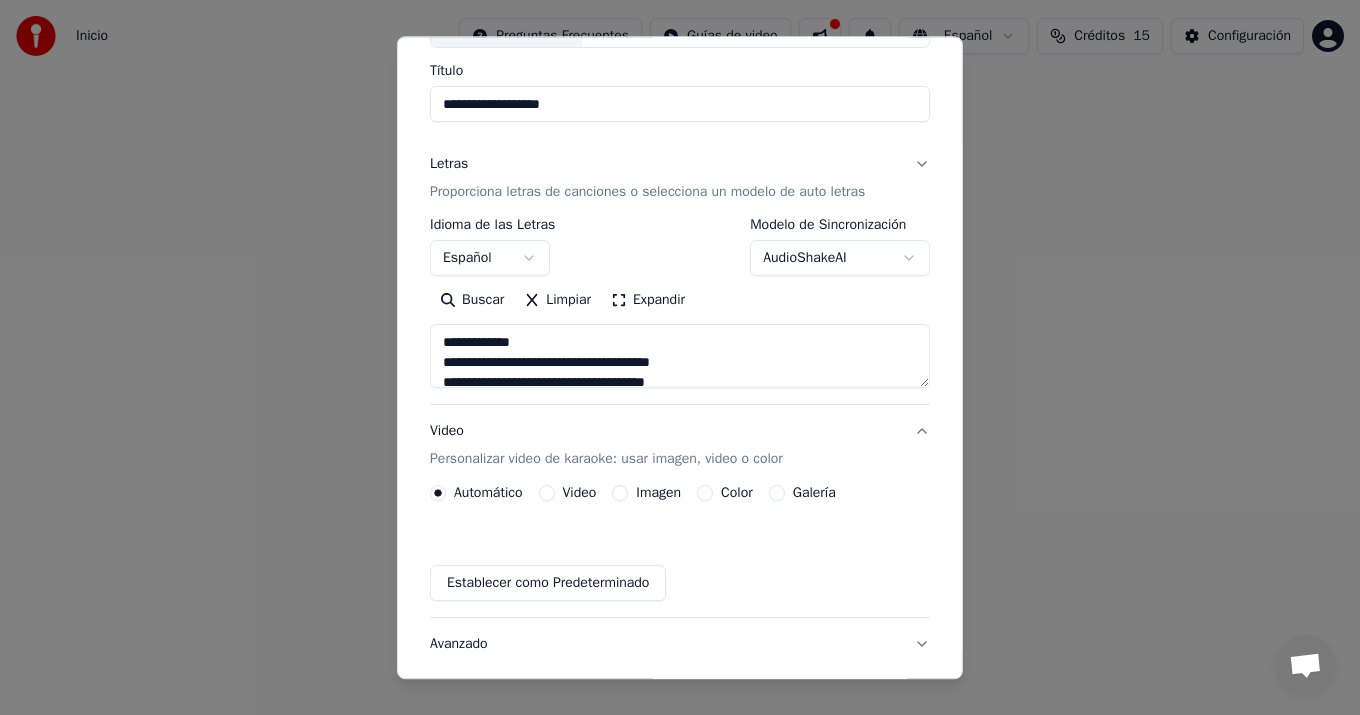 scroll, scrollTop: 94, scrollLeft: 0, axis: vertical 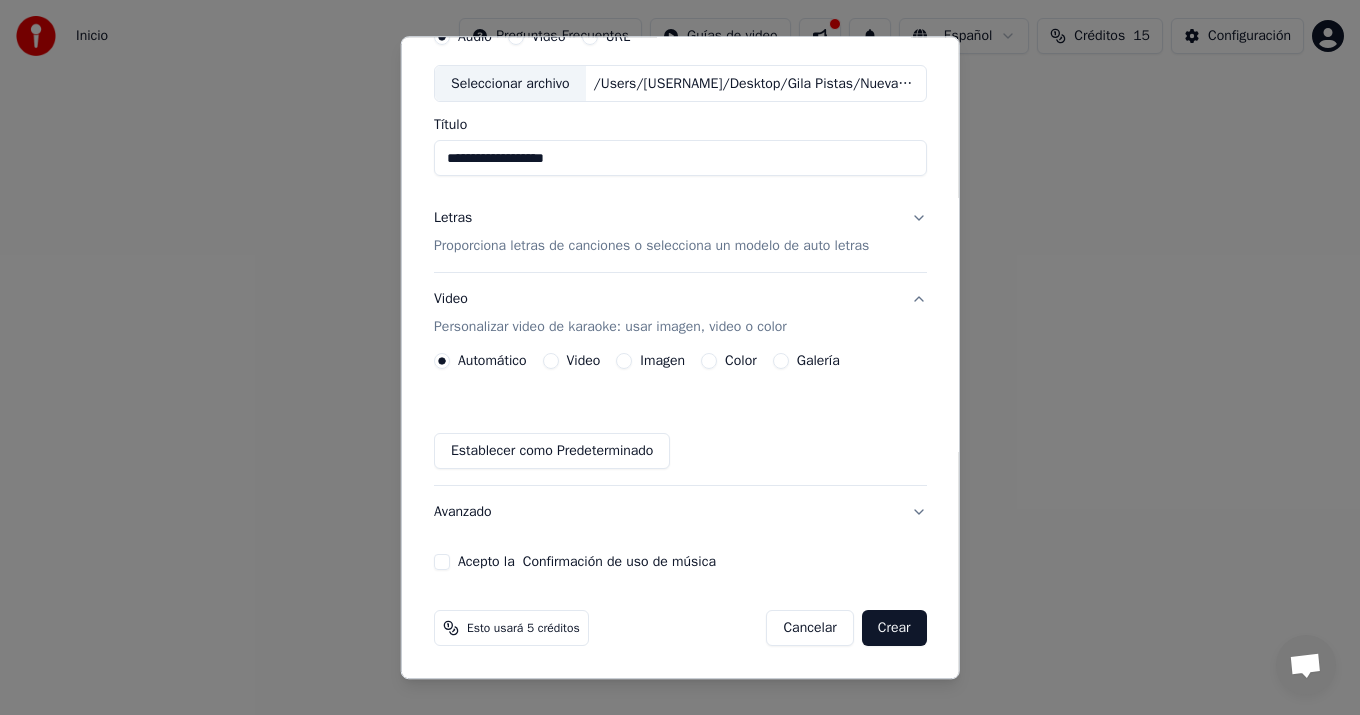 click on "Avanzado" at bounding box center [680, 513] 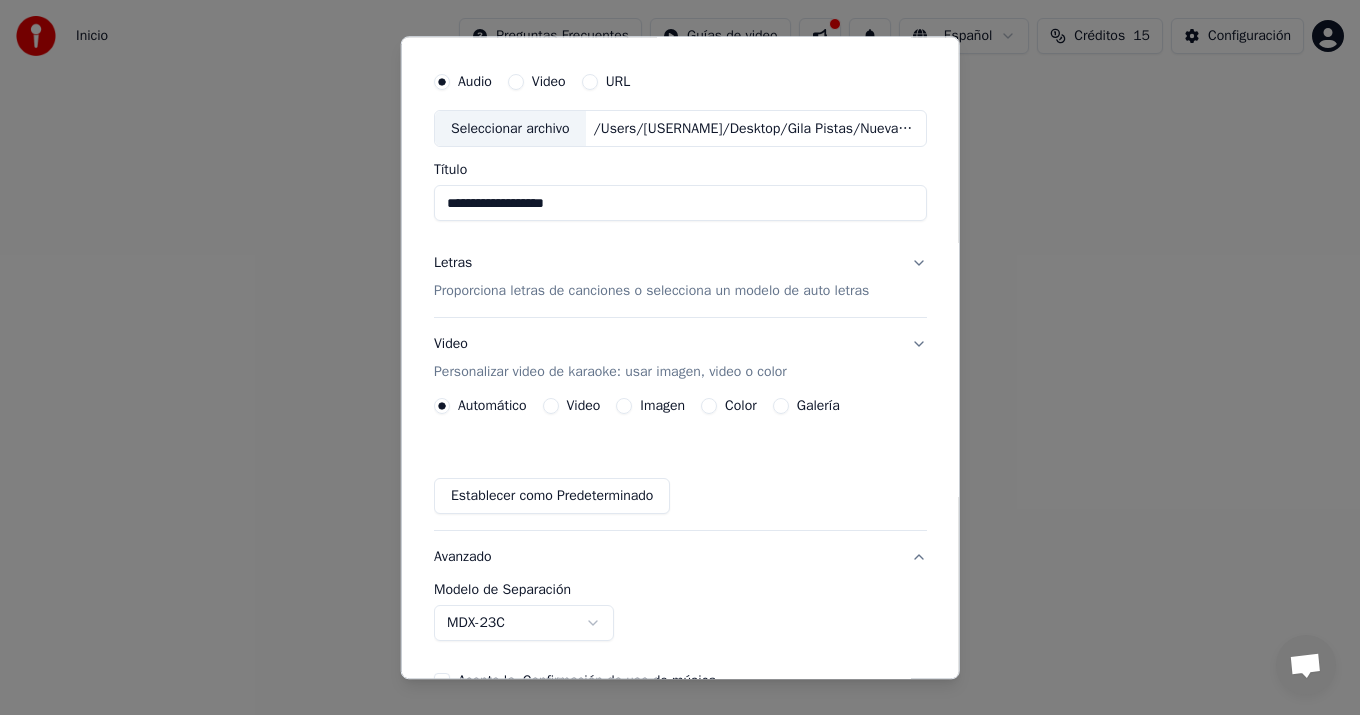 scroll, scrollTop: 36, scrollLeft: 0, axis: vertical 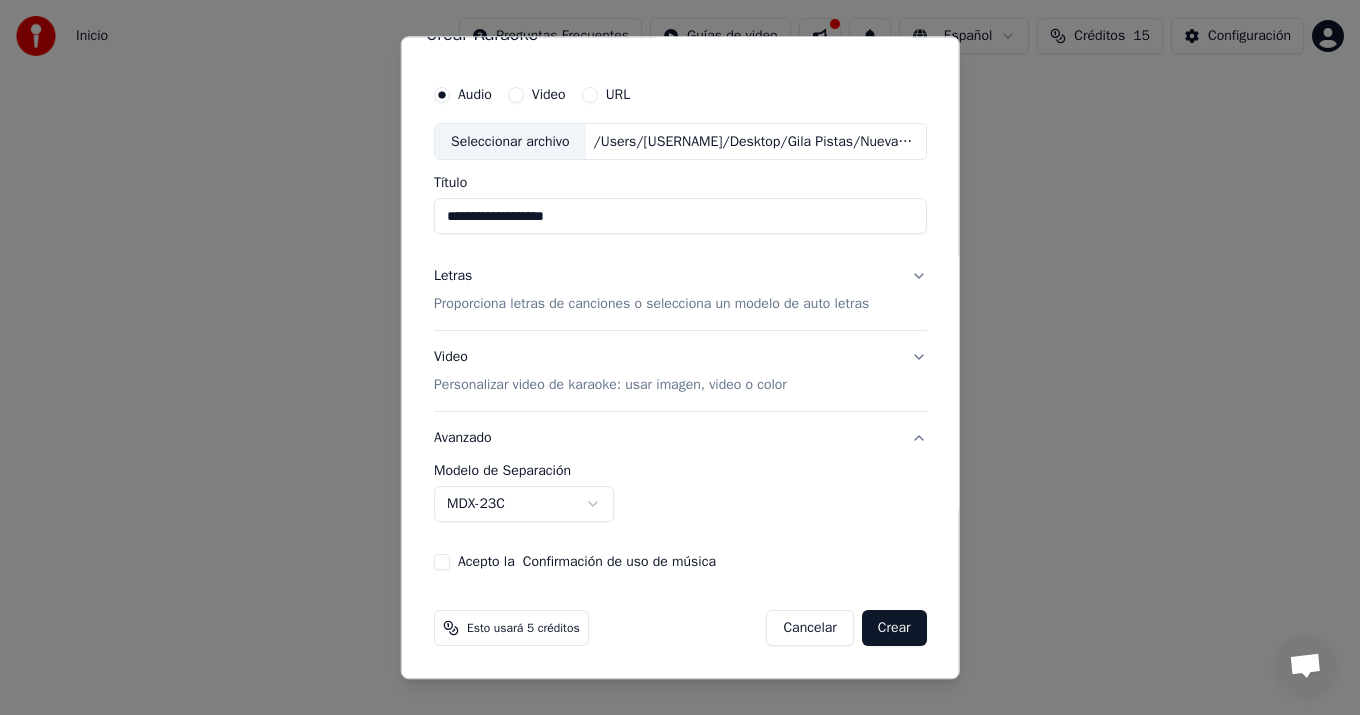 click on "Avanzado" at bounding box center [680, 439] 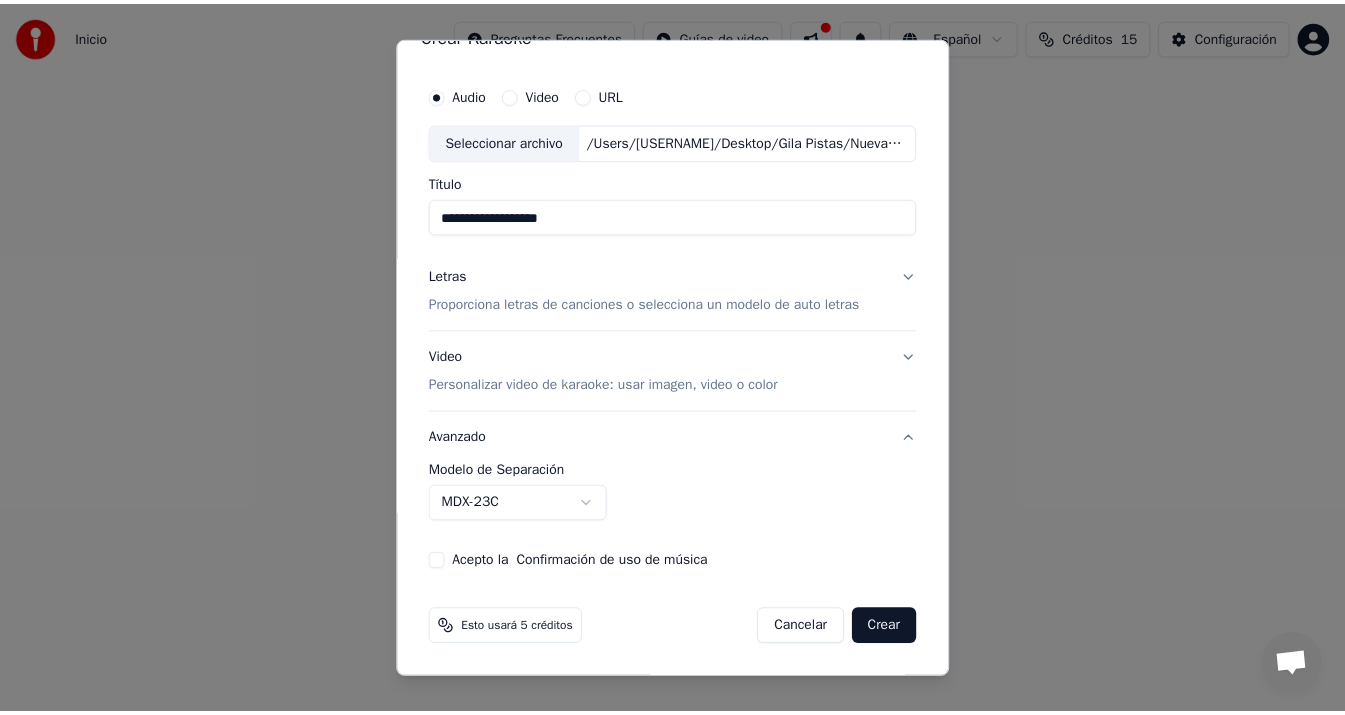 scroll, scrollTop: 0, scrollLeft: 0, axis: both 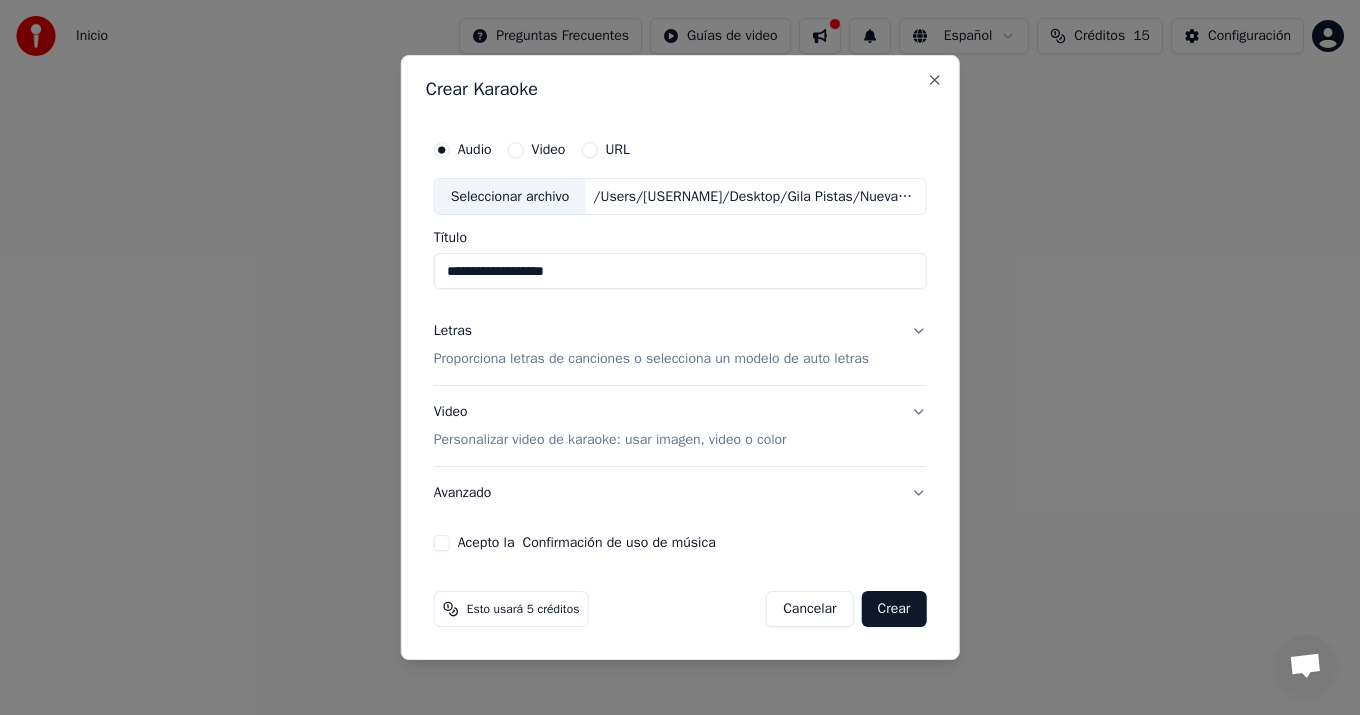 click on "Video" at bounding box center [549, 150] 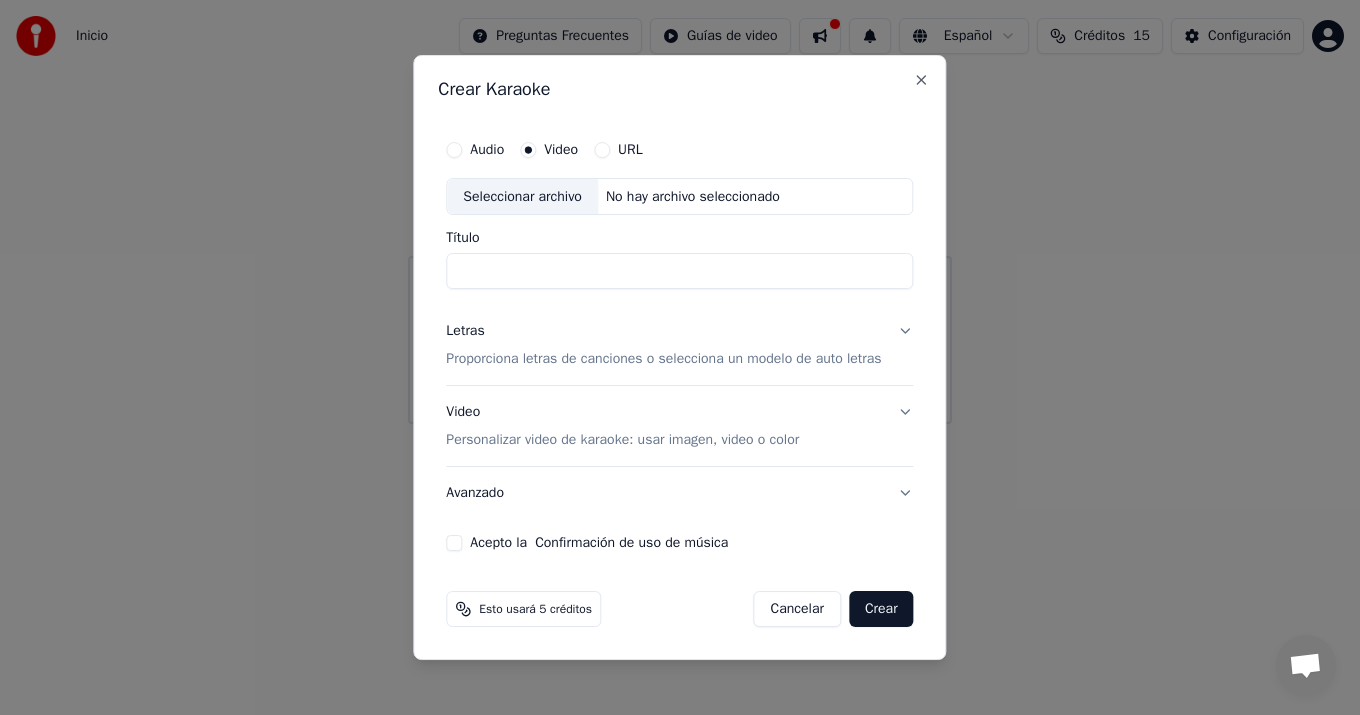 click on "Audio" at bounding box center [487, 150] 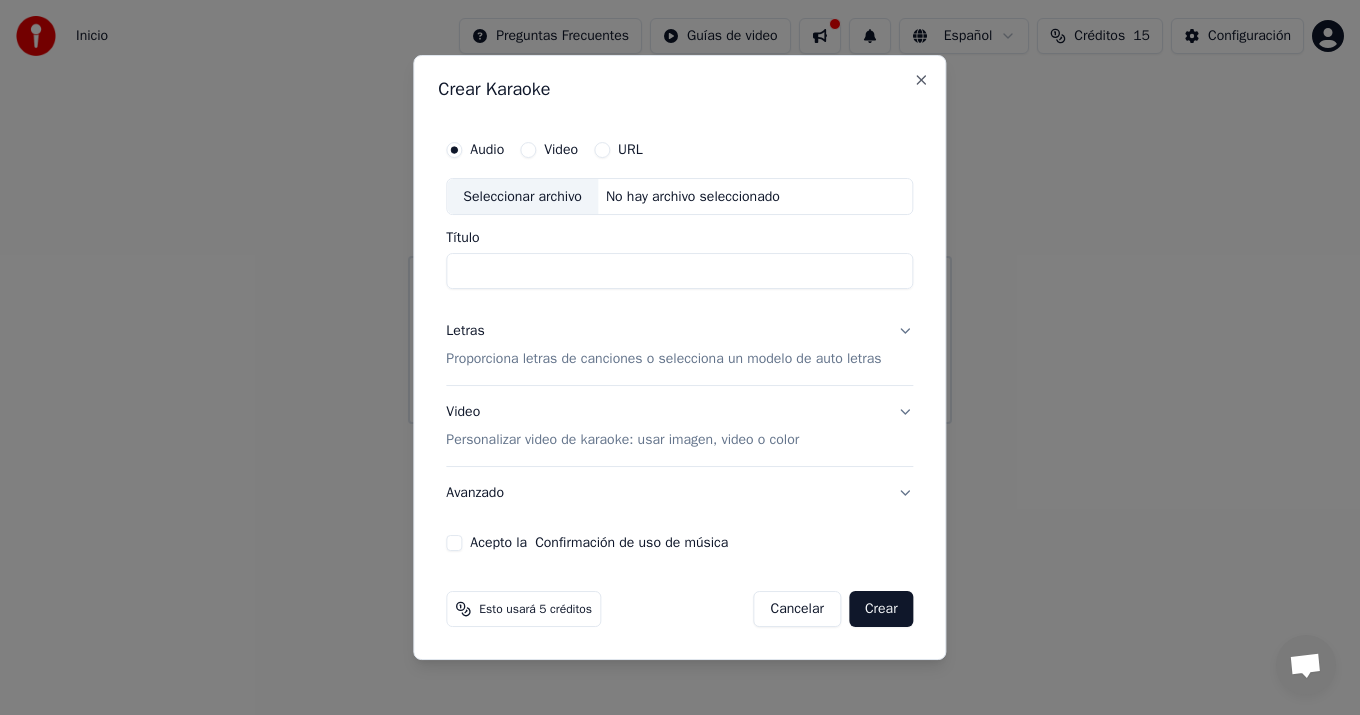 click on "Seleccionar archivo" at bounding box center (522, 197) 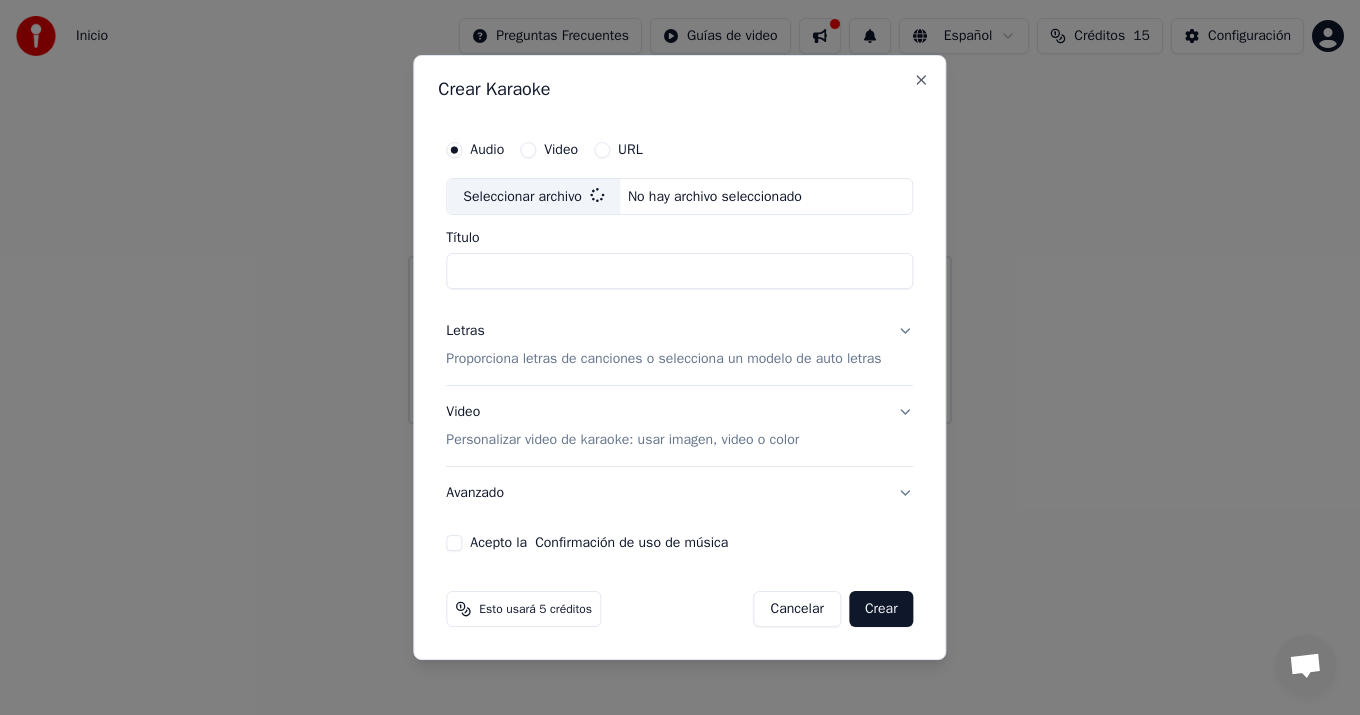 type on "**********" 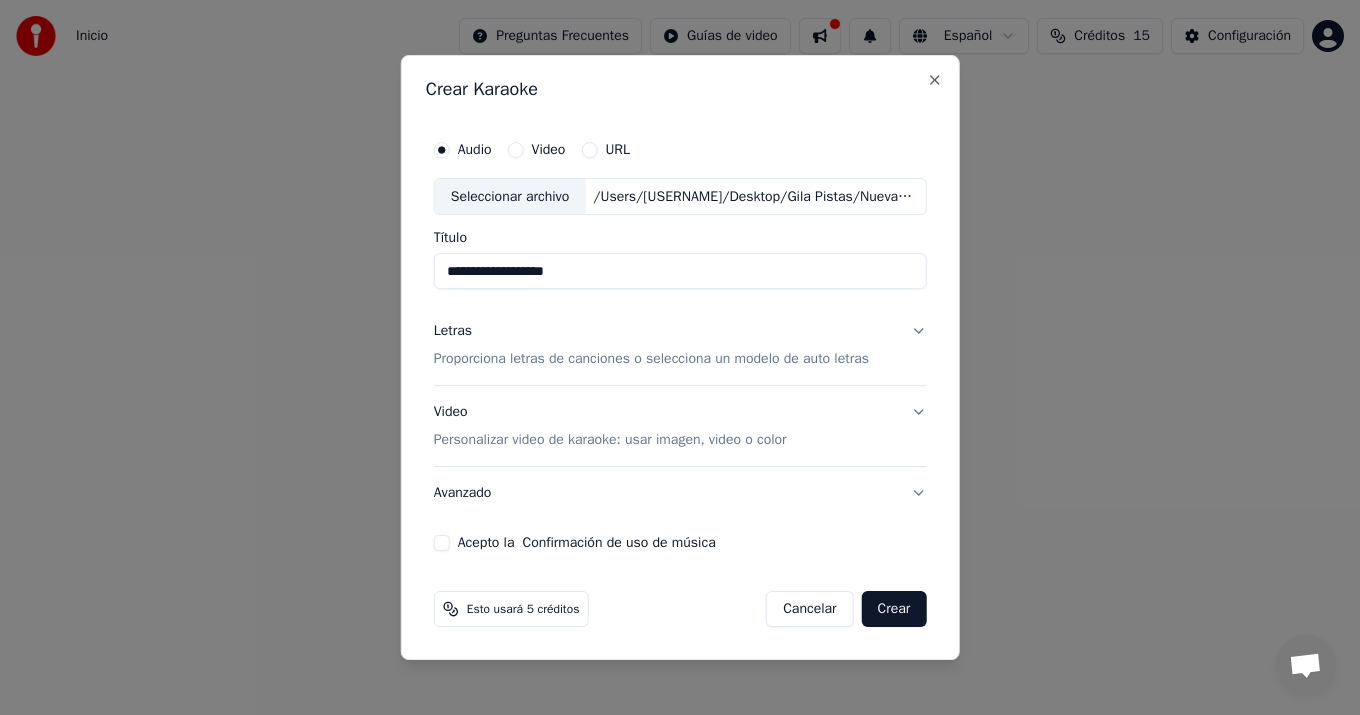 click on "Letras Proporciona letras de canciones o selecciona un modelo de auto letras" at bounding box center [680, 346] 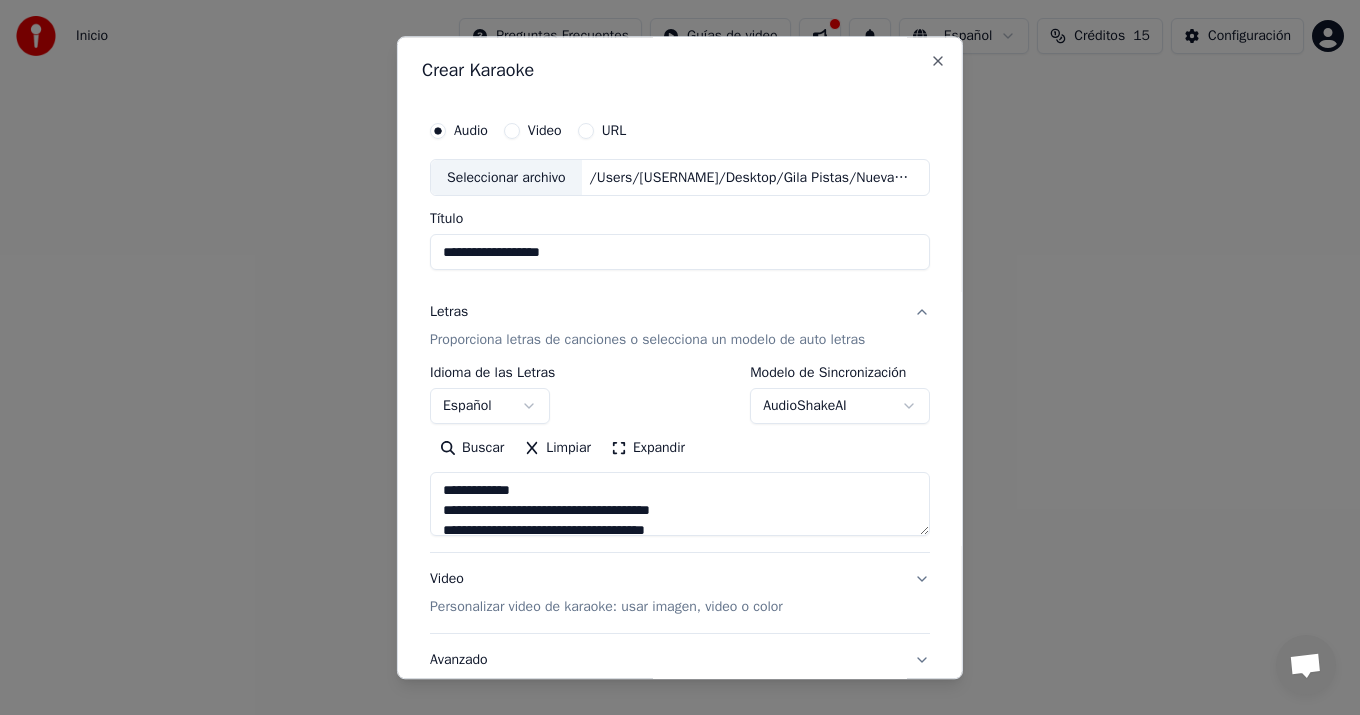 click on "Letras Proporciona letras de canciones o selecciona un modelo de auto letras" at bounding box center [680, 327] 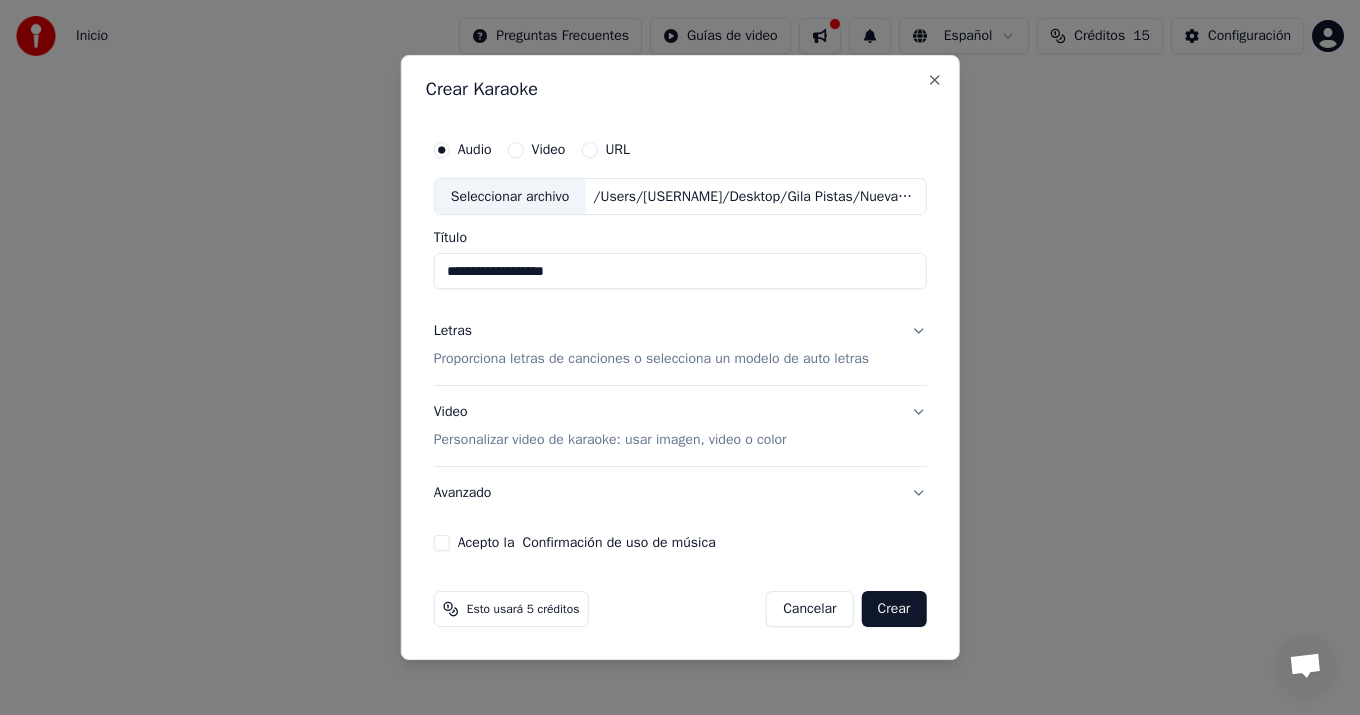click on "Crear" at bounding box center [894, 609] 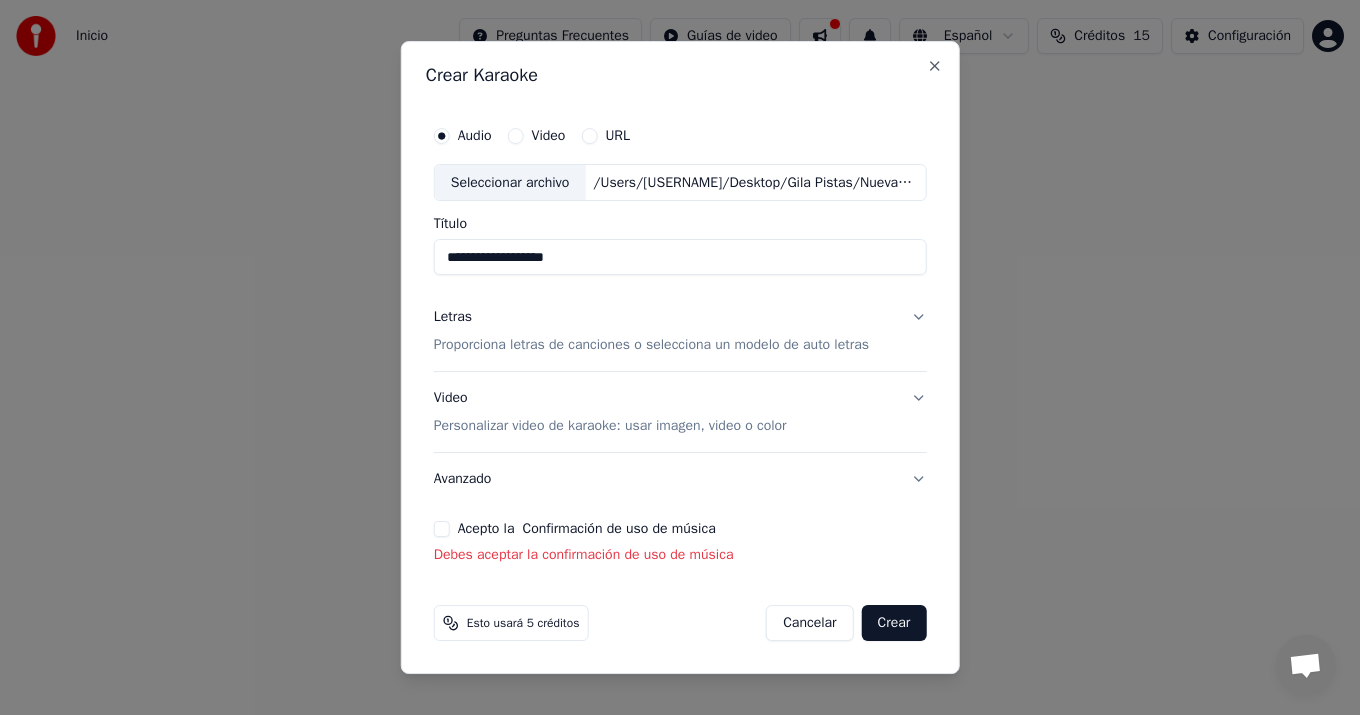 click on "Acepto la   Confirmación de uso de música" at bounding box center (442, 529) 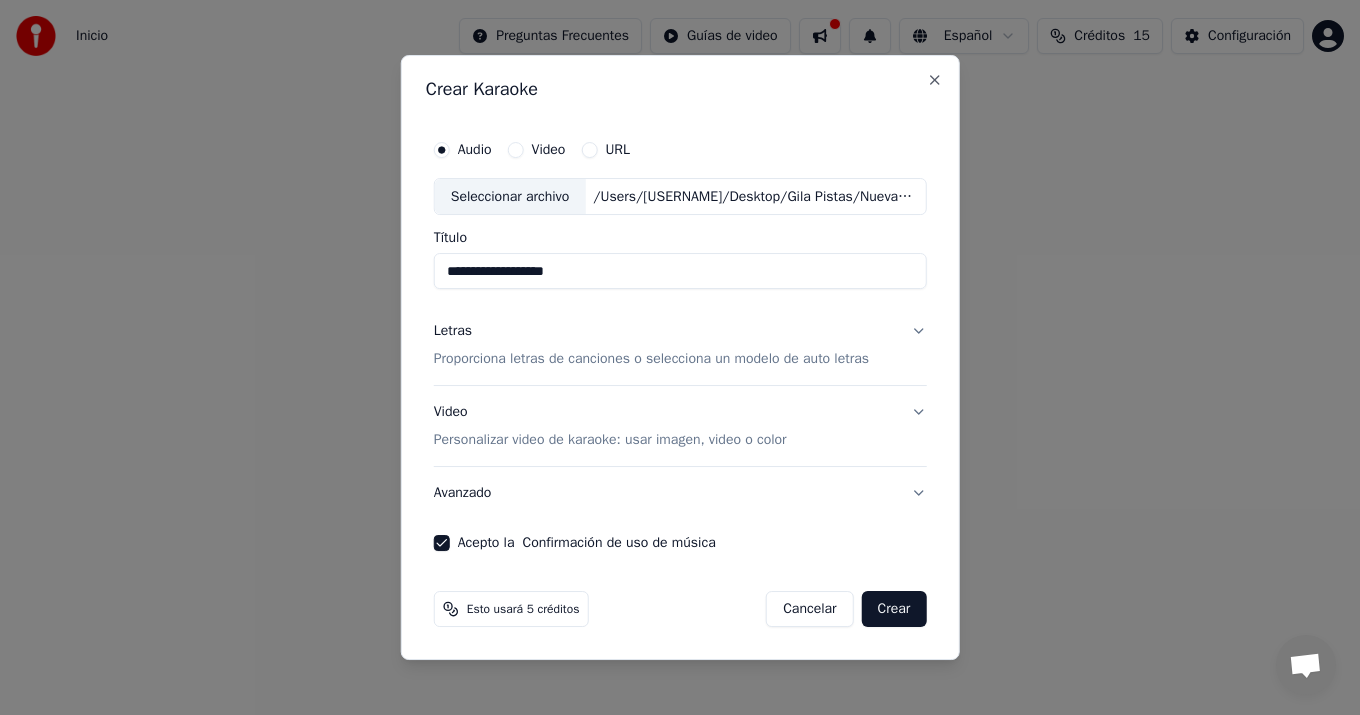 click on "Crear" at bounding box center [894, 609] 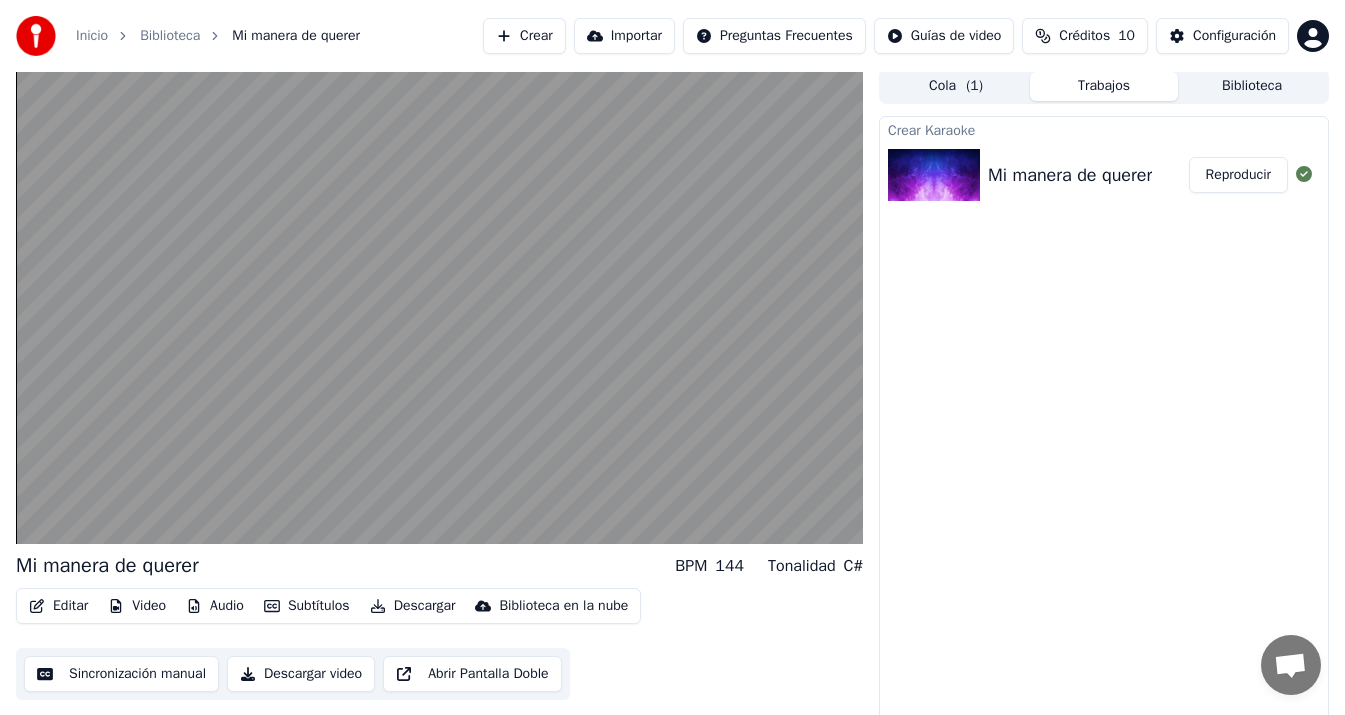 scroll, scrollTop: 13, scrollLeft: 0, axis: vertical 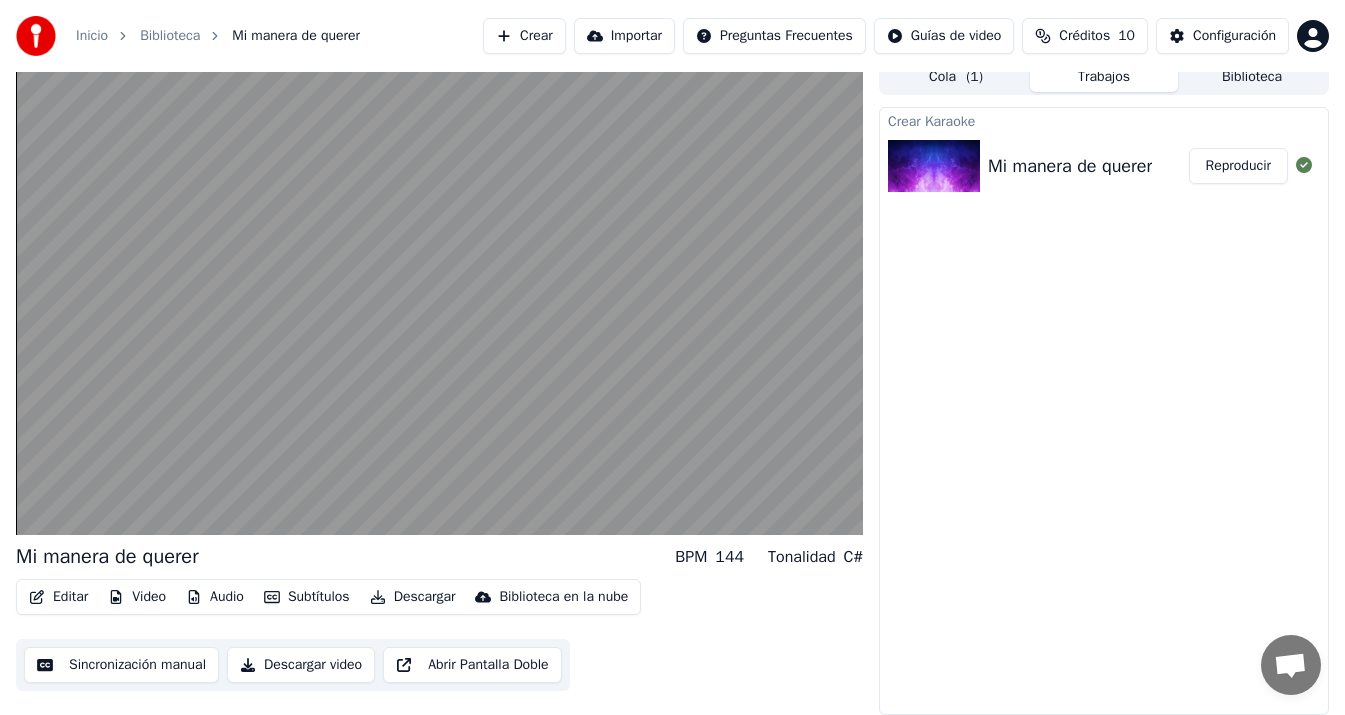 click on "Editar" at bounding box center [58, 597] 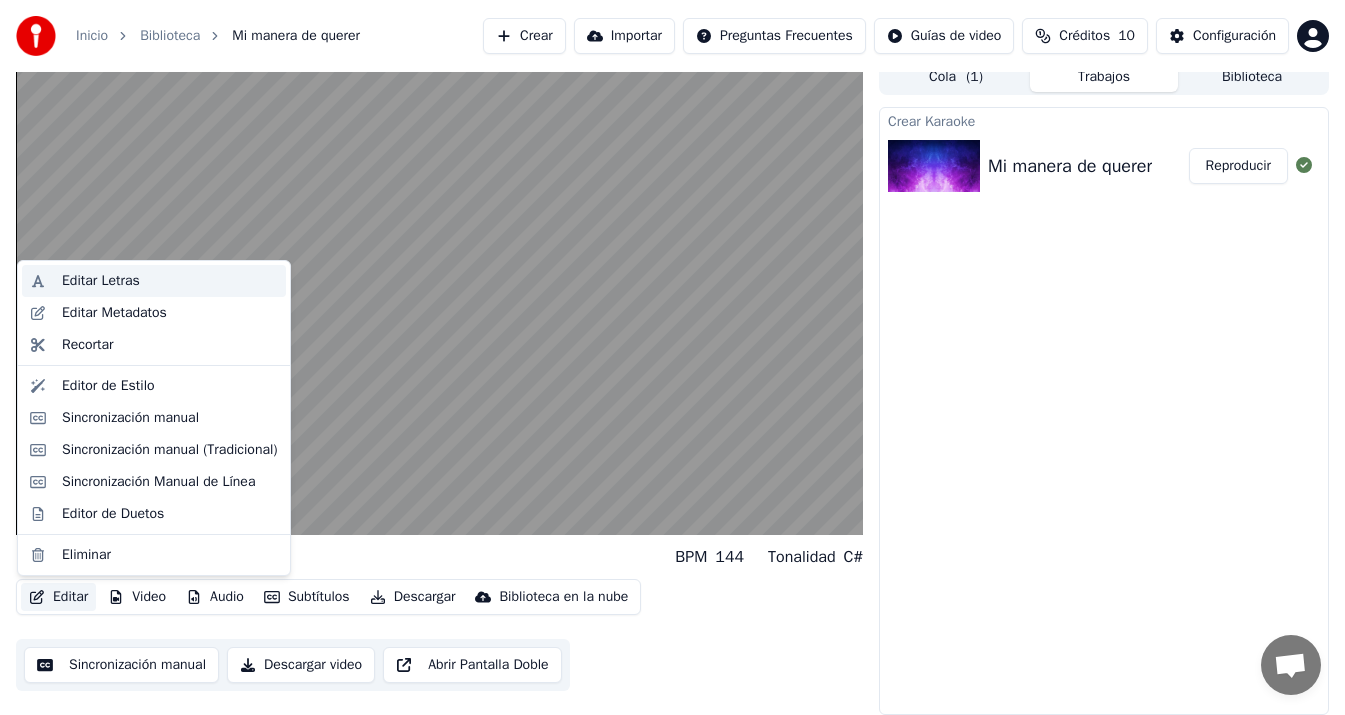click on "Editar Letras" at bounding box center [101, 281] 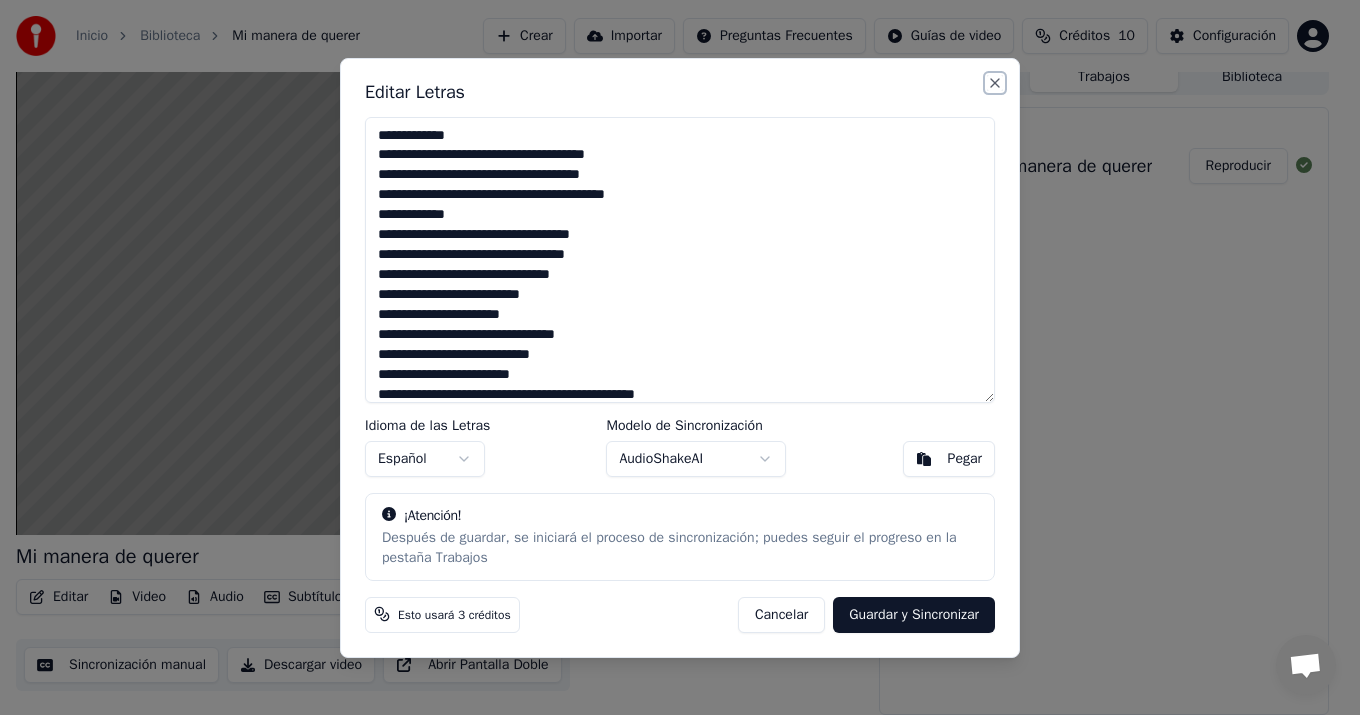 click on "Close" at bounding box center [995, 83] 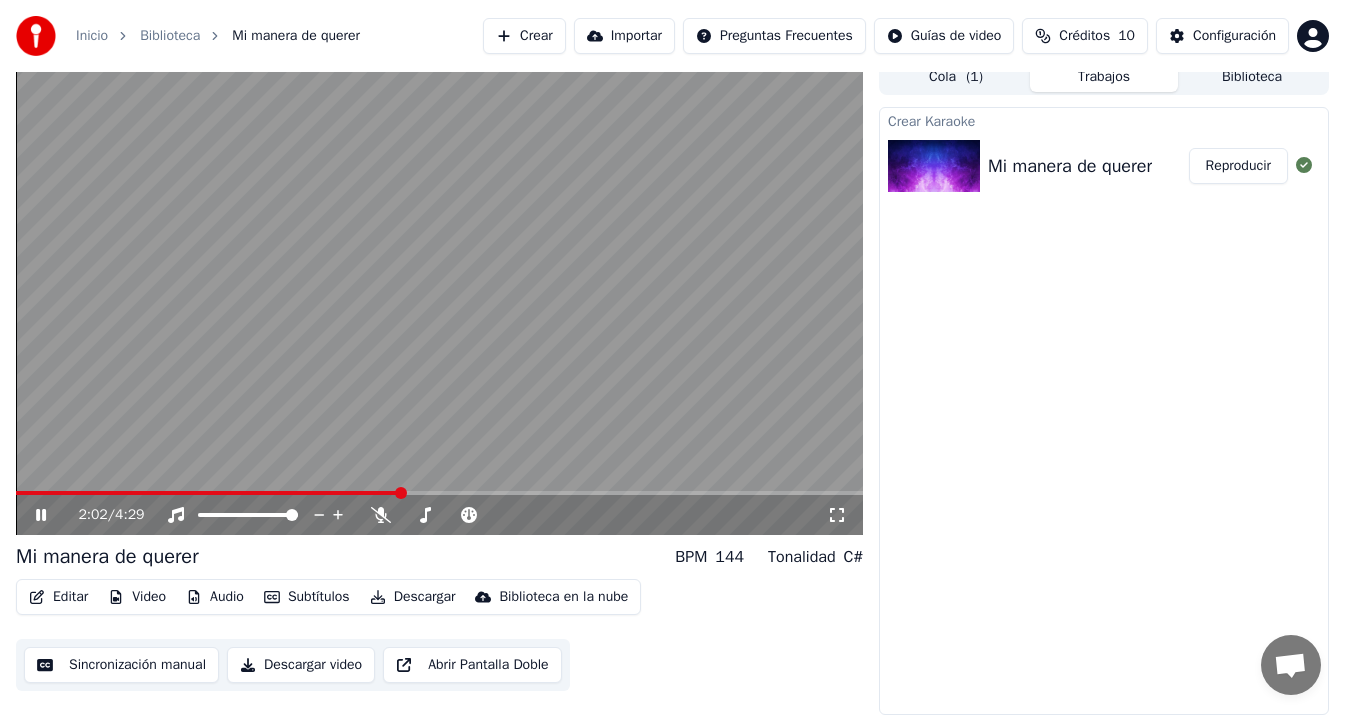 click on "Video" at bounding box center (137, 597) 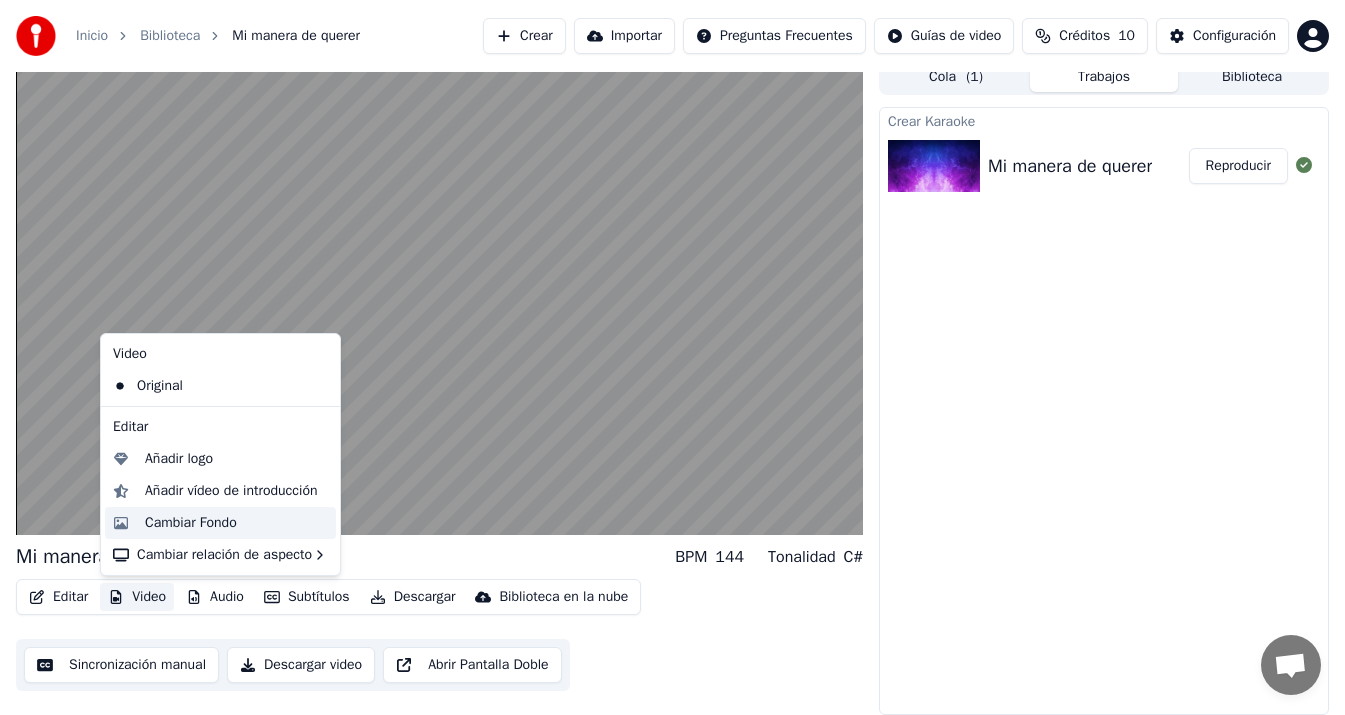 click on "Cambiar Fondo" at bounding box center [191, 523] 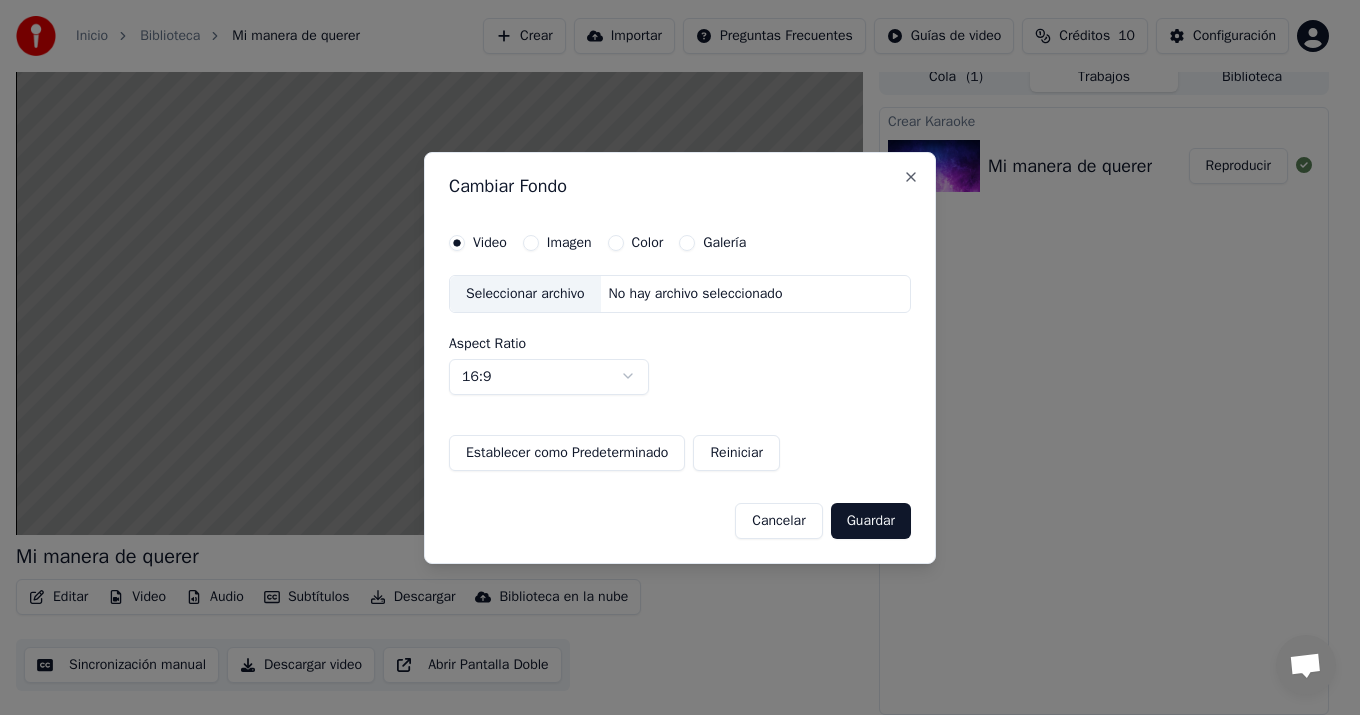 click on "Color" at bounding box center [616, 243] 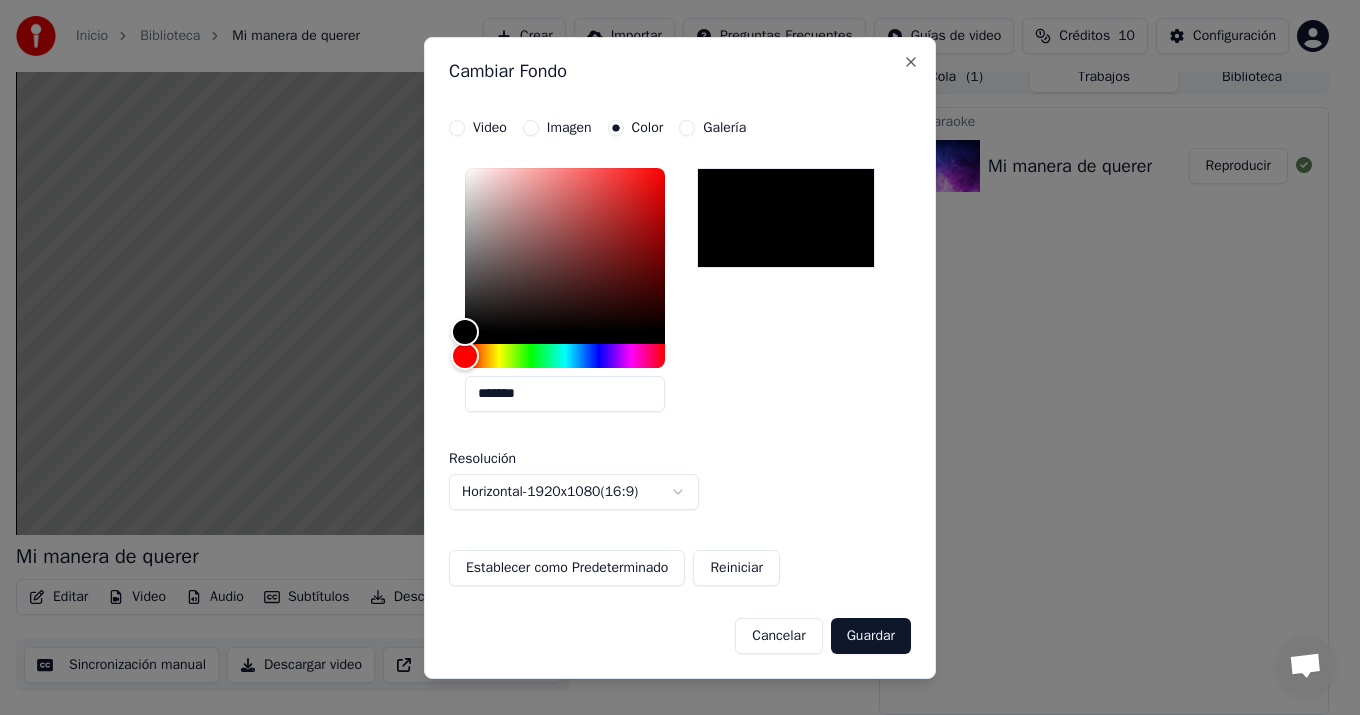 click at bounding box center (786, 218) 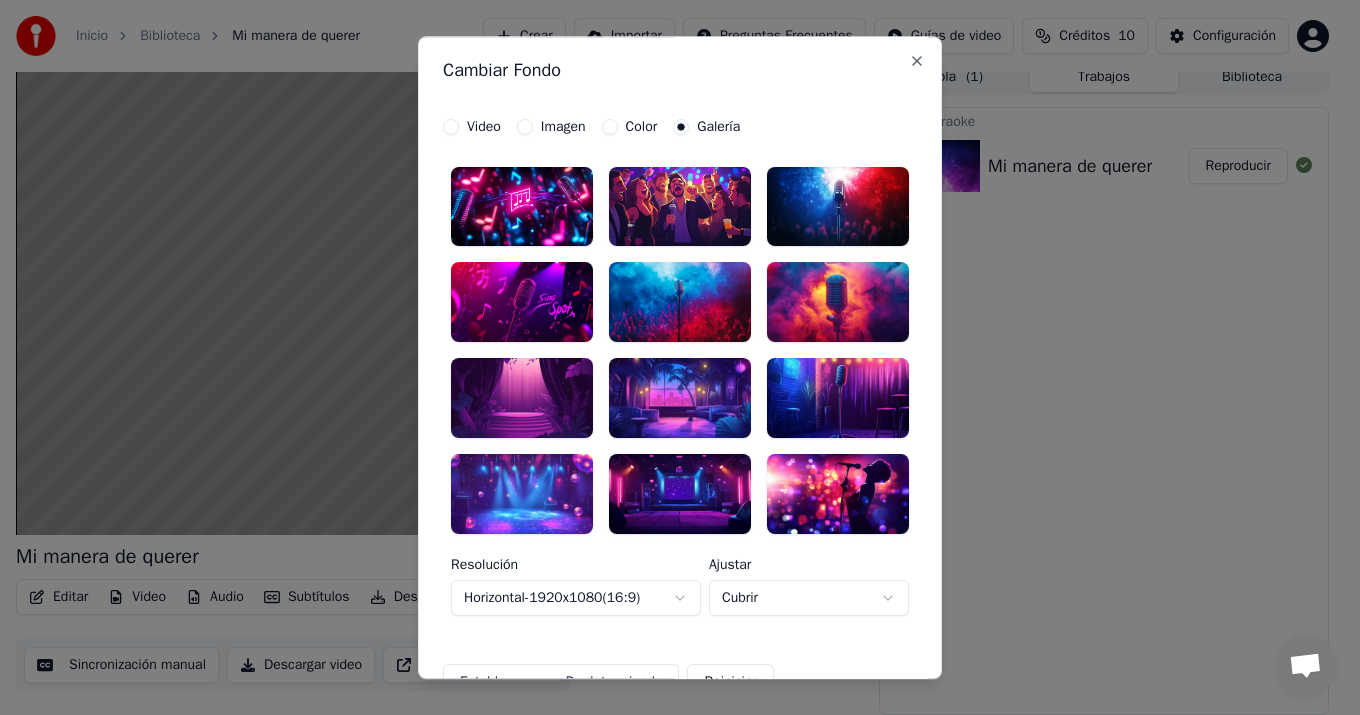 click on "Color" at bounding box center [642, 127] 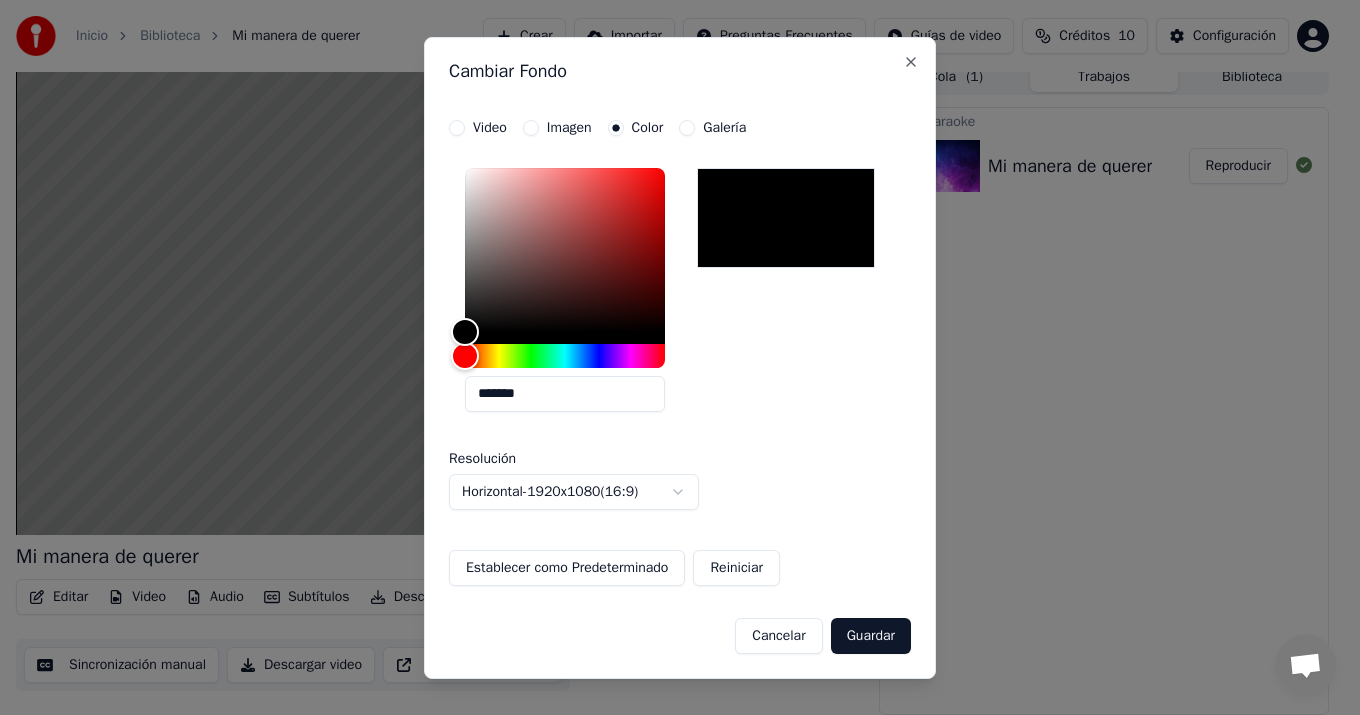 click on "Video" at bounding box center [490, 128] 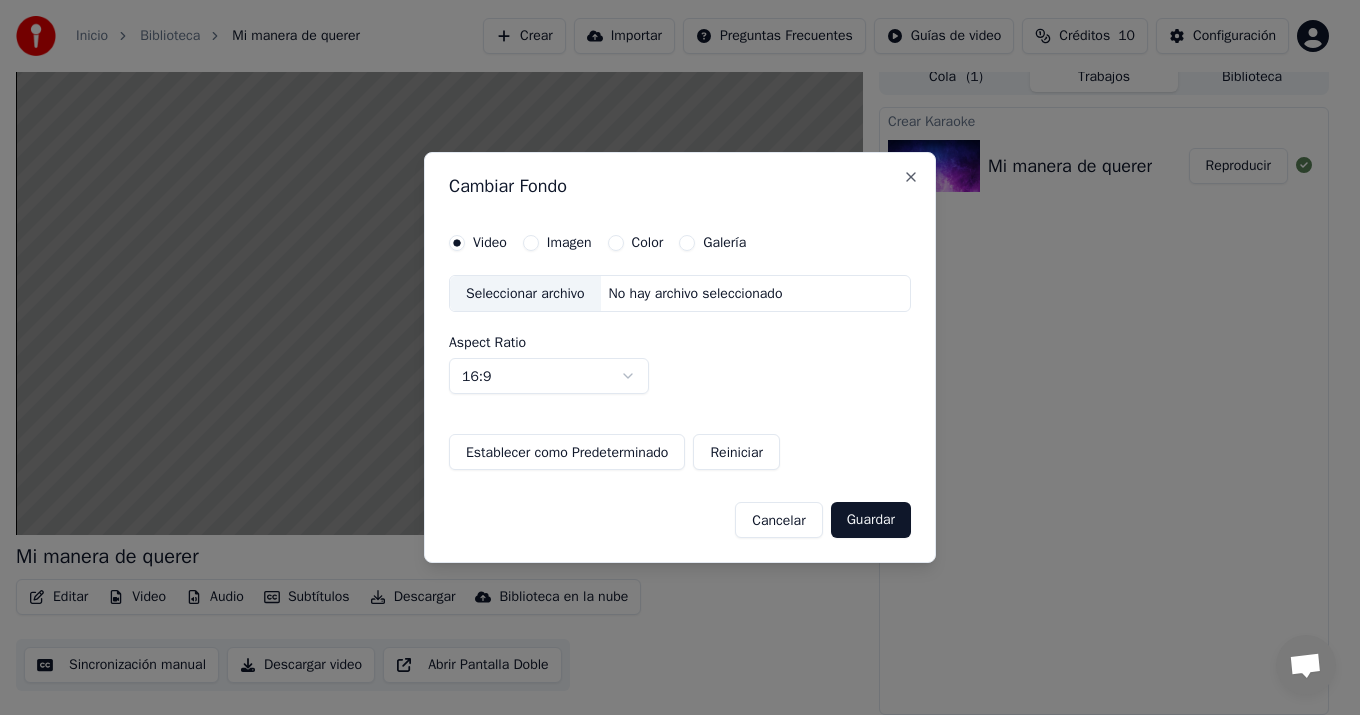 click on "Galería" at bounding box center (724, 243) 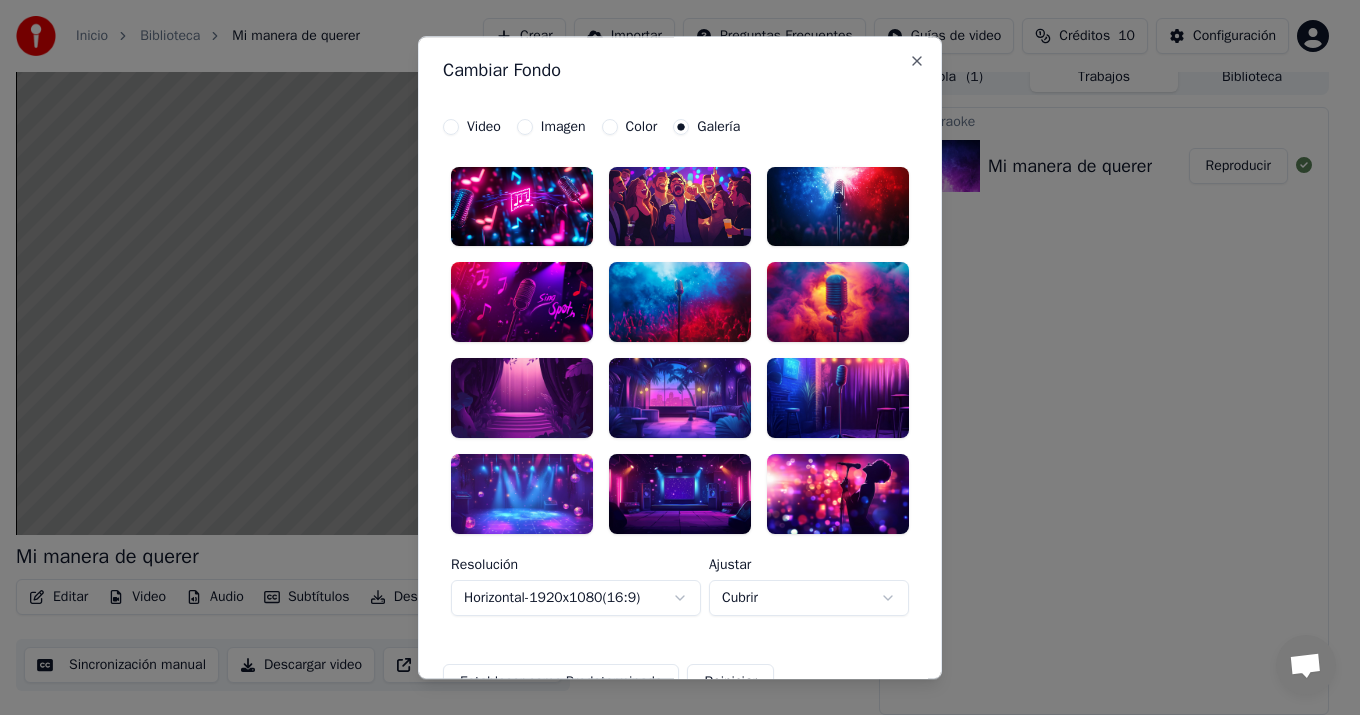 click on "Color" at bounding box center [610, 127] 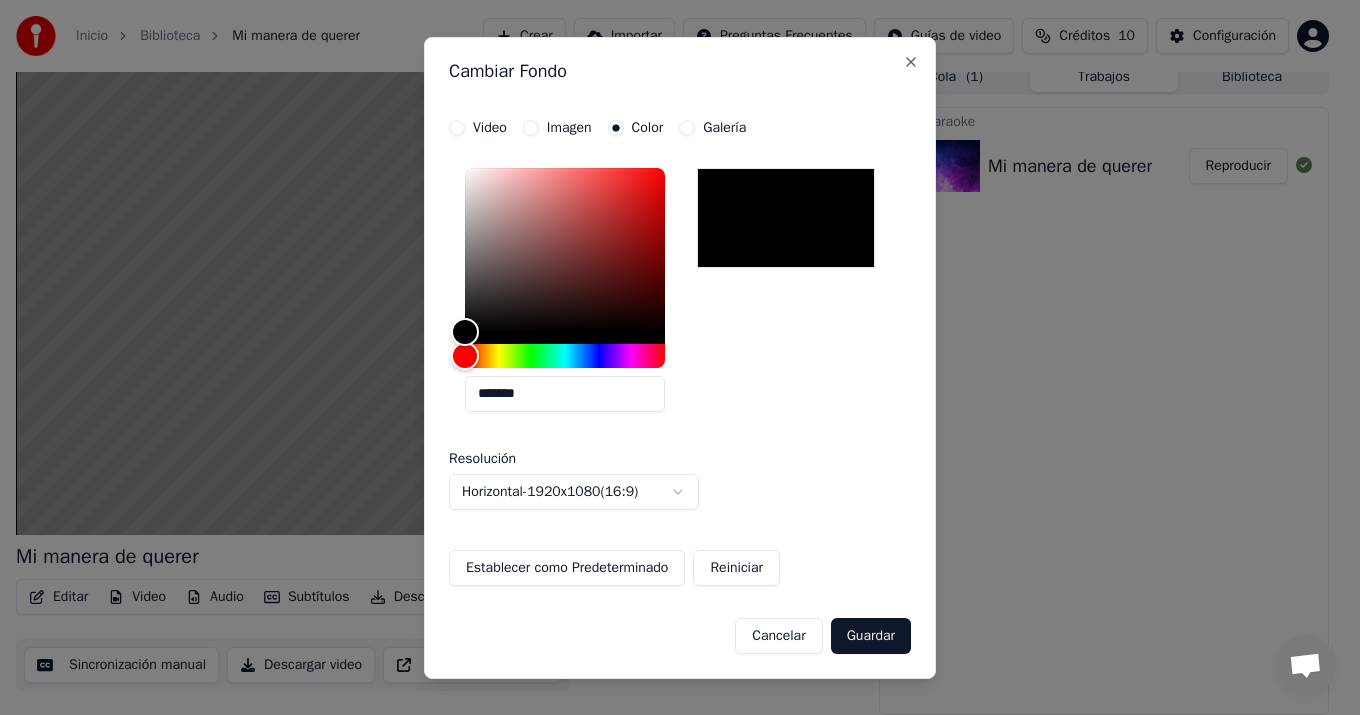 click on "Establecer como Predeterminado" at bounding box center [567, 568] 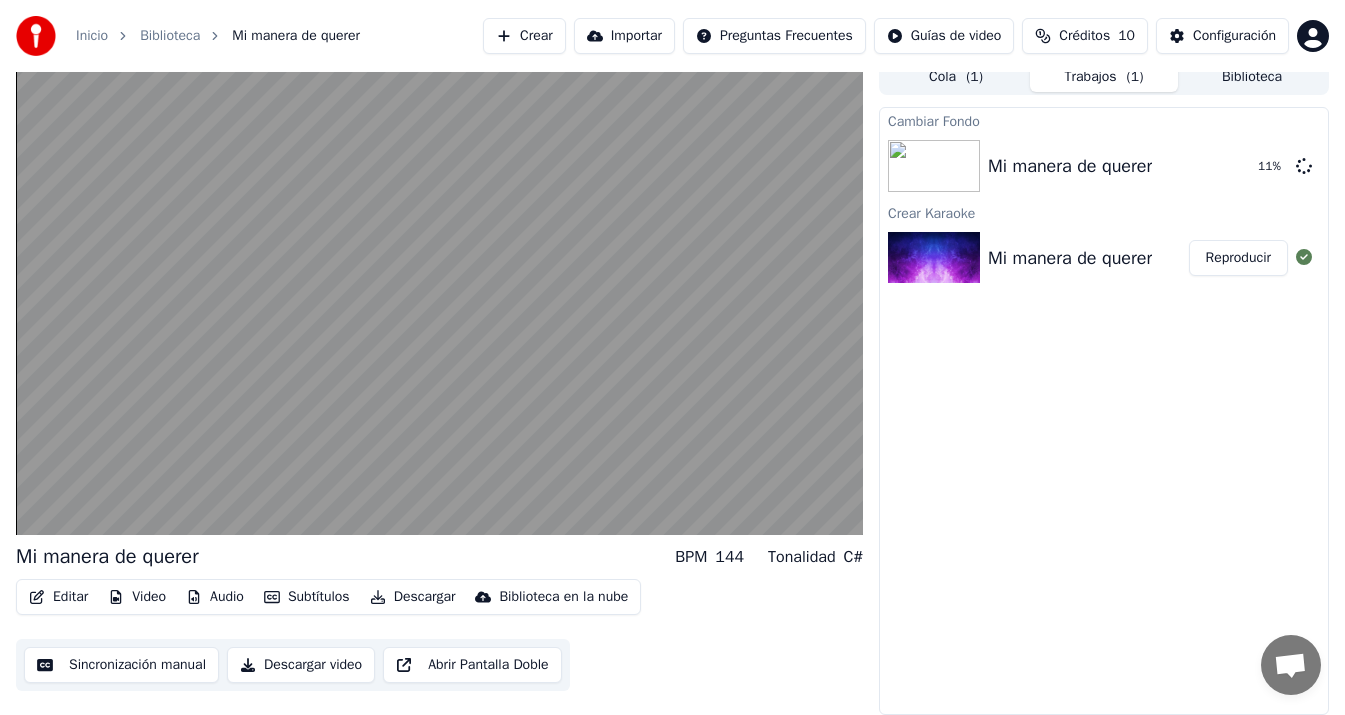 click on "Subtítulos" at bounding box center (307, 597) 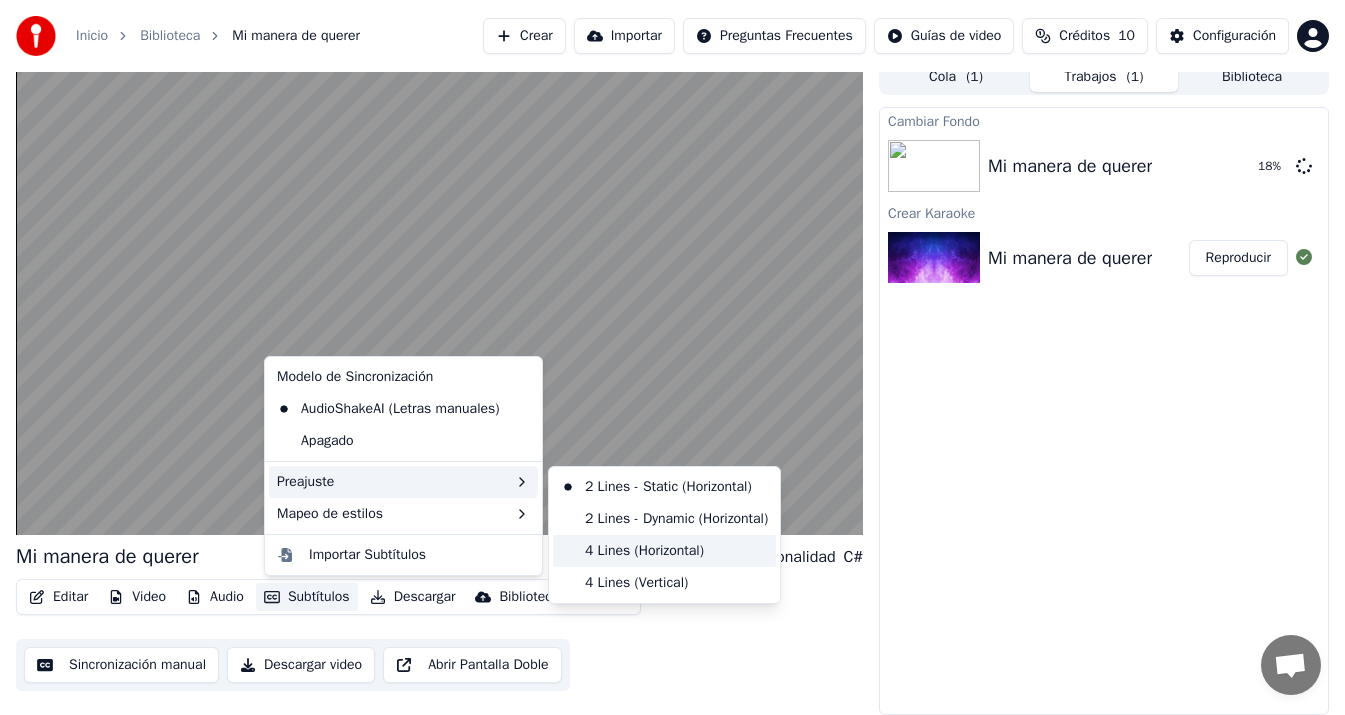 click on "4 Lines (Horizontal)" at bounding box center [664, 551] 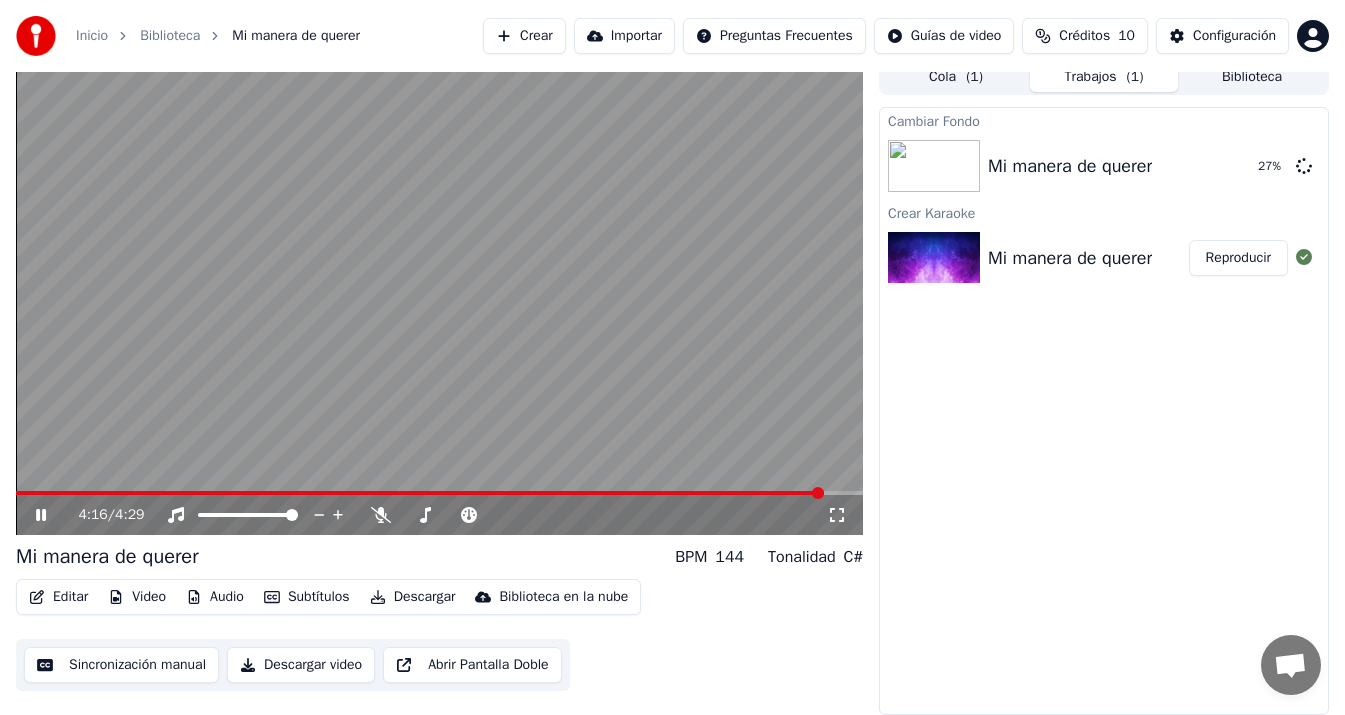 click at bounding box center [420, 493] 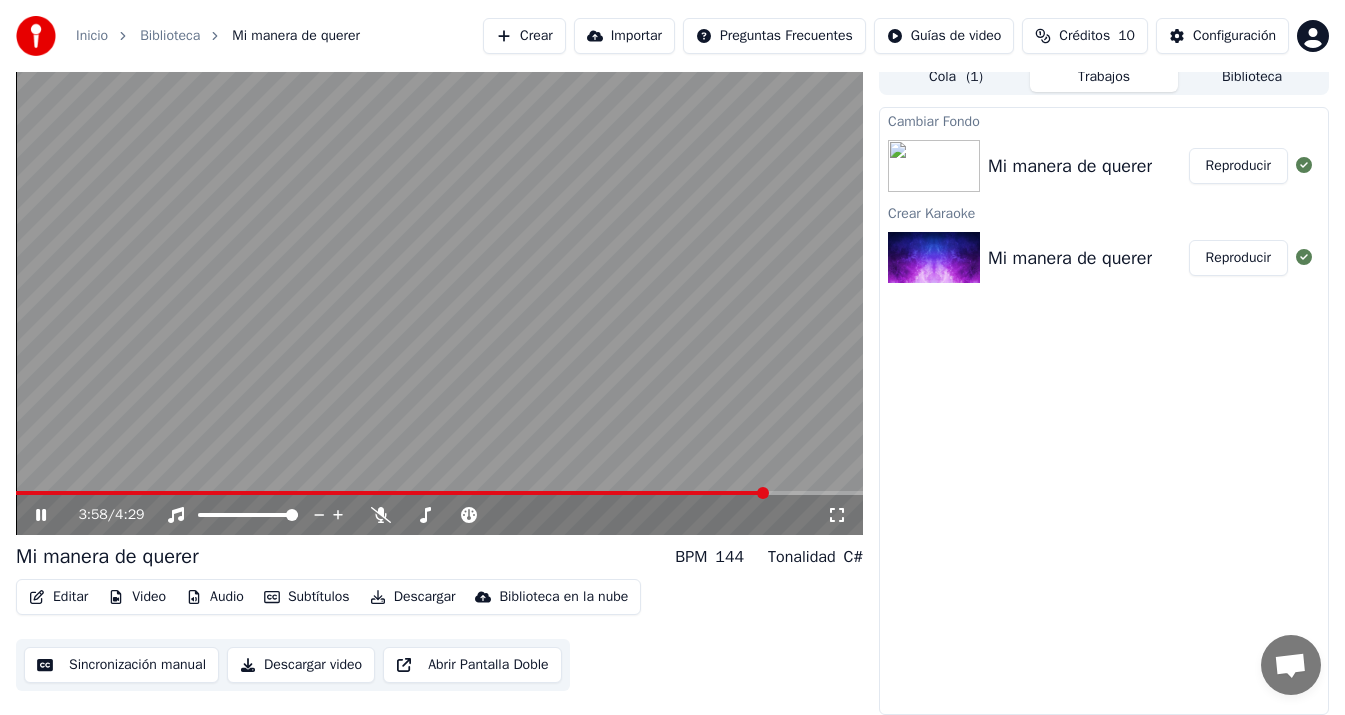 click 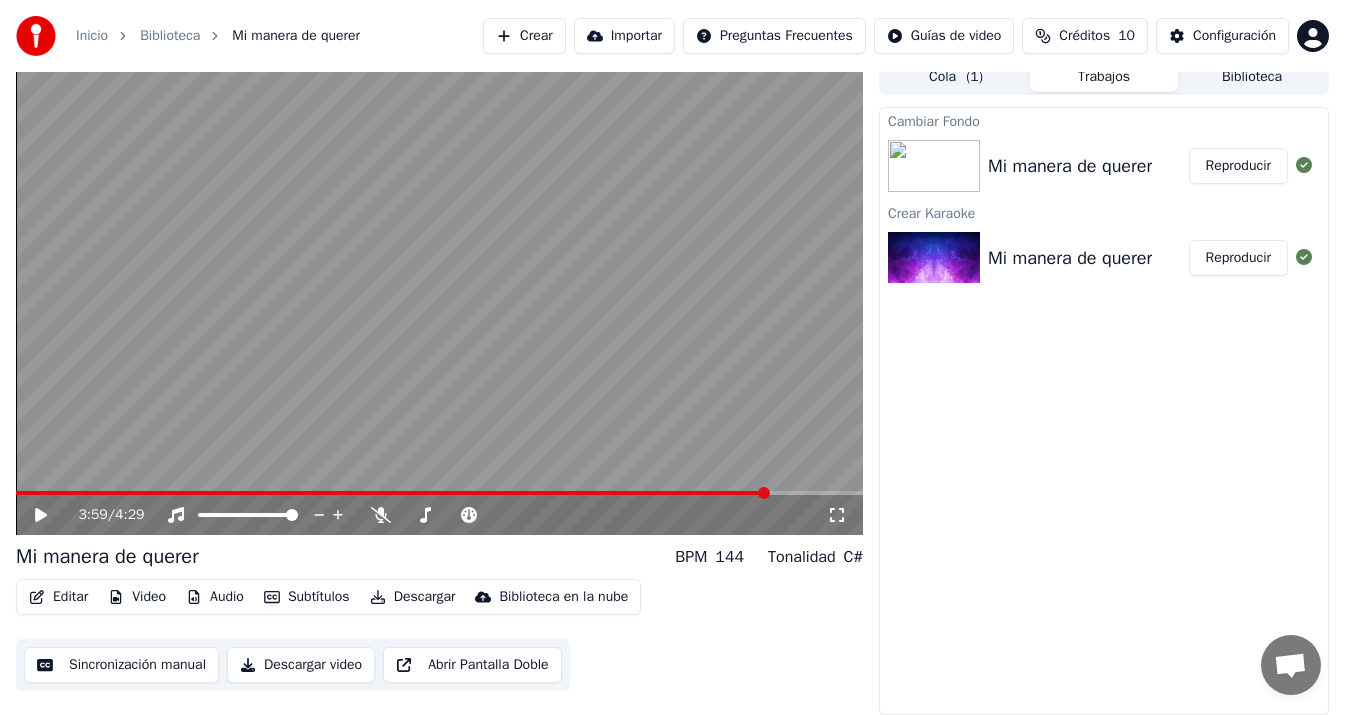 click at bounding box center (934, 166) 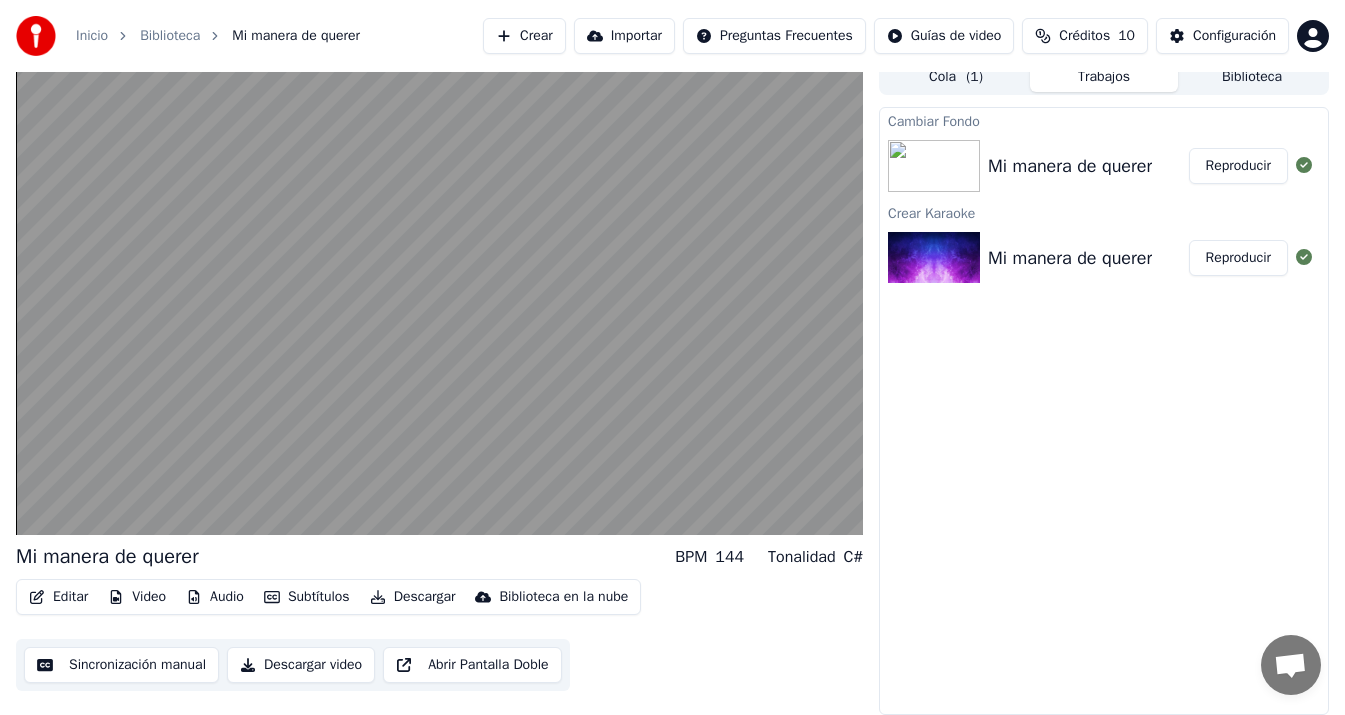 type 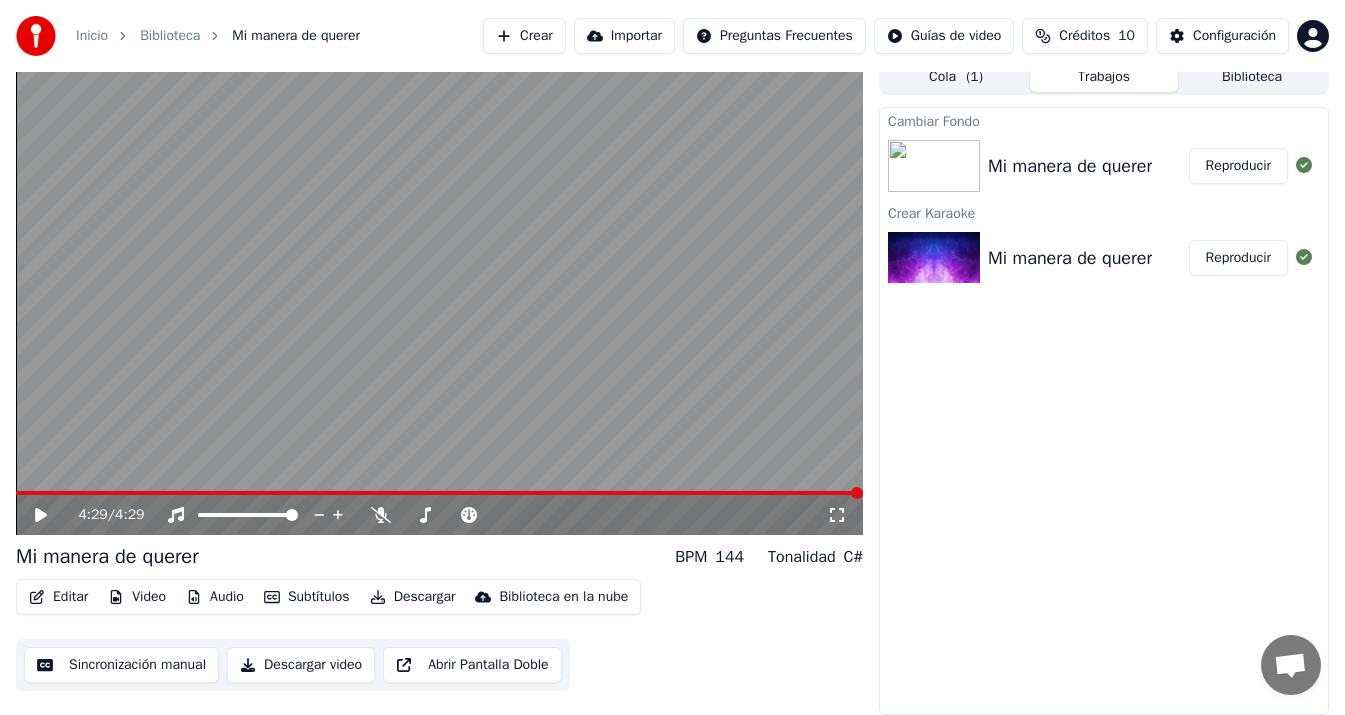 click on "Créditos" at bounding box center [1084, 36] 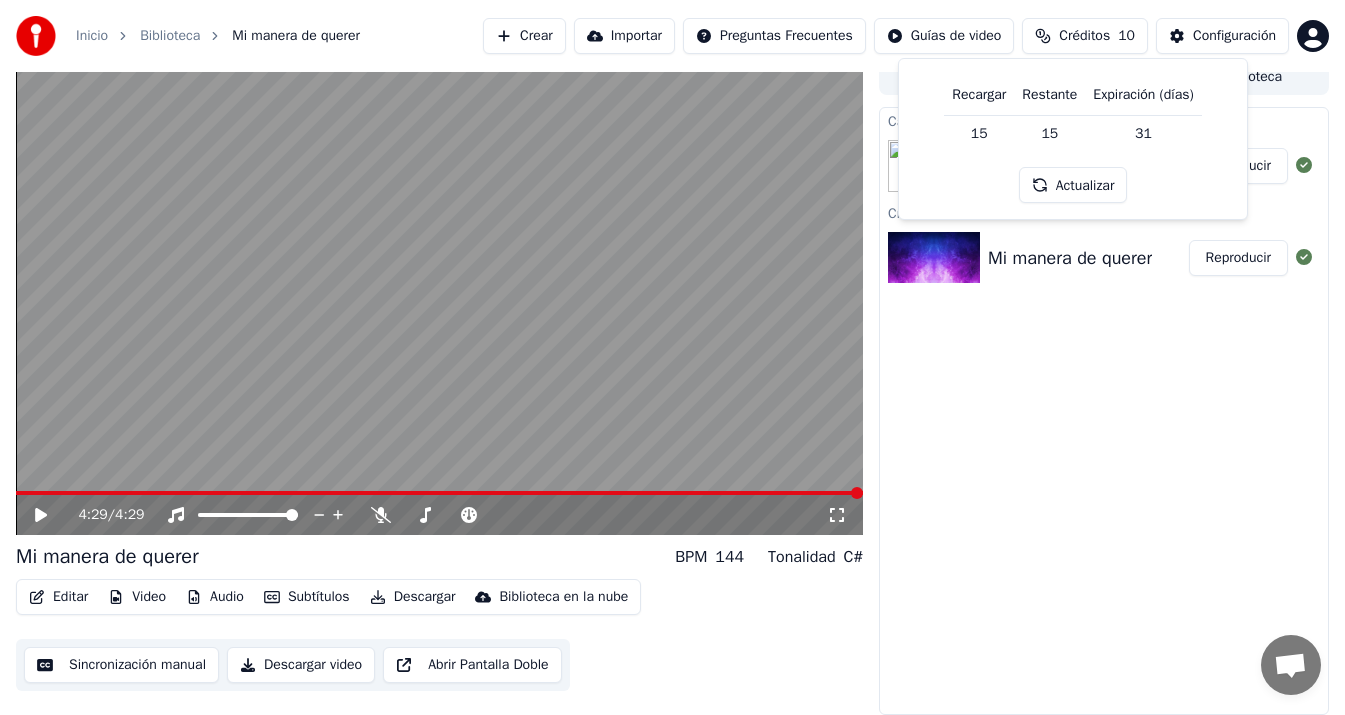 click on "Créditos" at bounding box center [1084, 36] 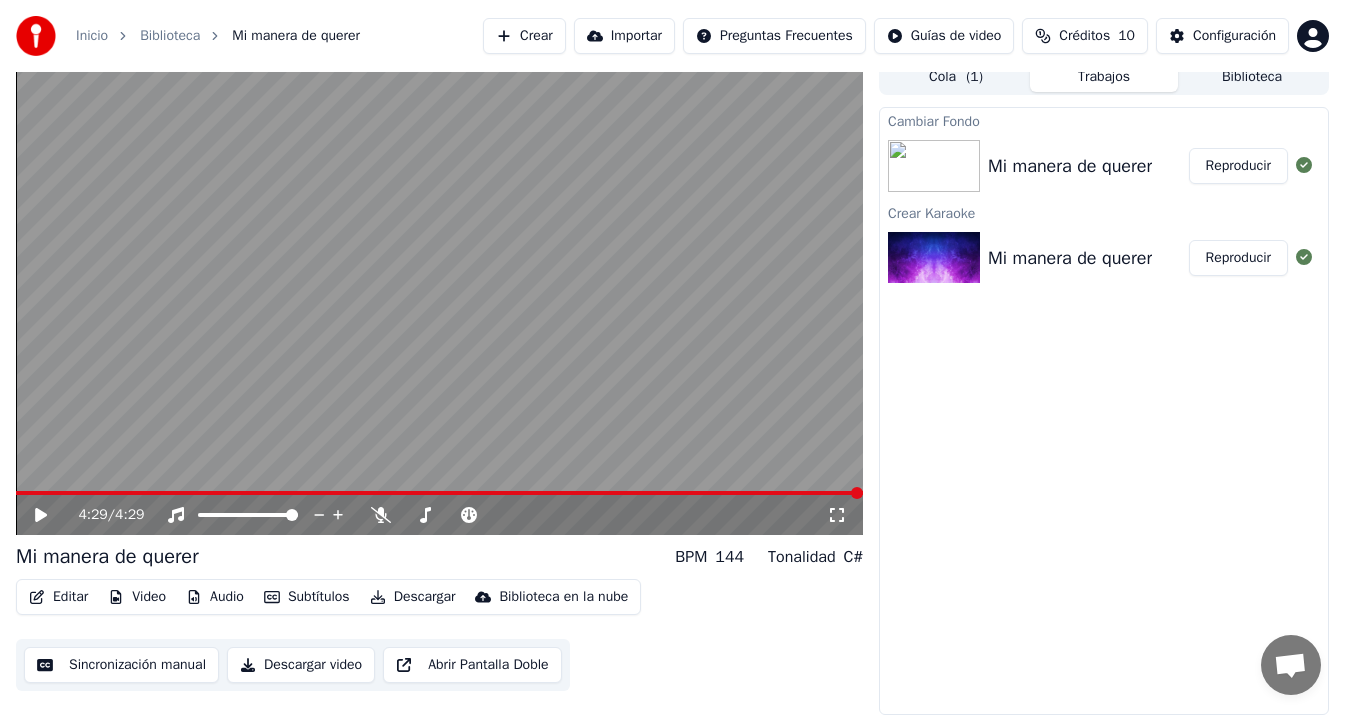click on "Cambiar Fondo Mi manera de querer Reproducir Crear Karaoke Mi manera de querer Reproducir" at bounding box center [1104, 411] 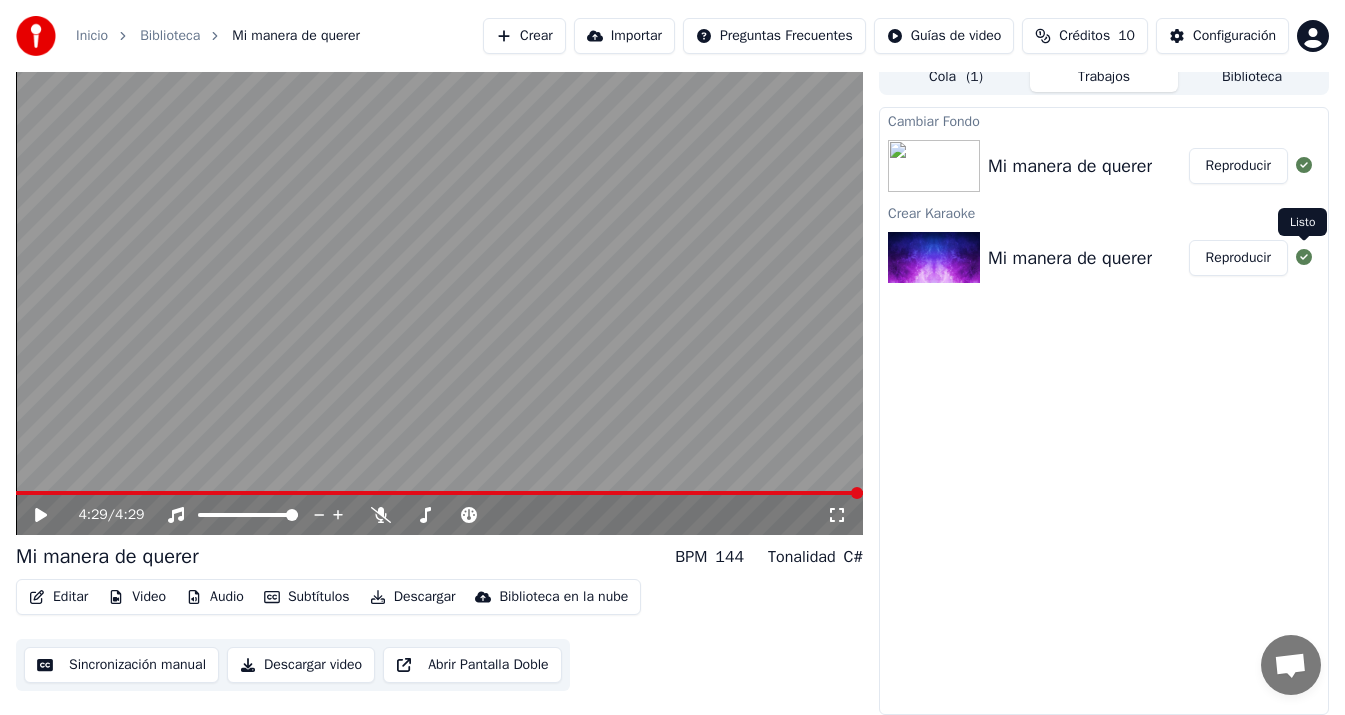 click 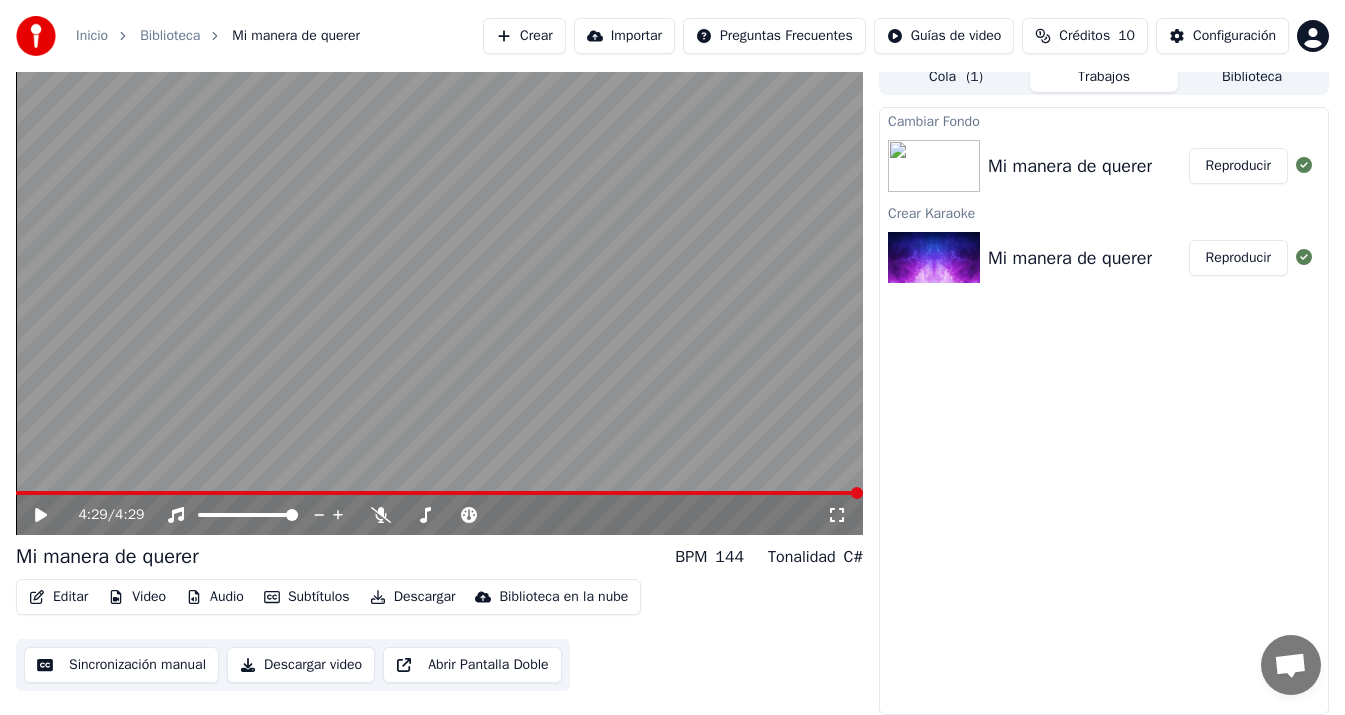 click 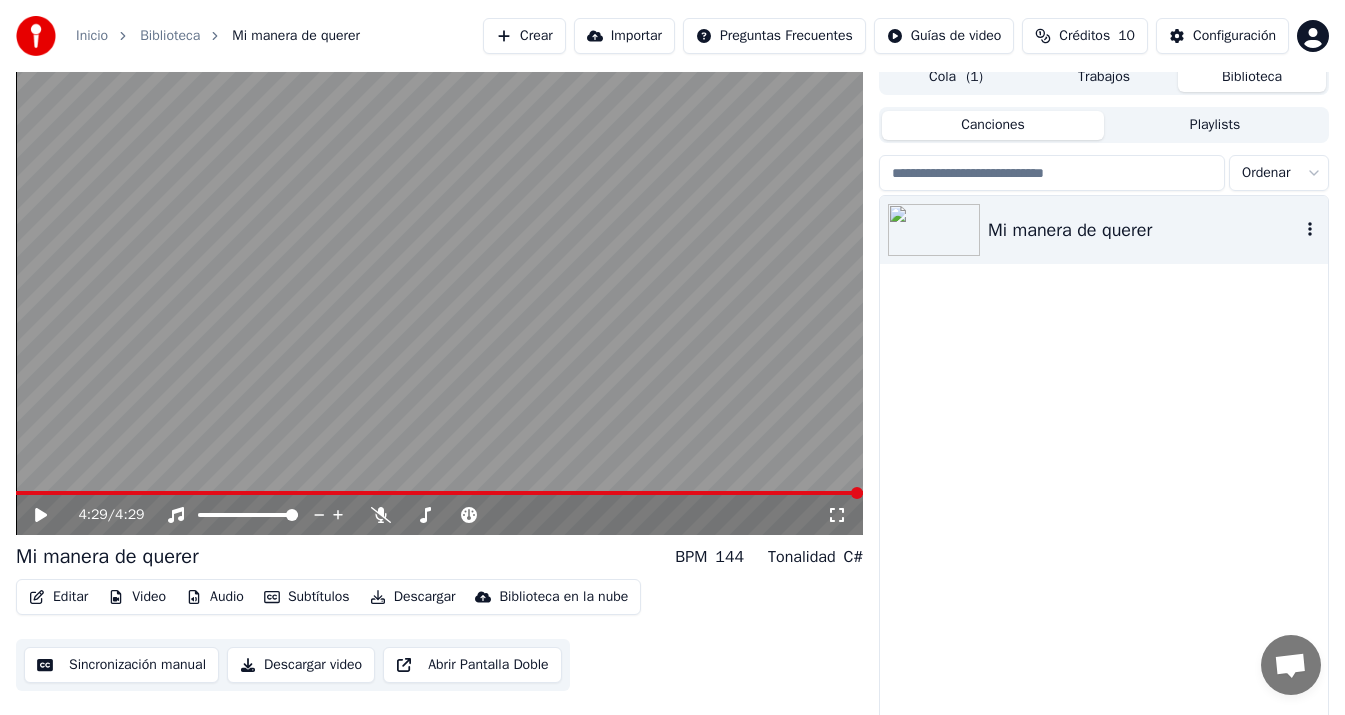 click on "Mi manera de querer" at bounding box center (1144, 230) 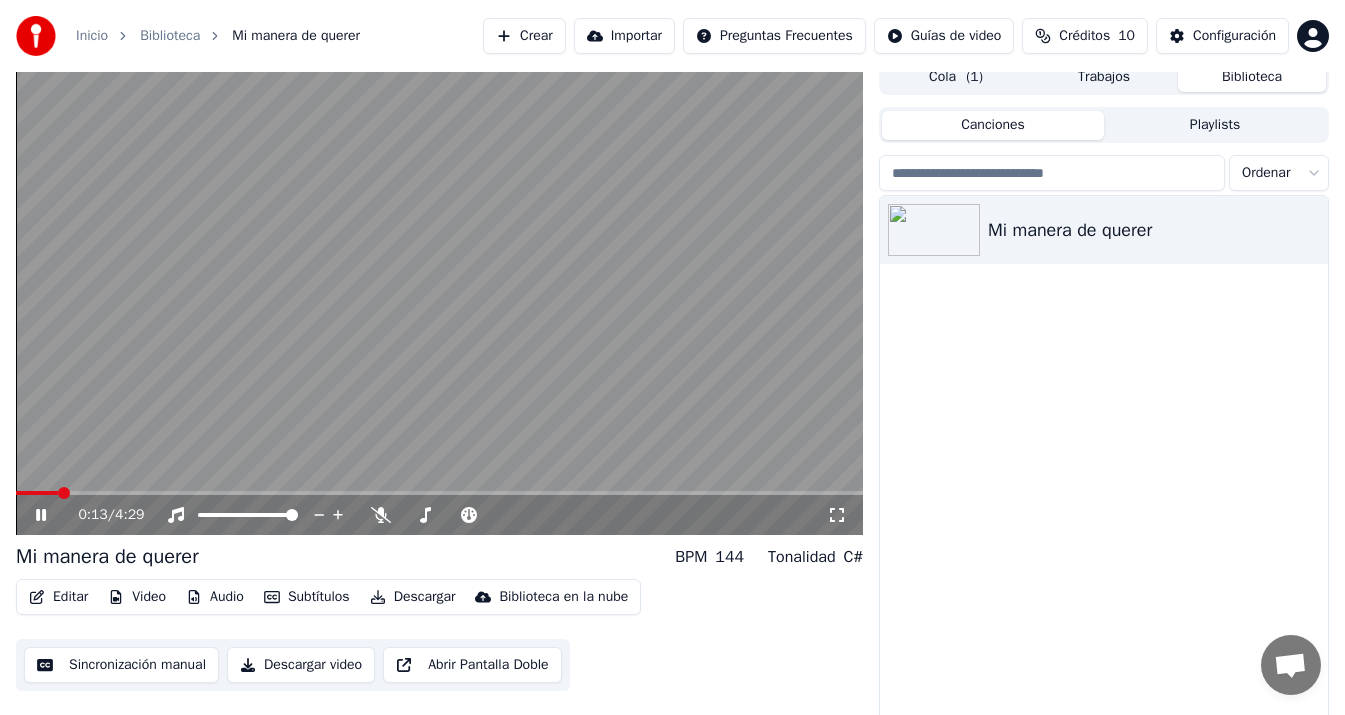 click on "Editar" at bounding box center [58, 597] 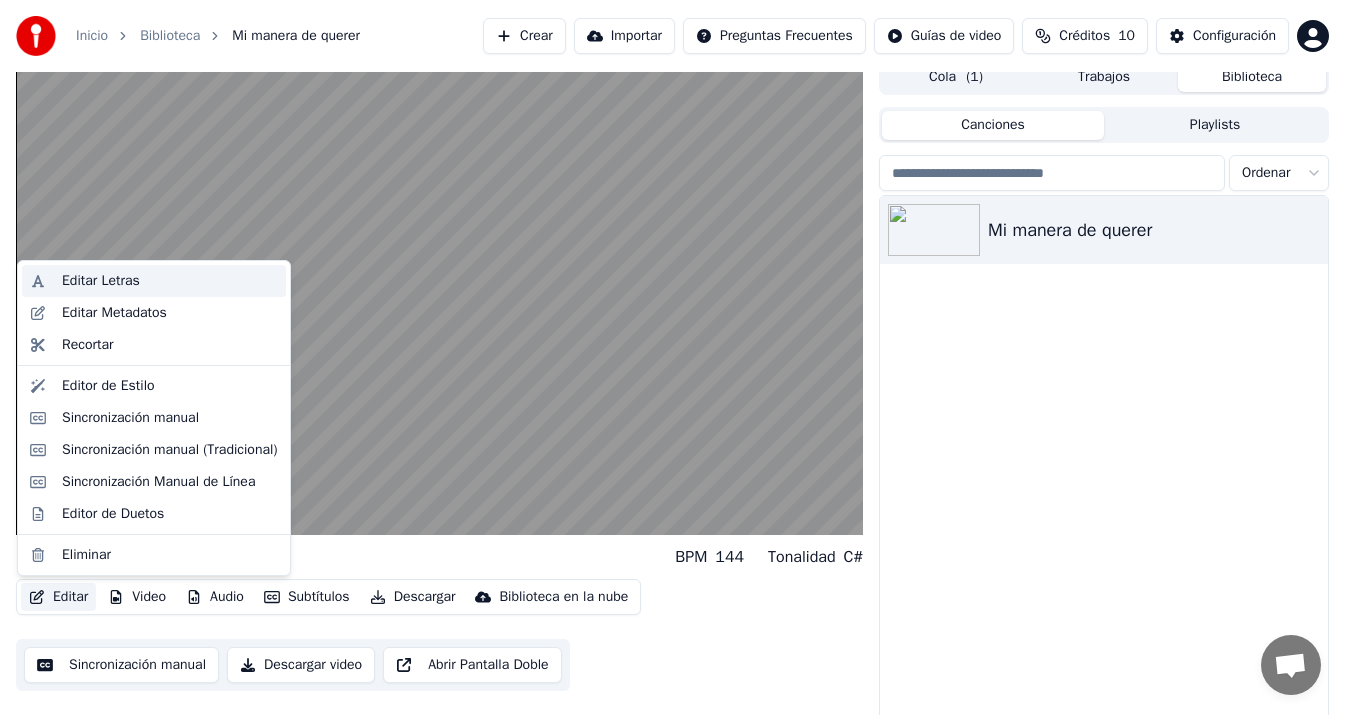 click on "Editar Letras" at bounding box center (170, 281) 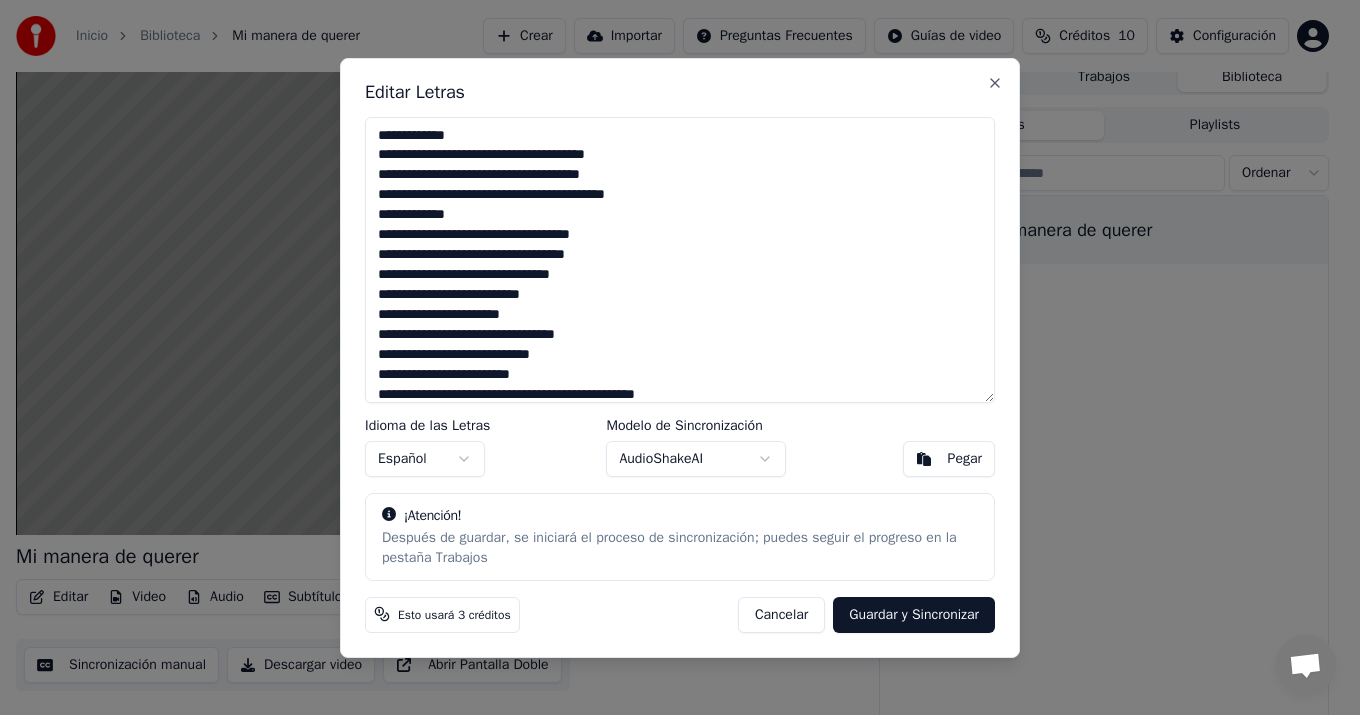 click on "Cancelar" at bounding box center (781, 614) 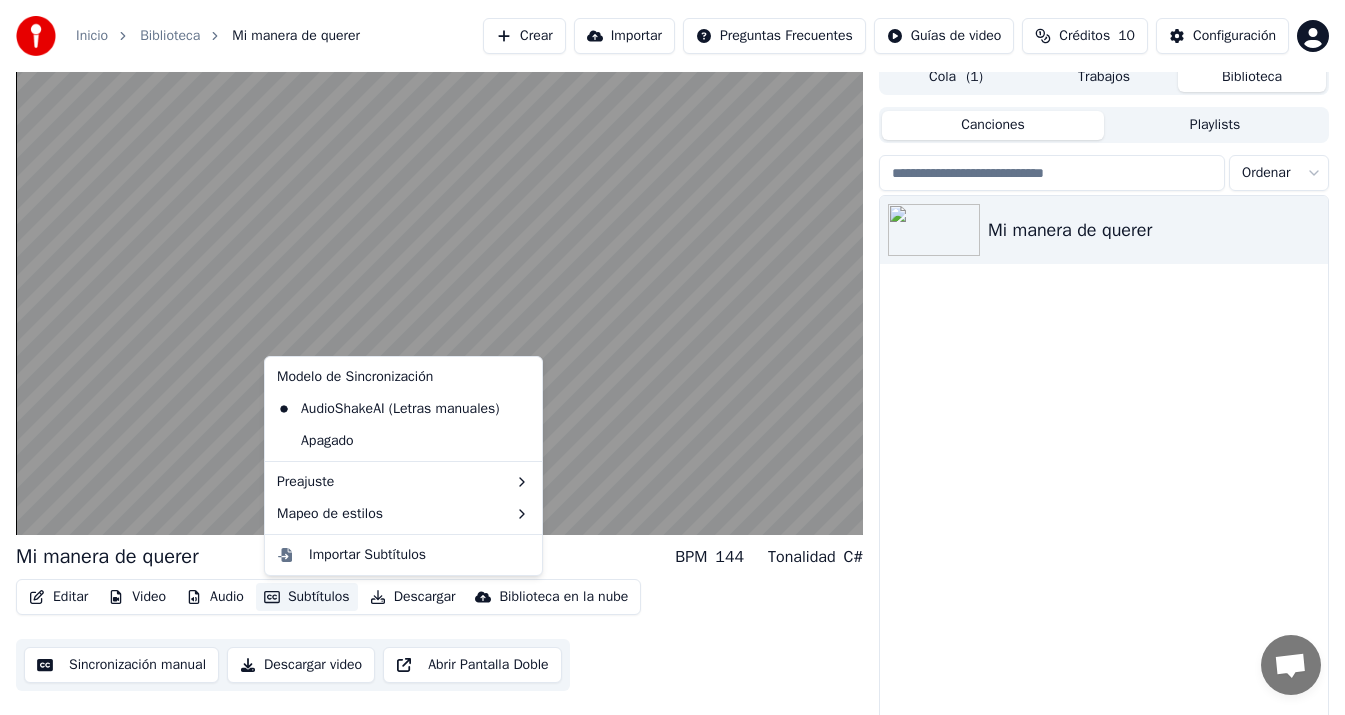 click on "Subtítulos" at bounding box center [307, 597] 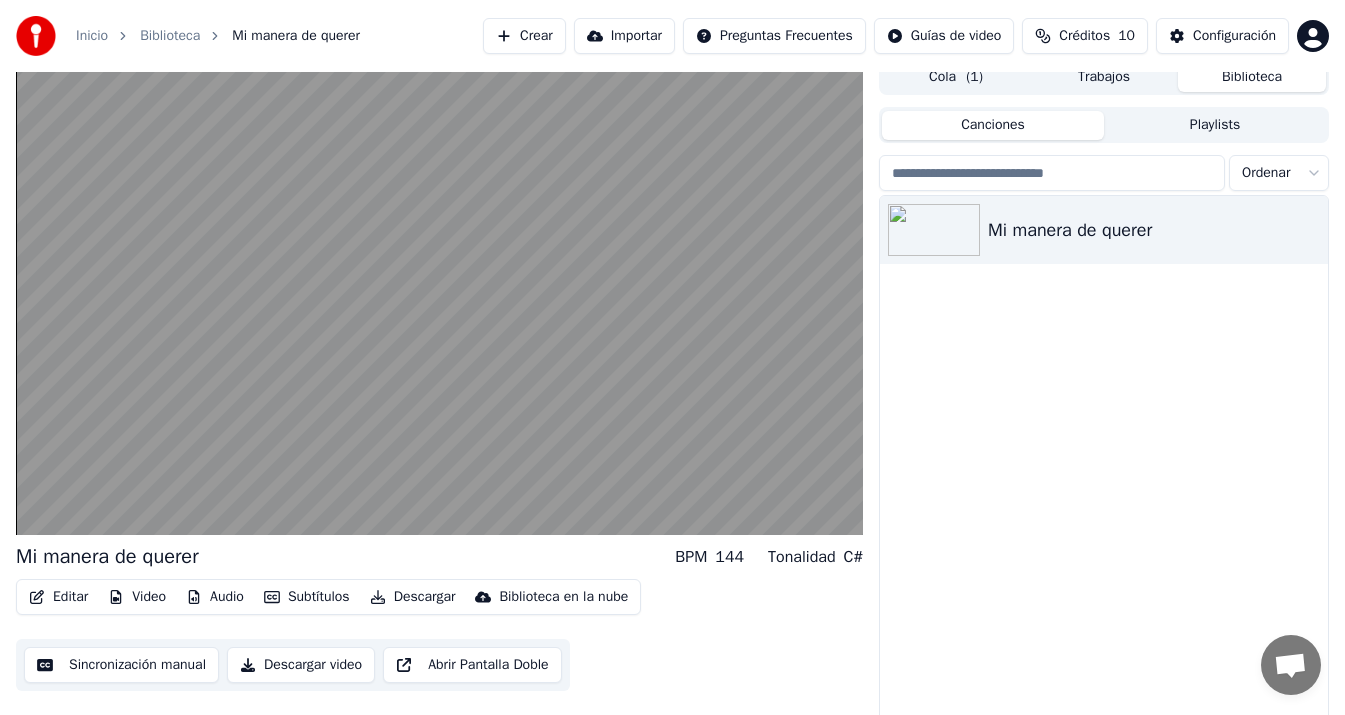 click on "Mi manera de querer" at bounding box center [1104, 463] 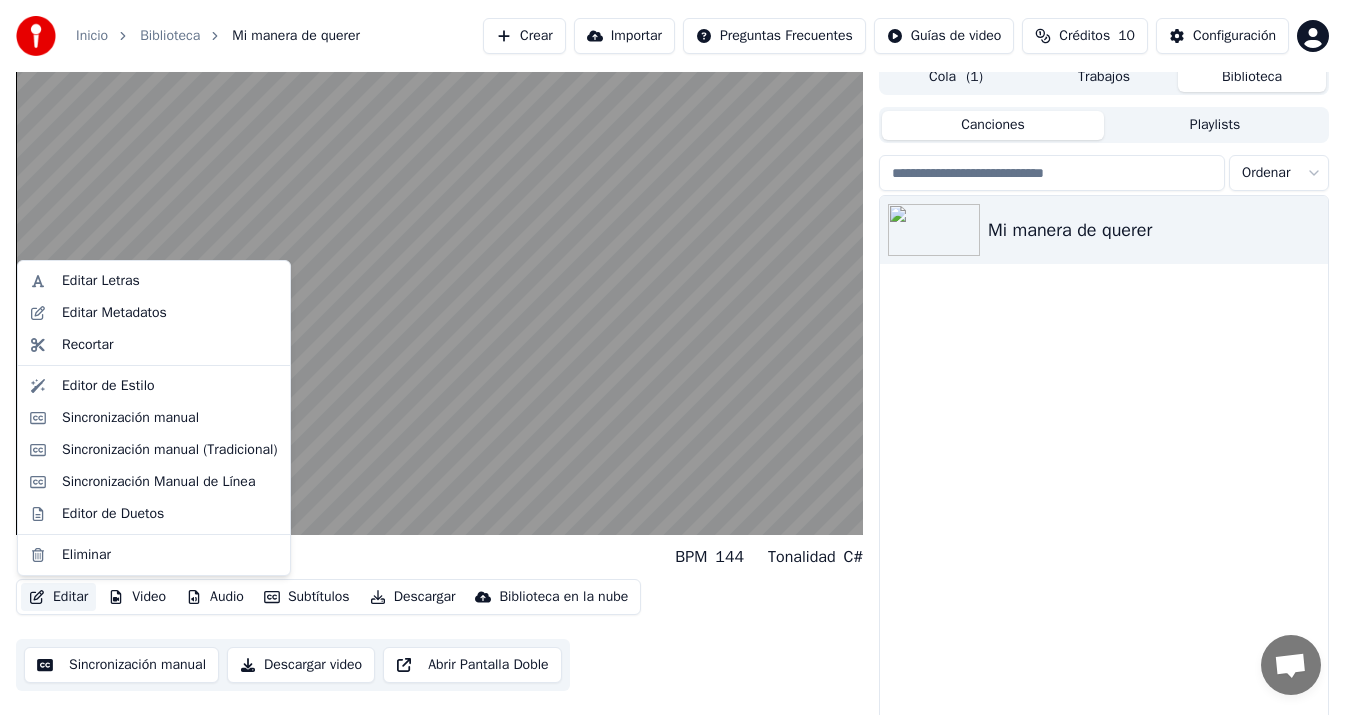 click on "Editar" at bounding box center (58, 597) 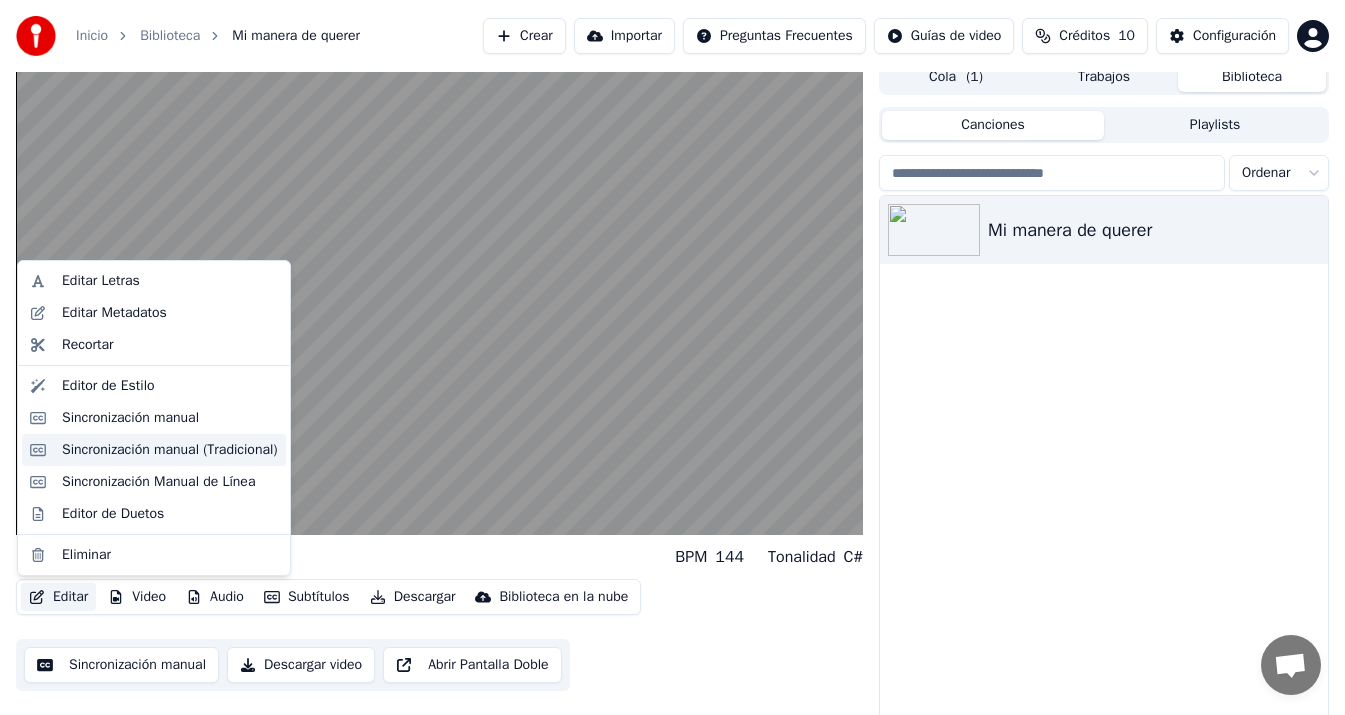 click on "Sincronización manual (Tradicional)" at bounding box center (170, 450) 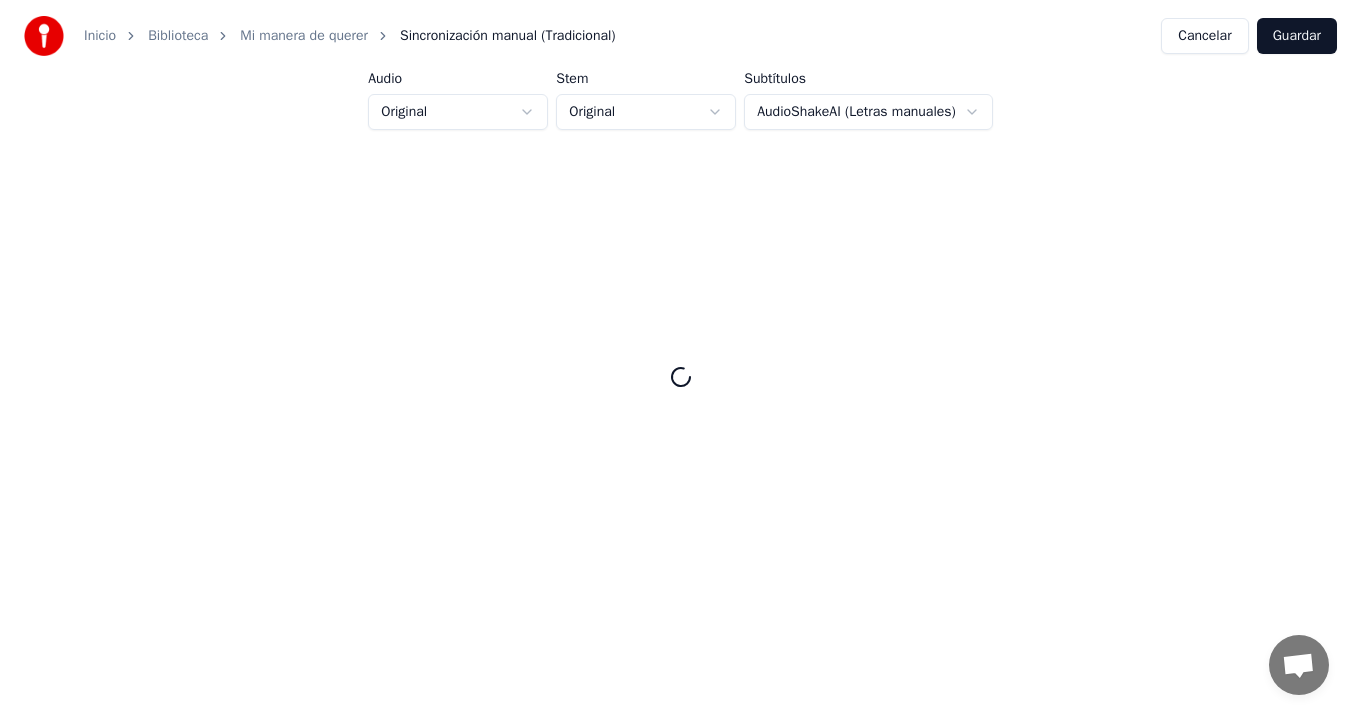 scroll, scrollTop: 0, scrollLeft: 0, axis: both 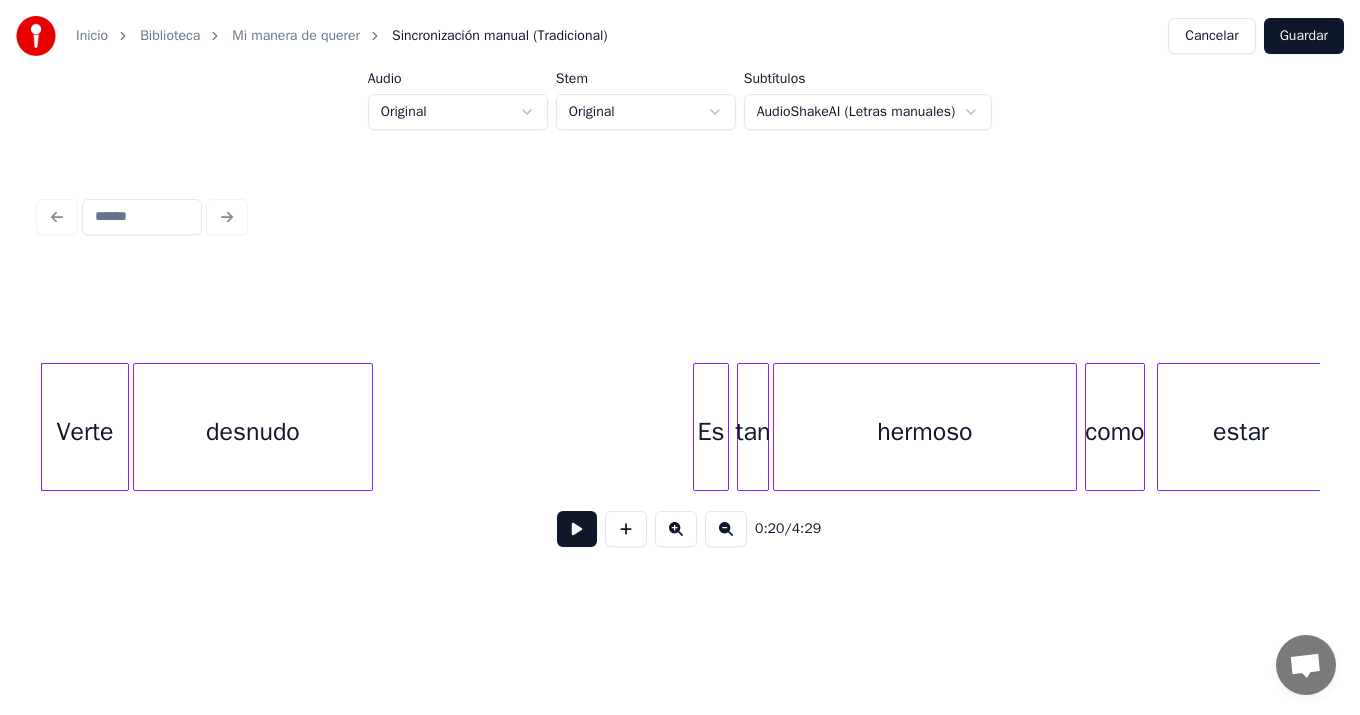 click at bounding box center (680, 217) 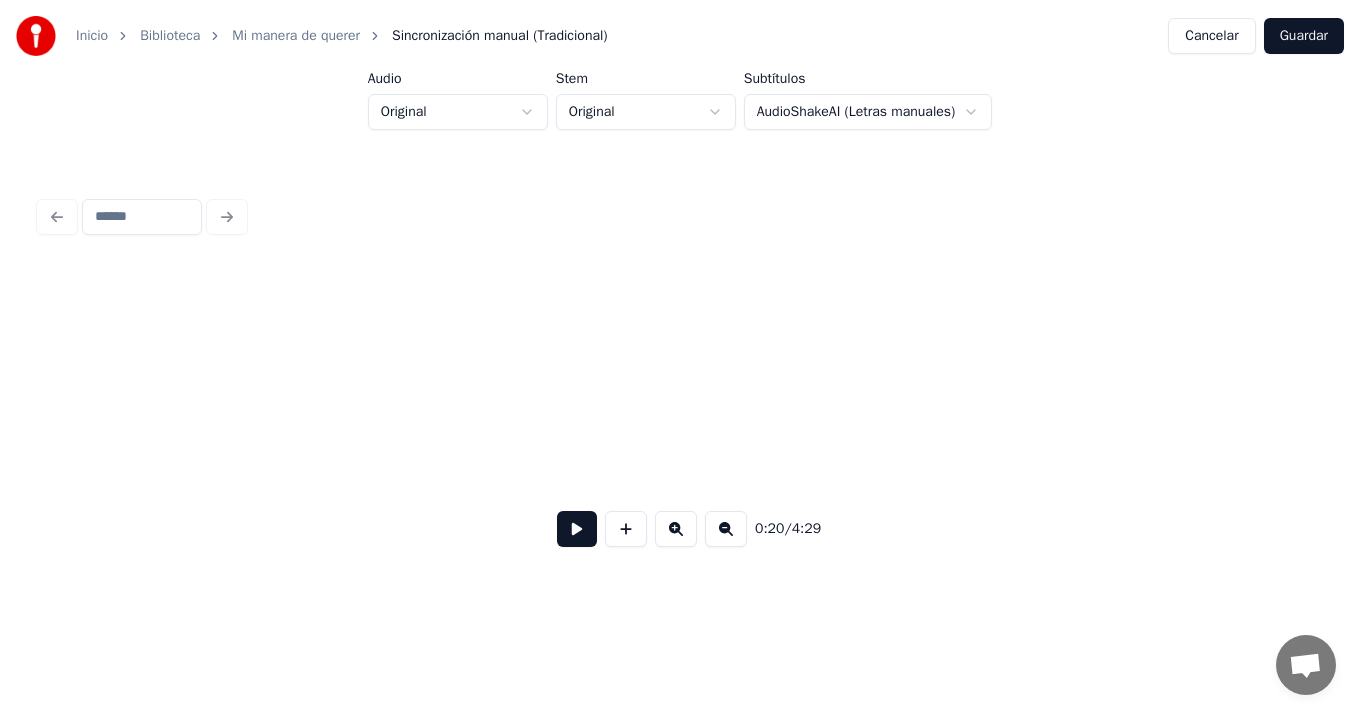 scroll, scrollTop: 0, scrollLeft: 0, axis: both 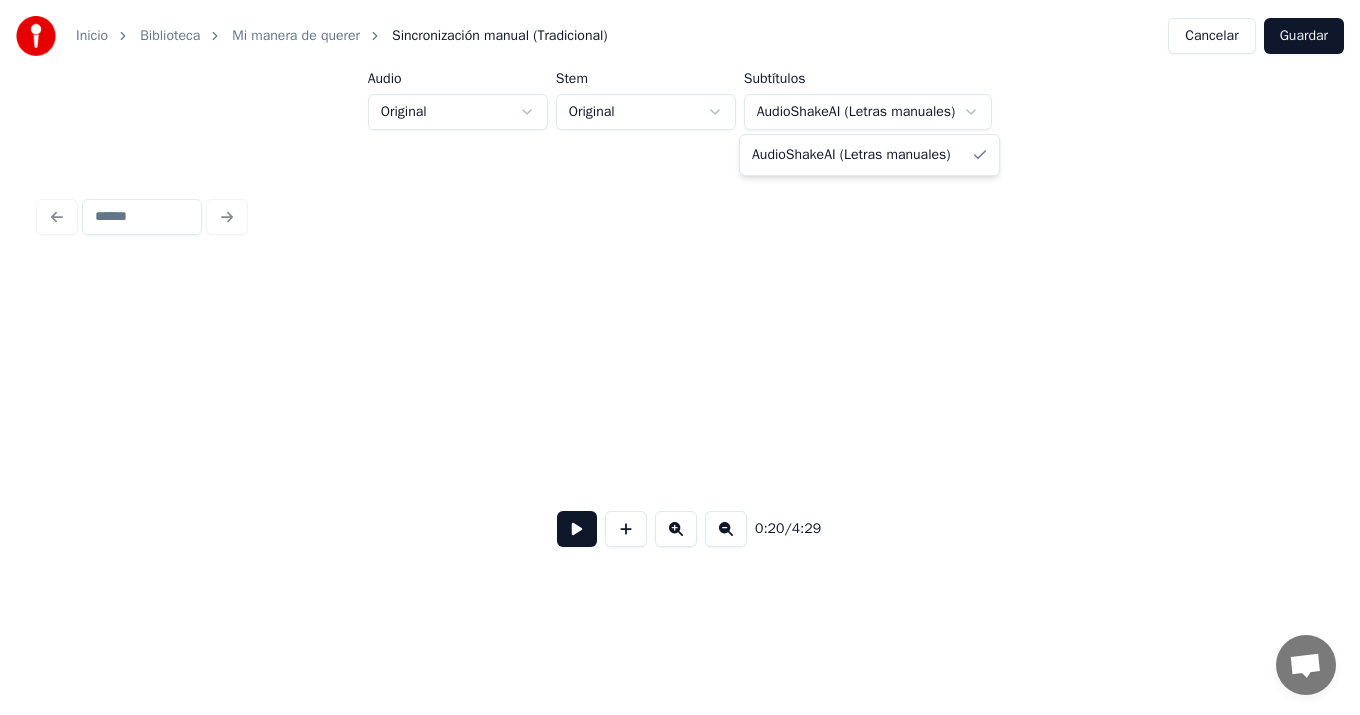 click on "Inicio Biblioteca Mi manera de querer Sincronización manual (Tradicional) Cancelar Guardar Audio Original Stem Original Subtítulos AudioShakeAI (Letras manuales) 0:20  /  4:29
AudioShakeAI (Letras manuales)" at bounding box center (680, 311) 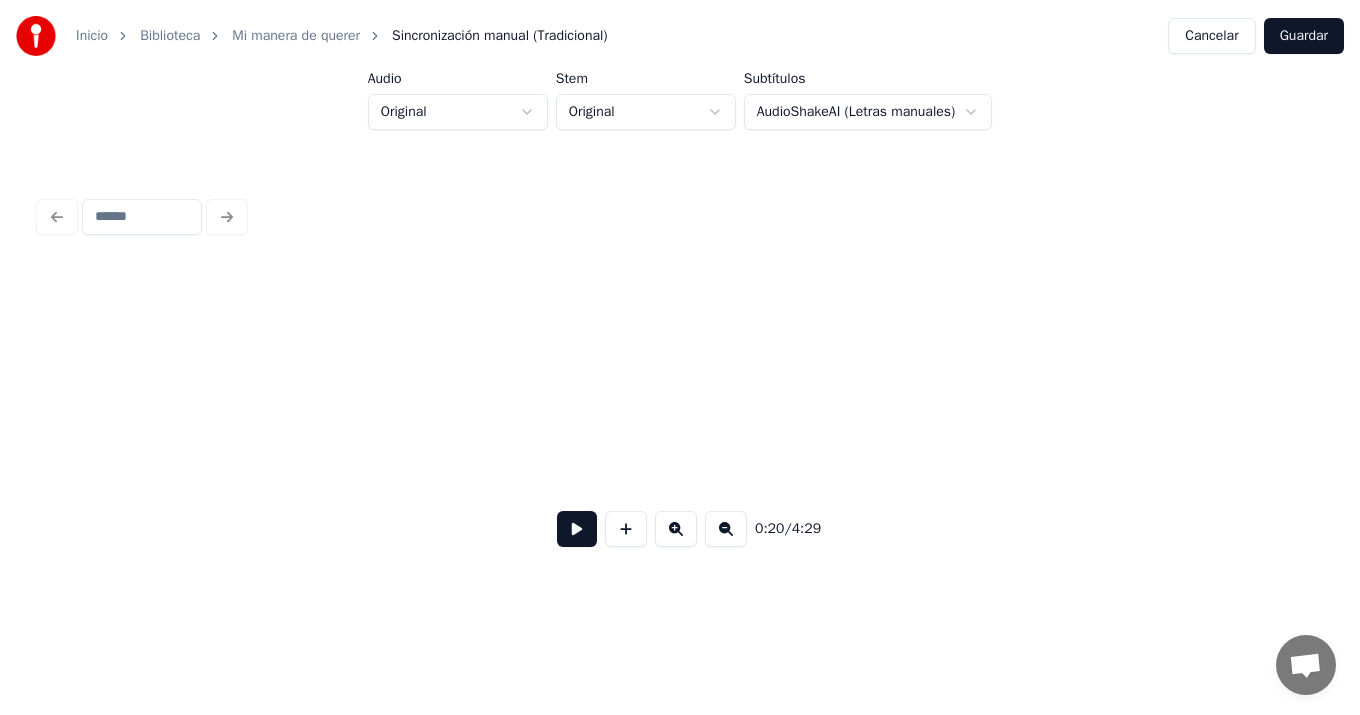 click on "Cancelar" at bounding box center (1211, 36) 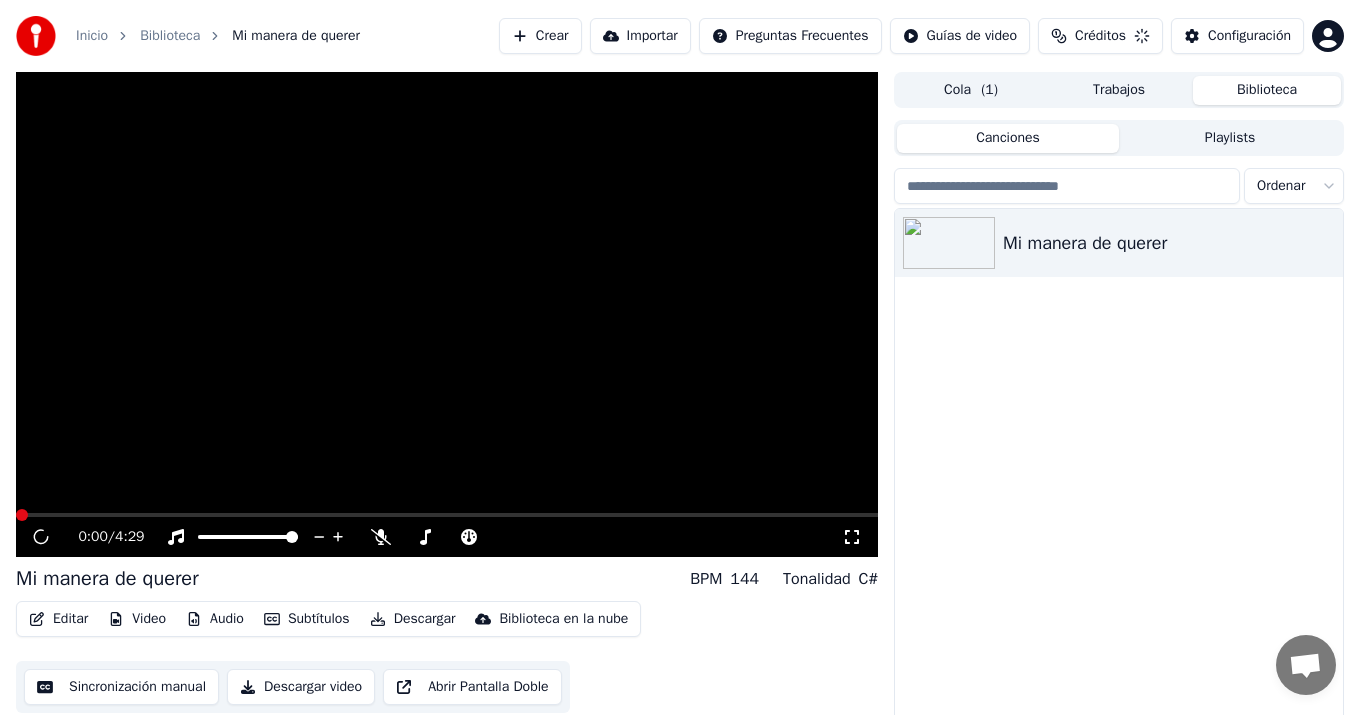 scroll, scrollTop: 13, scrollLeft: 0, axis: vertical 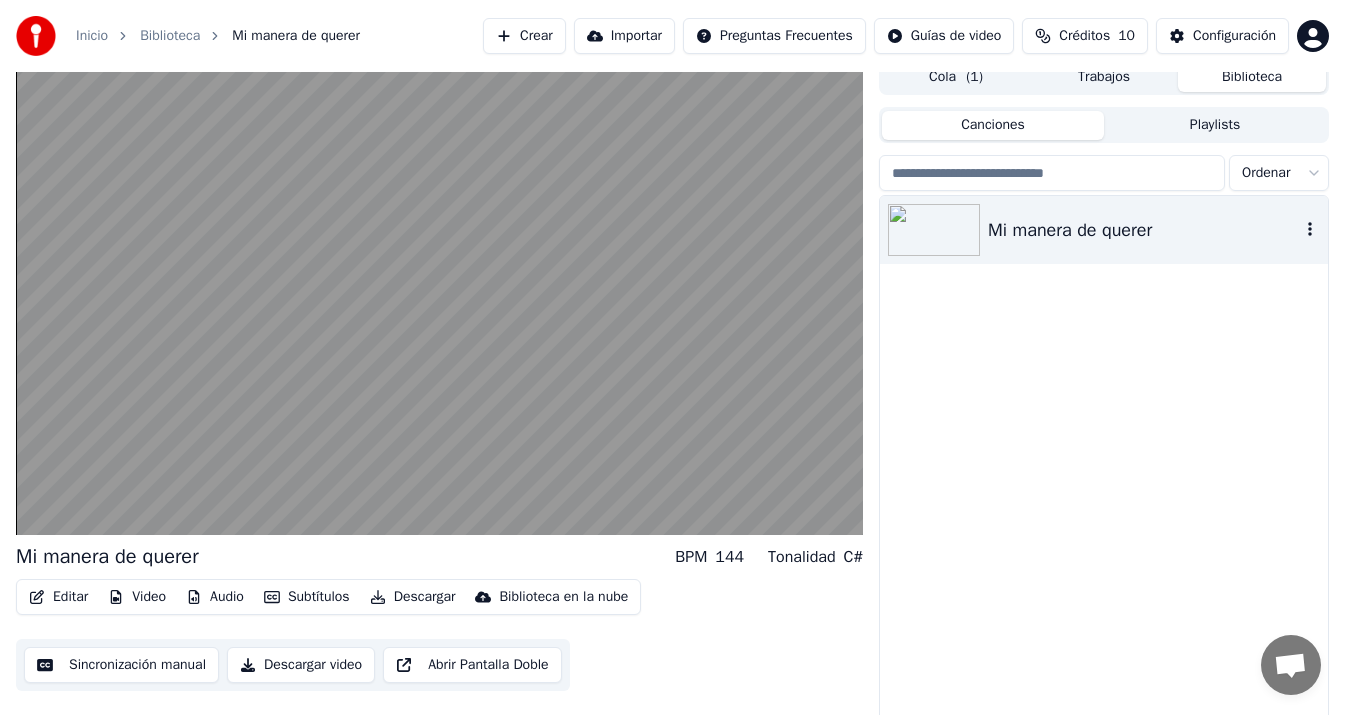 click 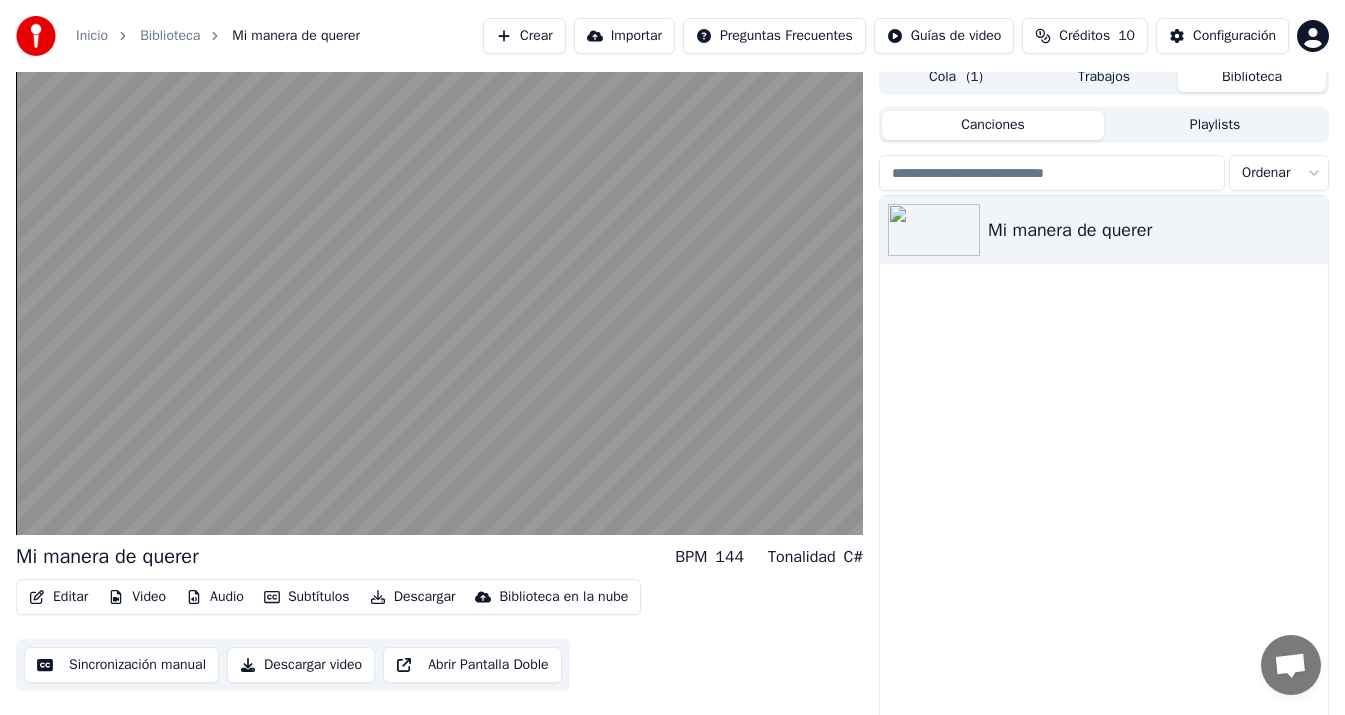 click on "Mi manera de querer" at bounding box center [1104, 463] 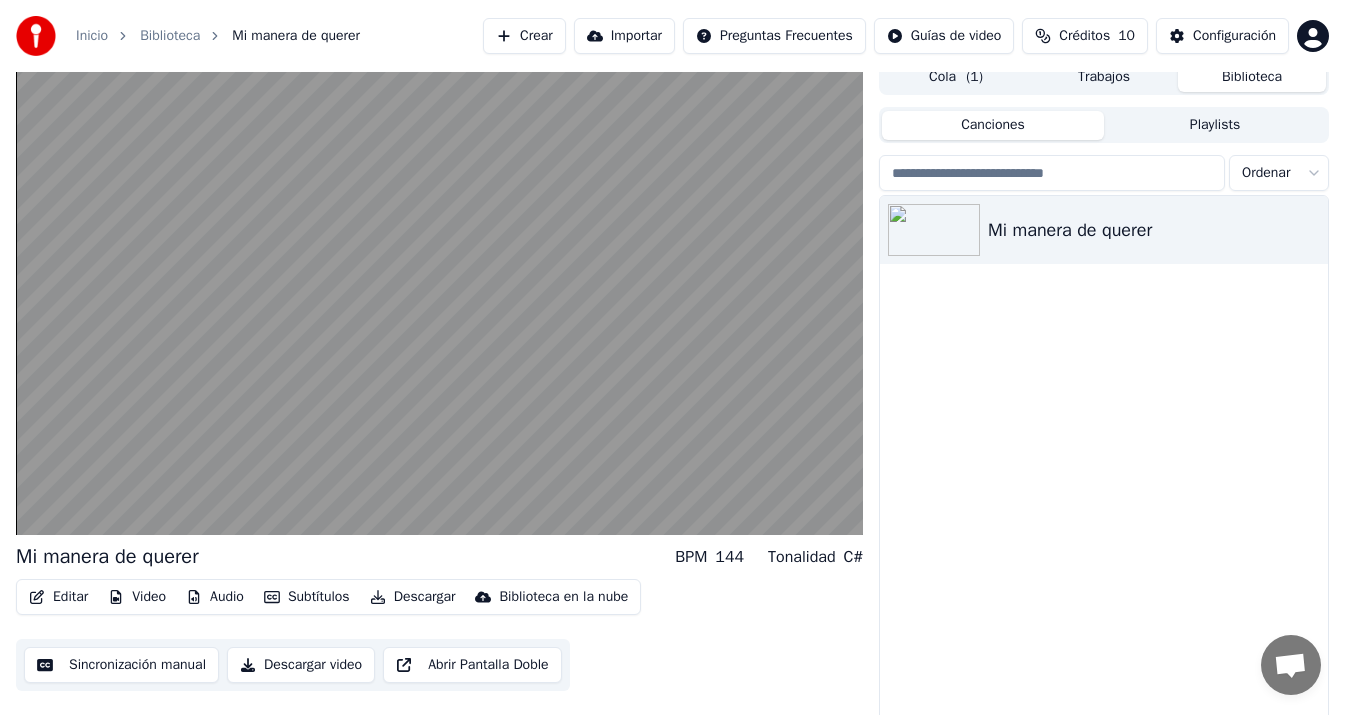 click on "Descargar video" at bounding box center (301, 665) 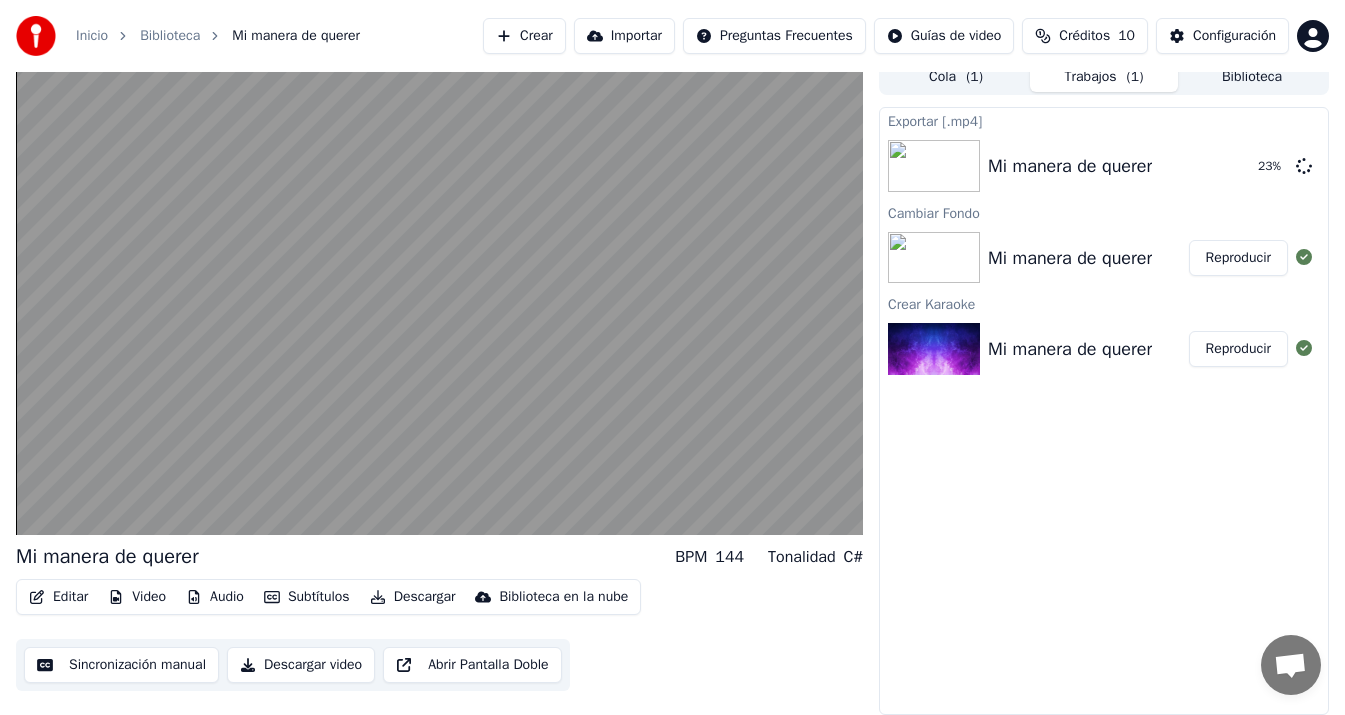 click on "Inicio Biblioteca Mi manera de querer Crear Importar Preguntas Frecuentes Guías de video Créditos 10 Configuración Mi manera de querer BPM 144 Tonalidad C# Editar Video Audio Subtítulos Descargar Biblioteca en la nube Sincronización manual Descargar video Abrir Pantalla Doble Cola ( 1 ) Trabajos ( 1 ) Biblioteca Exportar [.mp4] Mi manera de querer 23 % Cambiar Fondo Mi manera de querer Reproducir Crear Karaoke Mi manera de querer Reproducir" at bounding box center [672, 344] 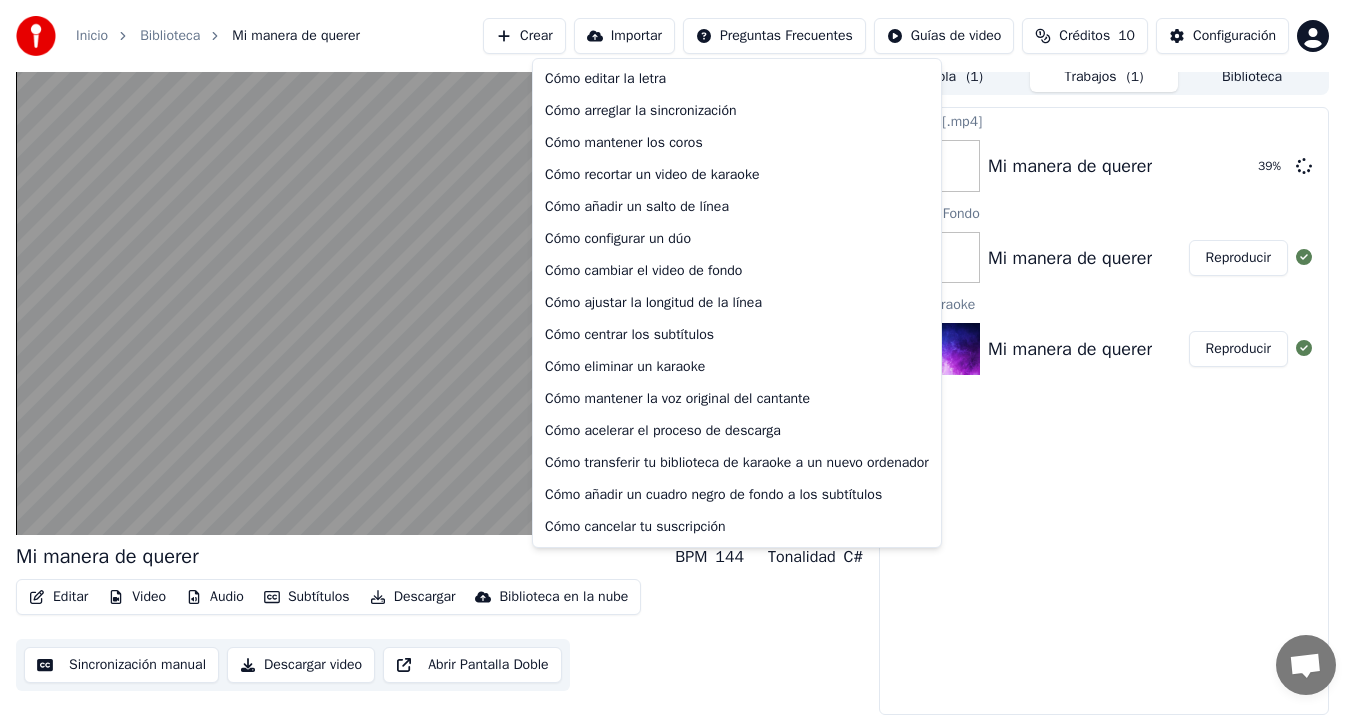 click on "Inicio Biblioteca Mi manera de querer Crear Importar Preguntas Frecuentes Guías de video Créditos 10 Configuración Mi manera de querer BPM 144 Tonalidad C# Editar Video Audio Subtítulos Descargar Biblioteca en la nube Sincronización manual Descargar video Abrir Pantalla Doble Cola ( 1 ) Trabajos ( 1 ) Biblioteca Exportar [.mp4] Mi manera de querer 39 % Cambiar Fondo Mi manera de querer Reproducir Crear Karaoke Mi manera de querer Reproducir
Cómo editar la letra Cómo arreglar la sincronización Cómo mantener los coros Cómo recortar un video de karaoke Cómo añadir un salto de línea Cómo configurar un dúo Cómo cambiar el video de fondo Cómo ajustar la longitud de la línea Cómo centrar los subtítulos Cómo eliminar un karaoke Cómo mantener la voz original del cantante Cómo acelerar el proceso de descarga Cómo transferir tu biblioteca de karaoke a un nuevo ordenador Cómo añadir un cuadro negro de fondo a los subtítulos Cómo cancelar tu suscripción" at bounding box center [680, 344] 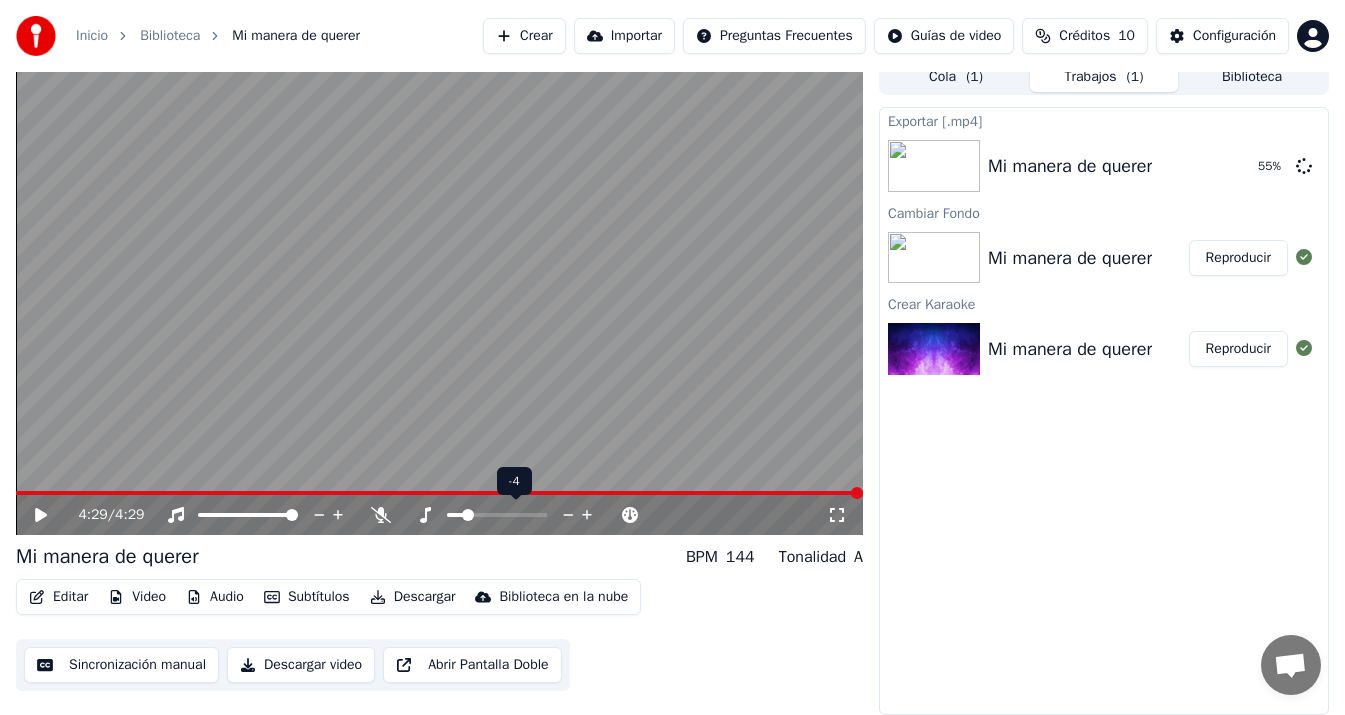 click at bounding box center (468, 515) 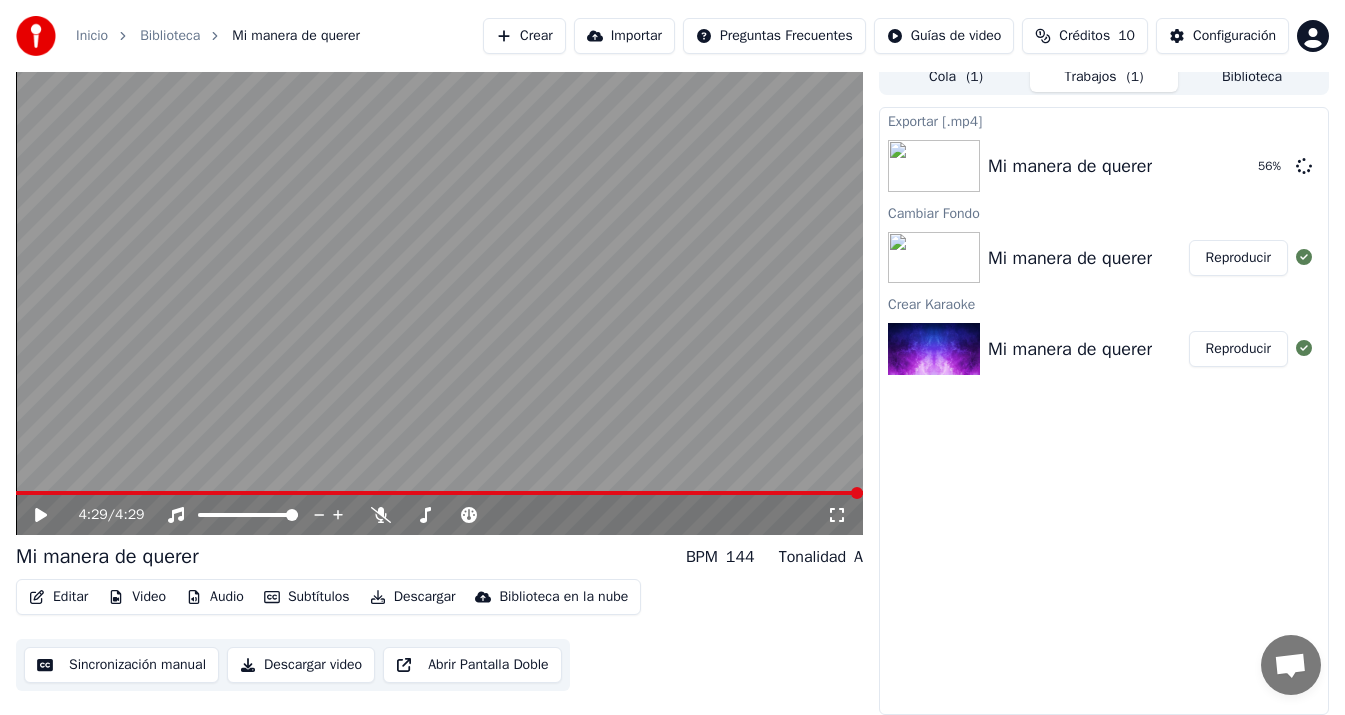 click 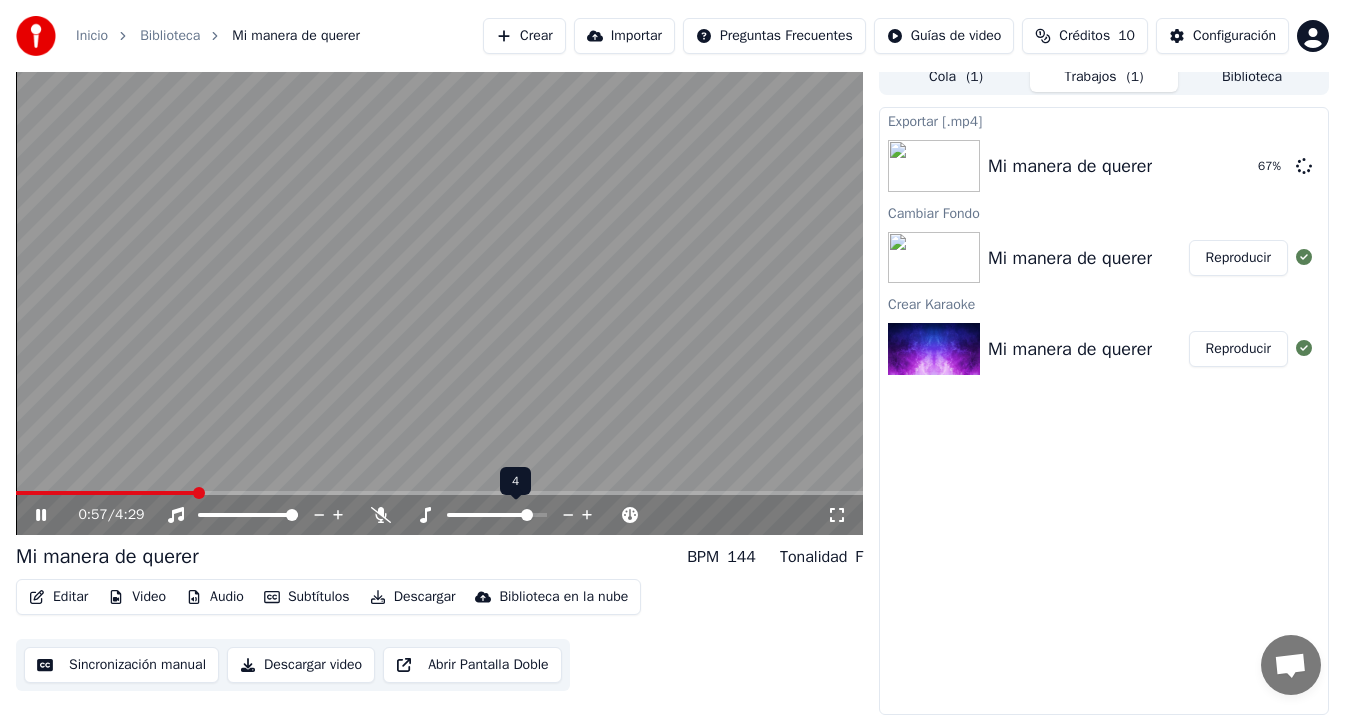click at bounding box center (527, 515) 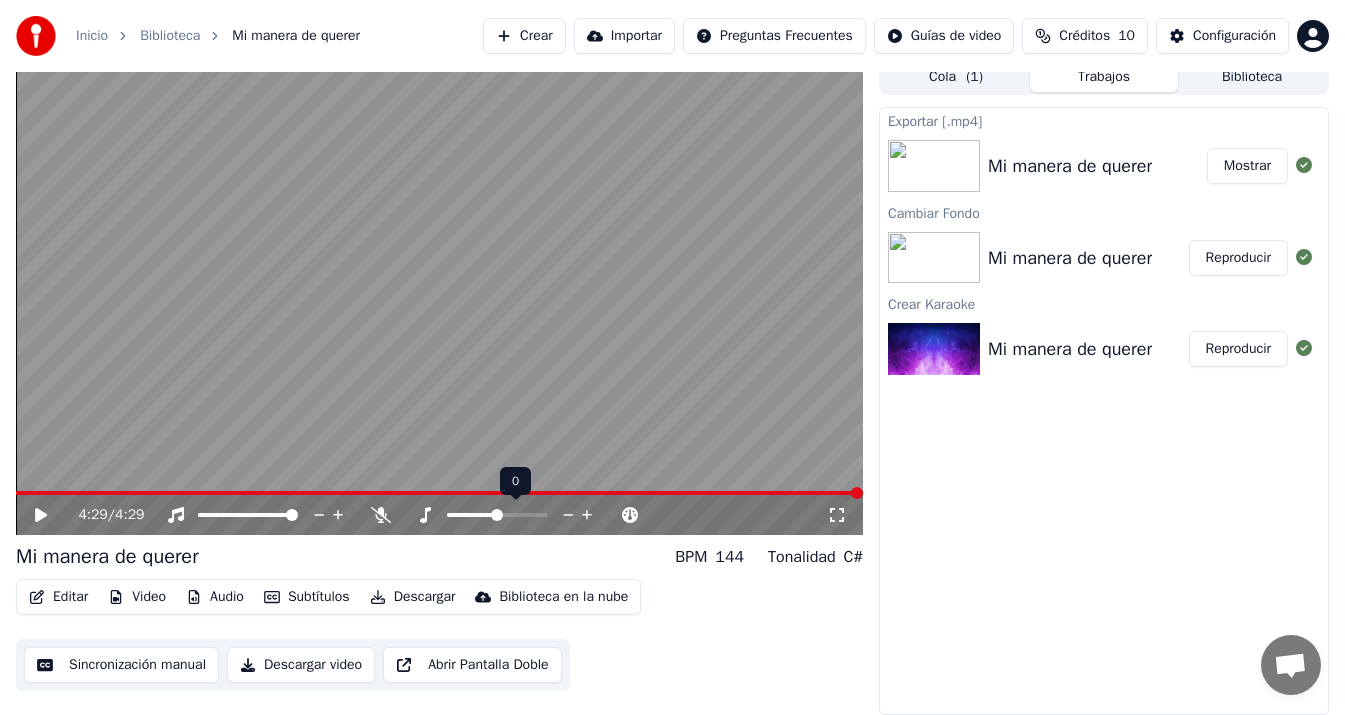 click at bounding box center [497, 515] 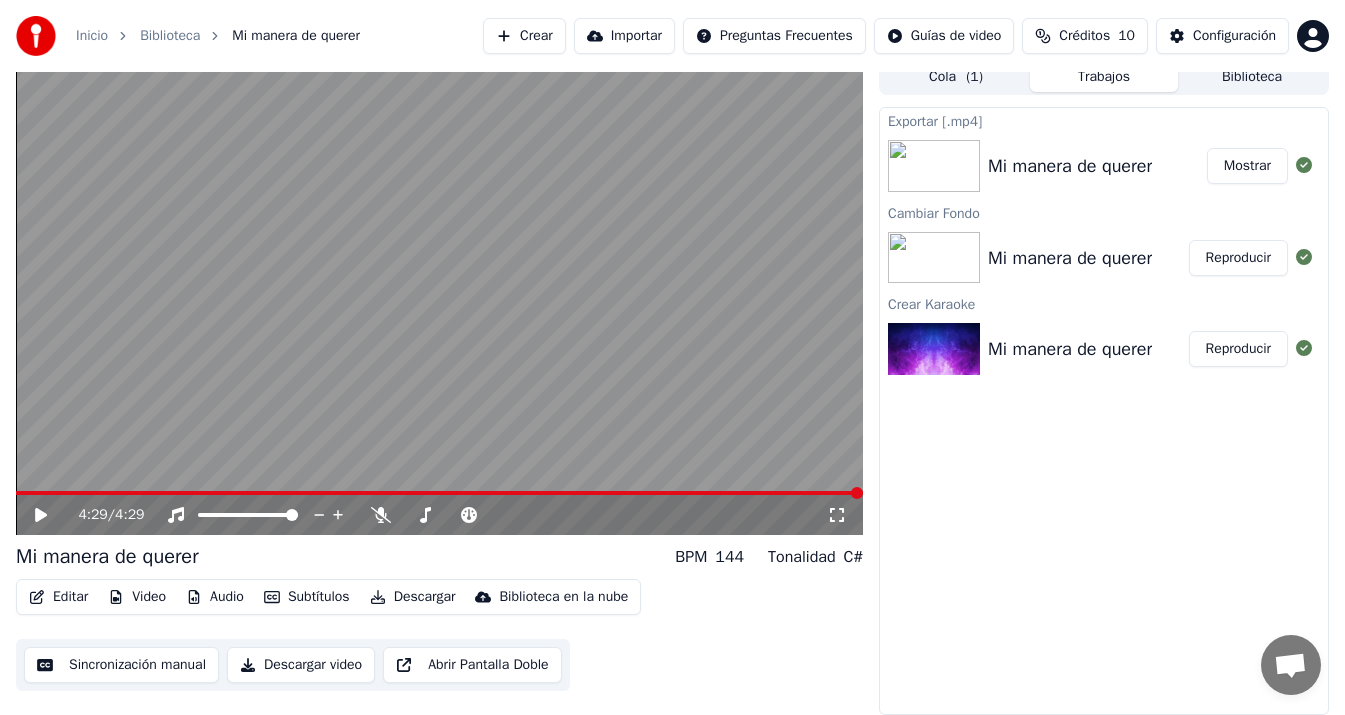 click on "Exportar [.mp4] Mi manera de querer Mostrar Cambiar Fondo Mi manera de querer Reproducir Crear Karaoke Mi manera de querer Reproducir" at bounding box center (1104, 411) 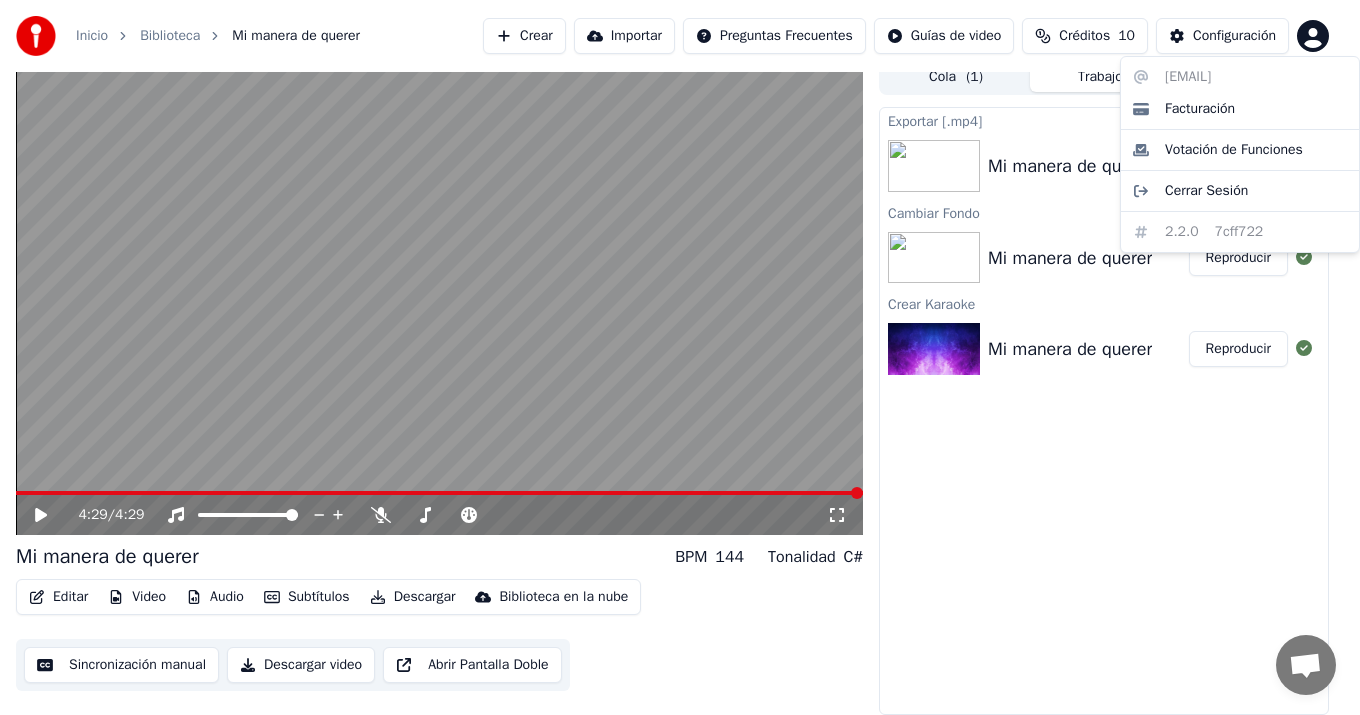 click on "Inicio Biblioteca Mi manera de querer Crear Importar Preguntas Frecuentes Guías de video Créditos 10 Configuración 4:29  /  4:29 Mi manera de querer BPM 144 Tonalidad C# Editar Video Audio Subtítulos Descargar Biblioteca en la nube Sincronización manual Descargar video Abrir Pantalla Doble Cola ( 1 ) Trabajos Biblioteca Exportar [.mp4] Mi manera de querer Mostrar Cambiar Fondo Mi manera de querer Reproducir Crear Karaoke Mi manera de querer Reproducir
[EMAIL] Facturación Votación de Funciones Cerrar Sesión 2.2.0 7cff722" at bounding box center [680, 344] 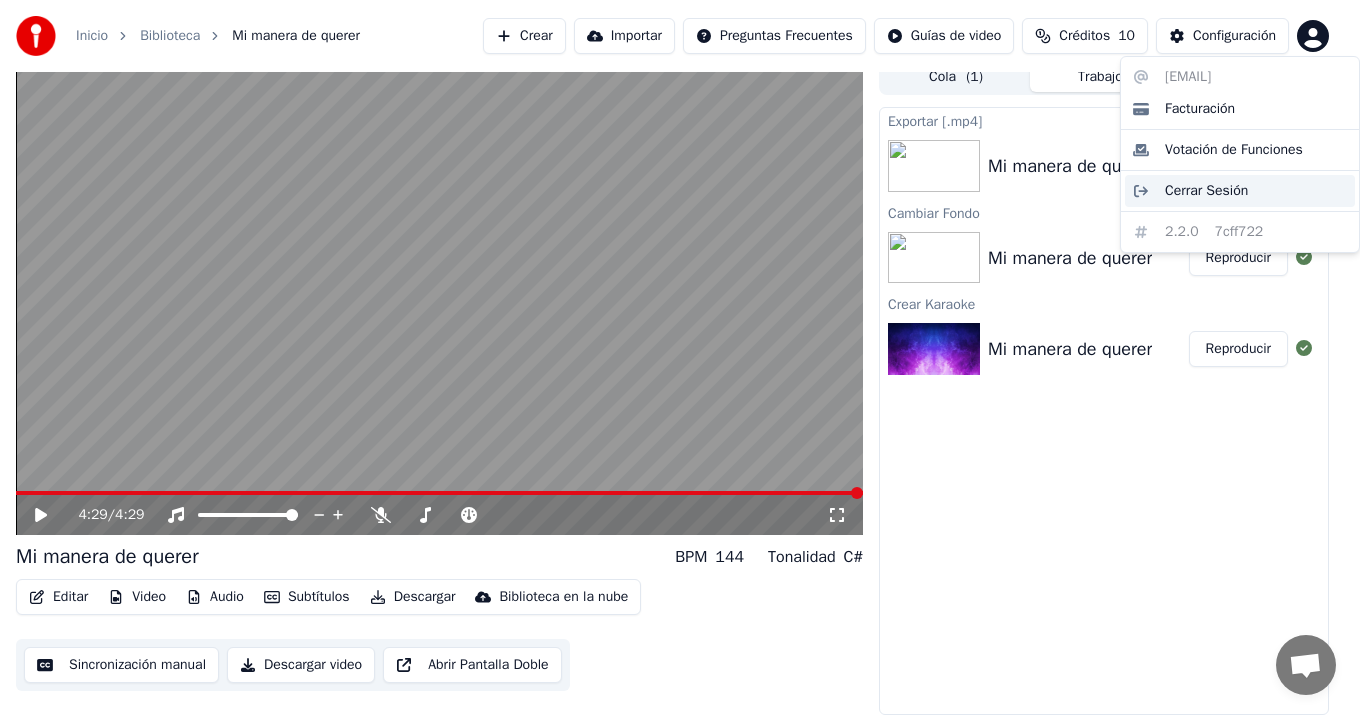 click on "Cerrar Sesión" at bounding box center (1206, 191) 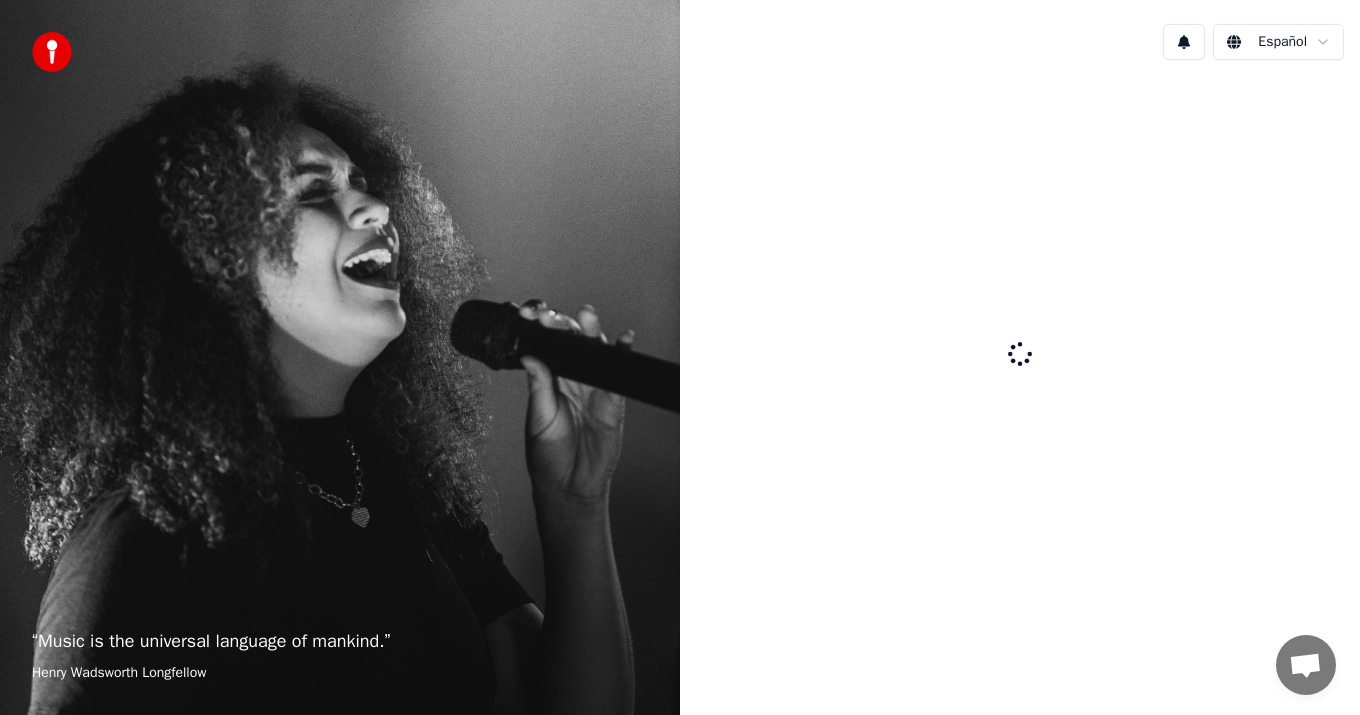 scroll, scrollTop: 0, scrollLeft: 0, axis: both 